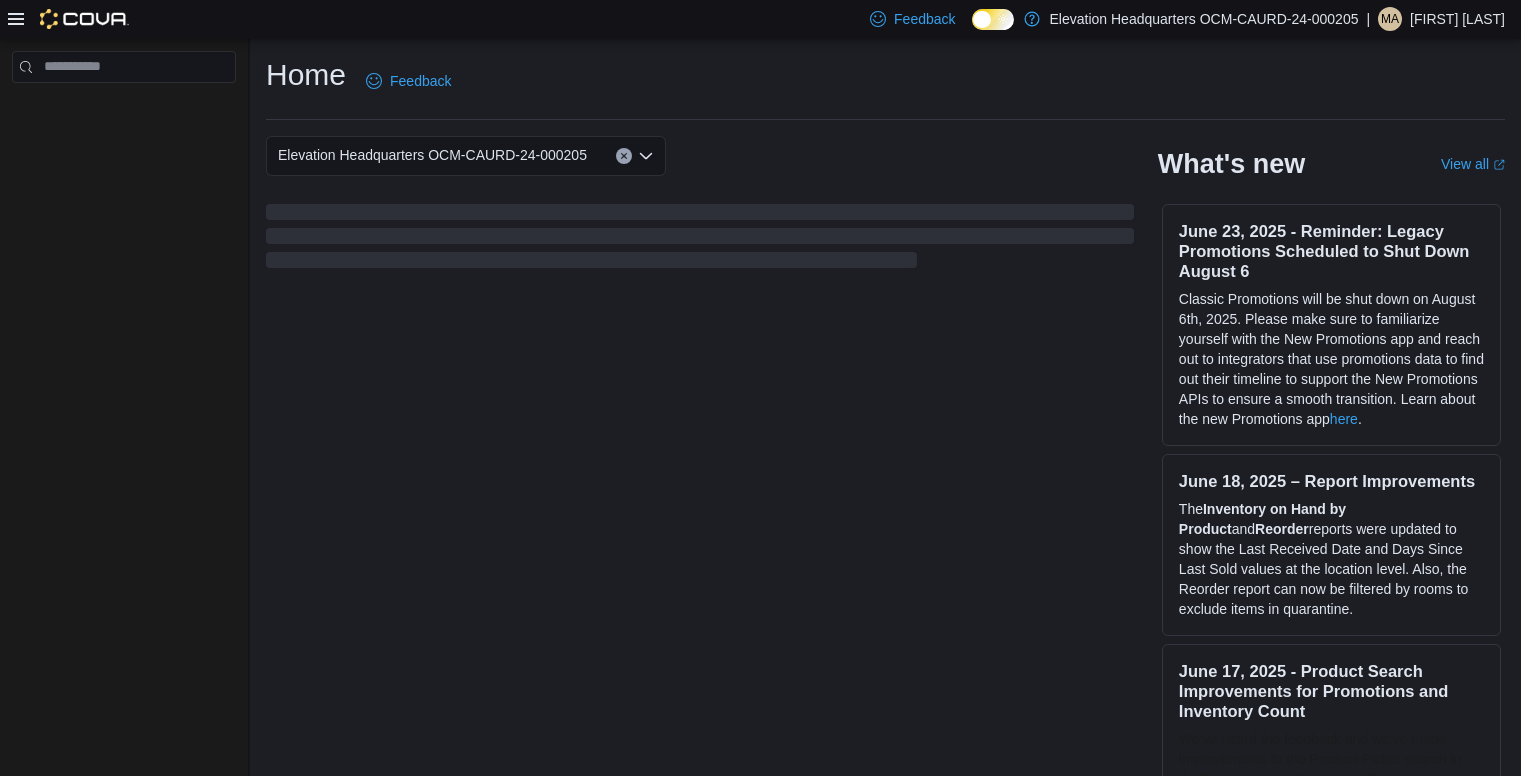 scroll, scrollTop: 0, scrollLeft: 0, axis: both 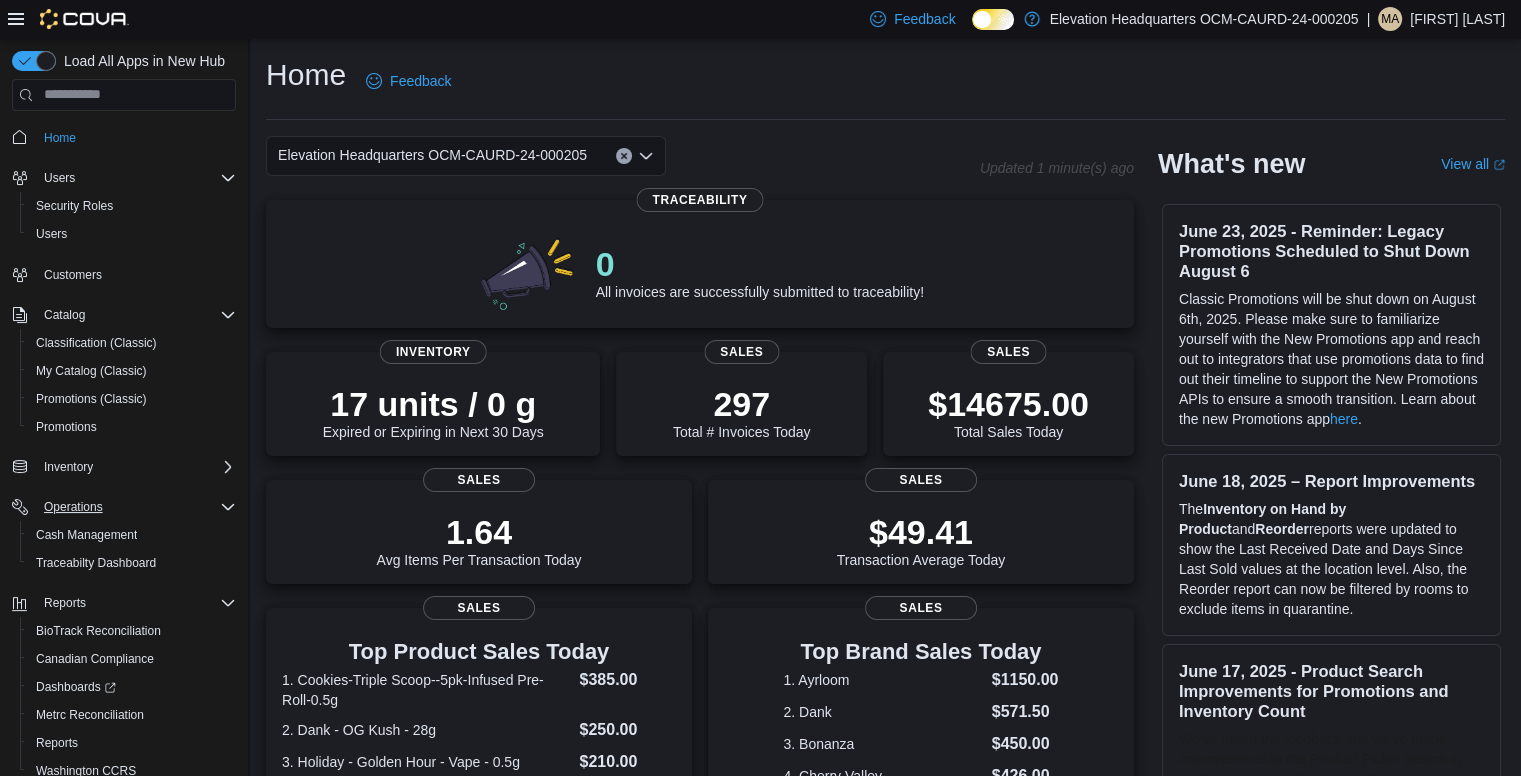 click 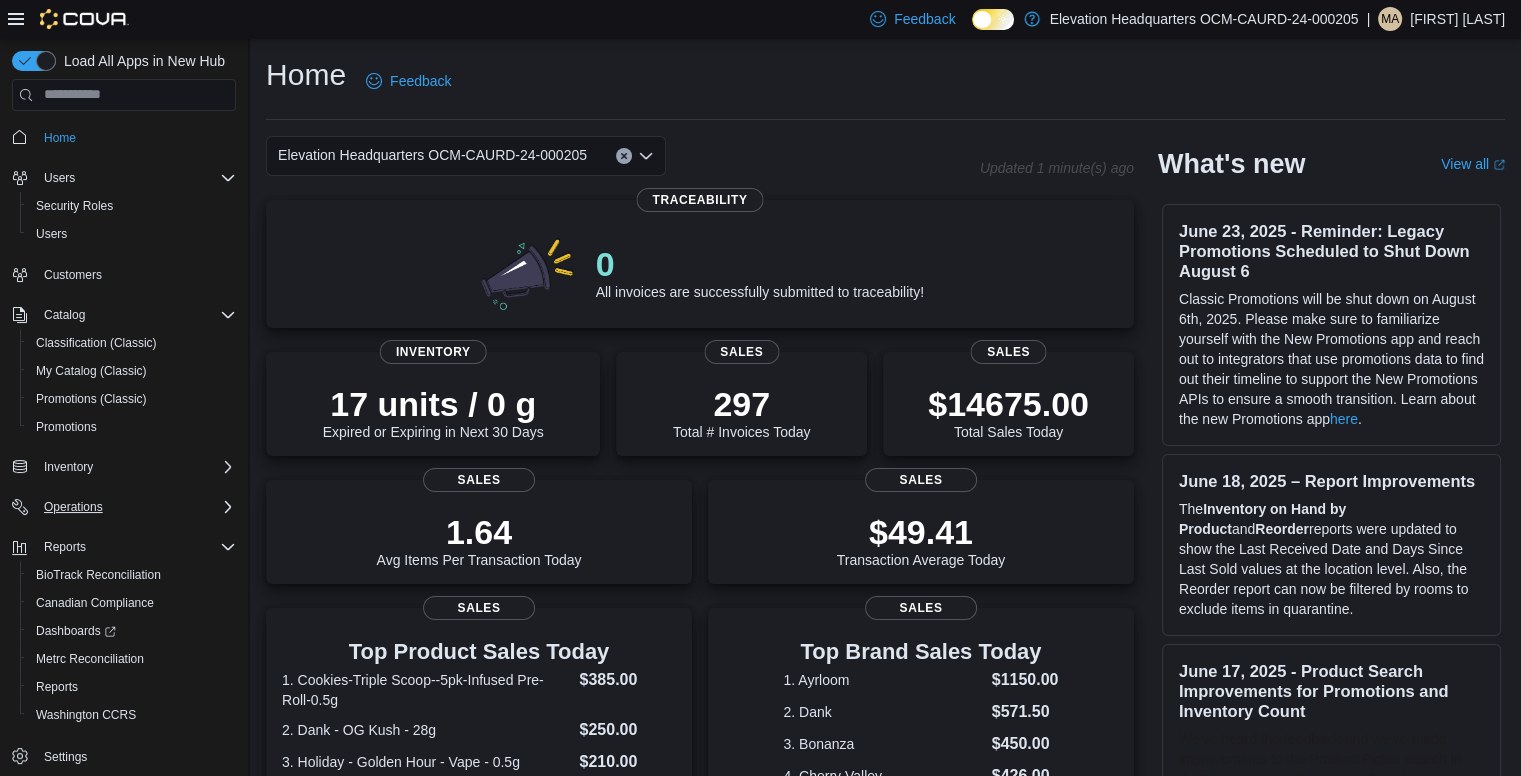 click 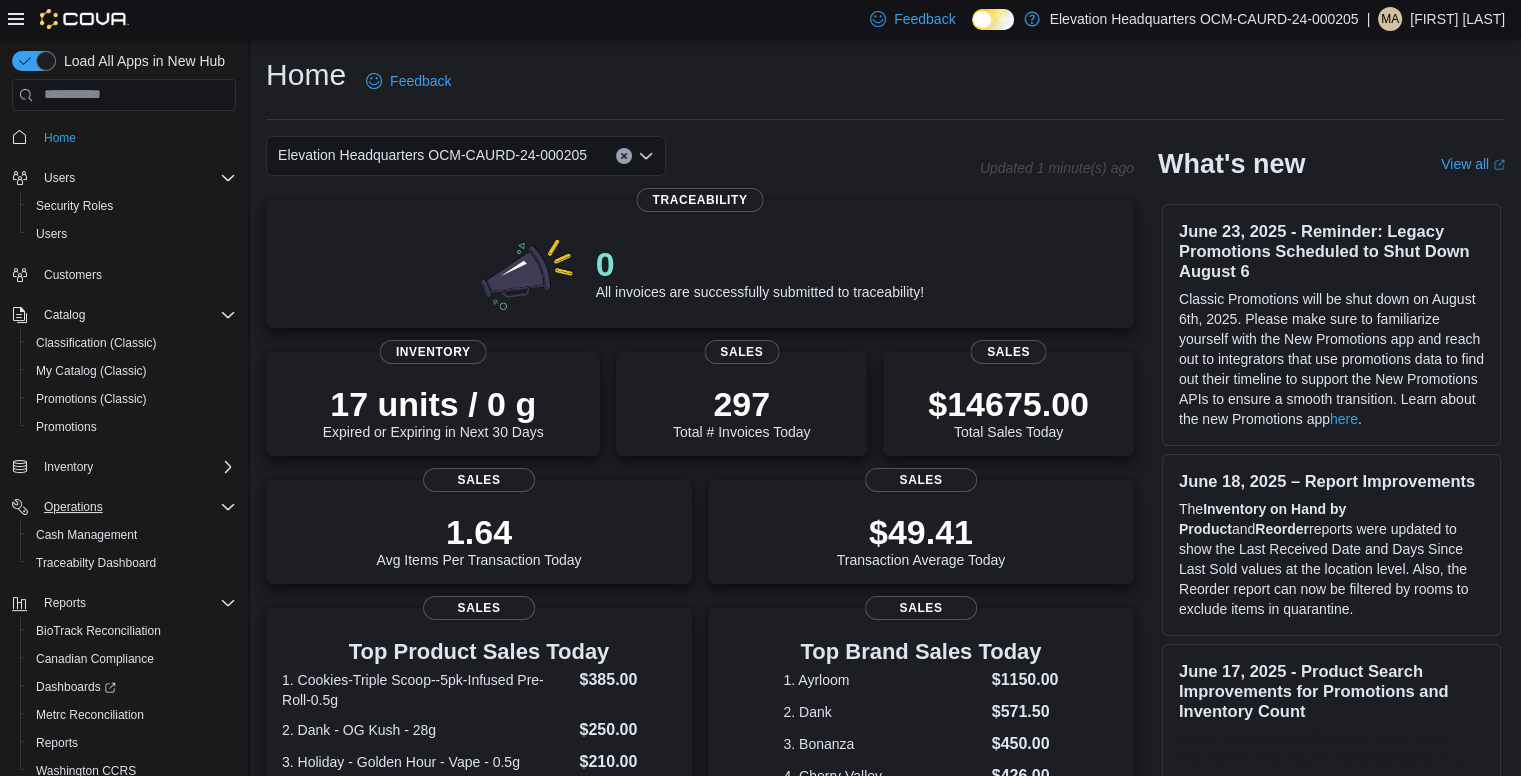 click 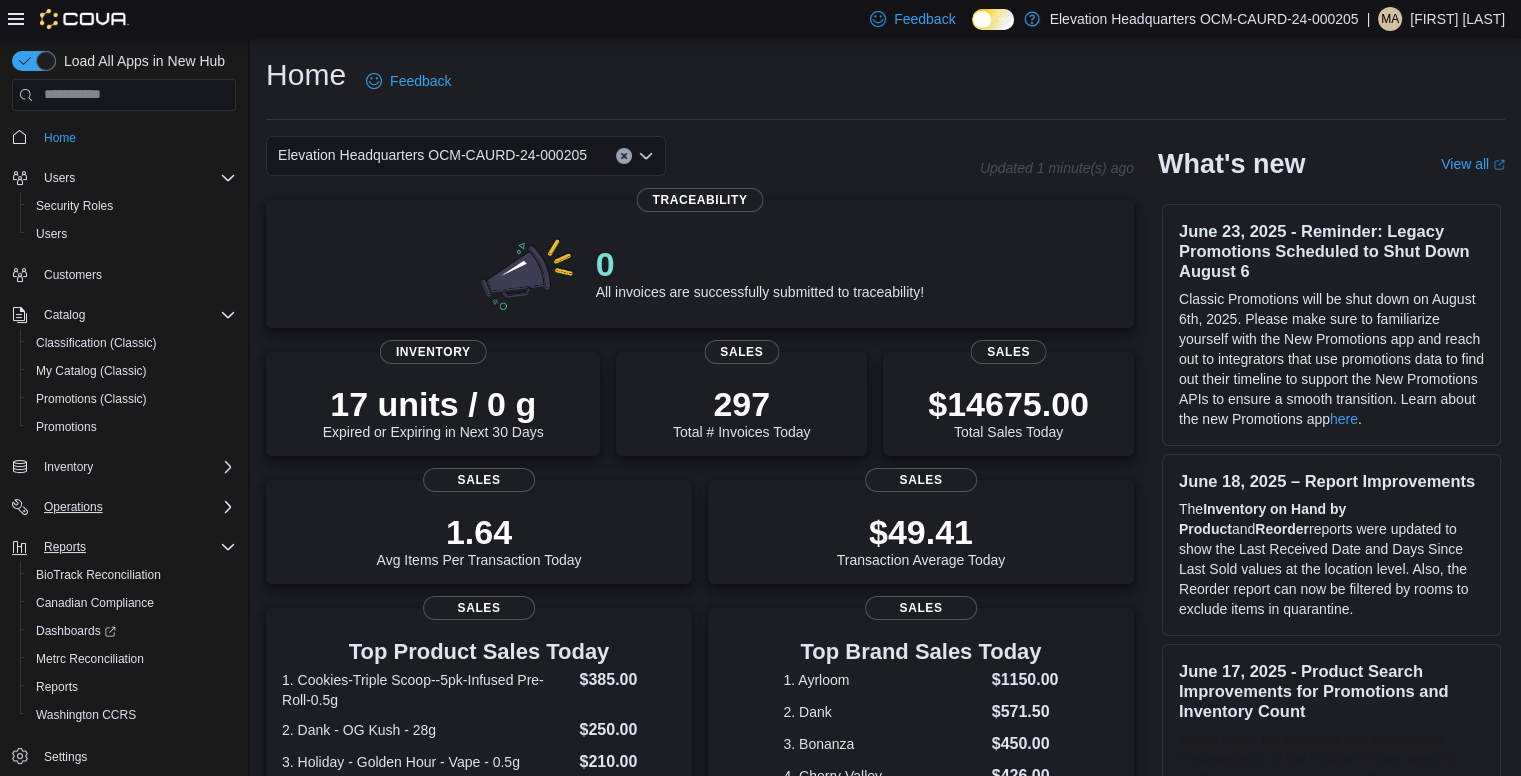 click on "Reports" at bounding box center [136, 547] 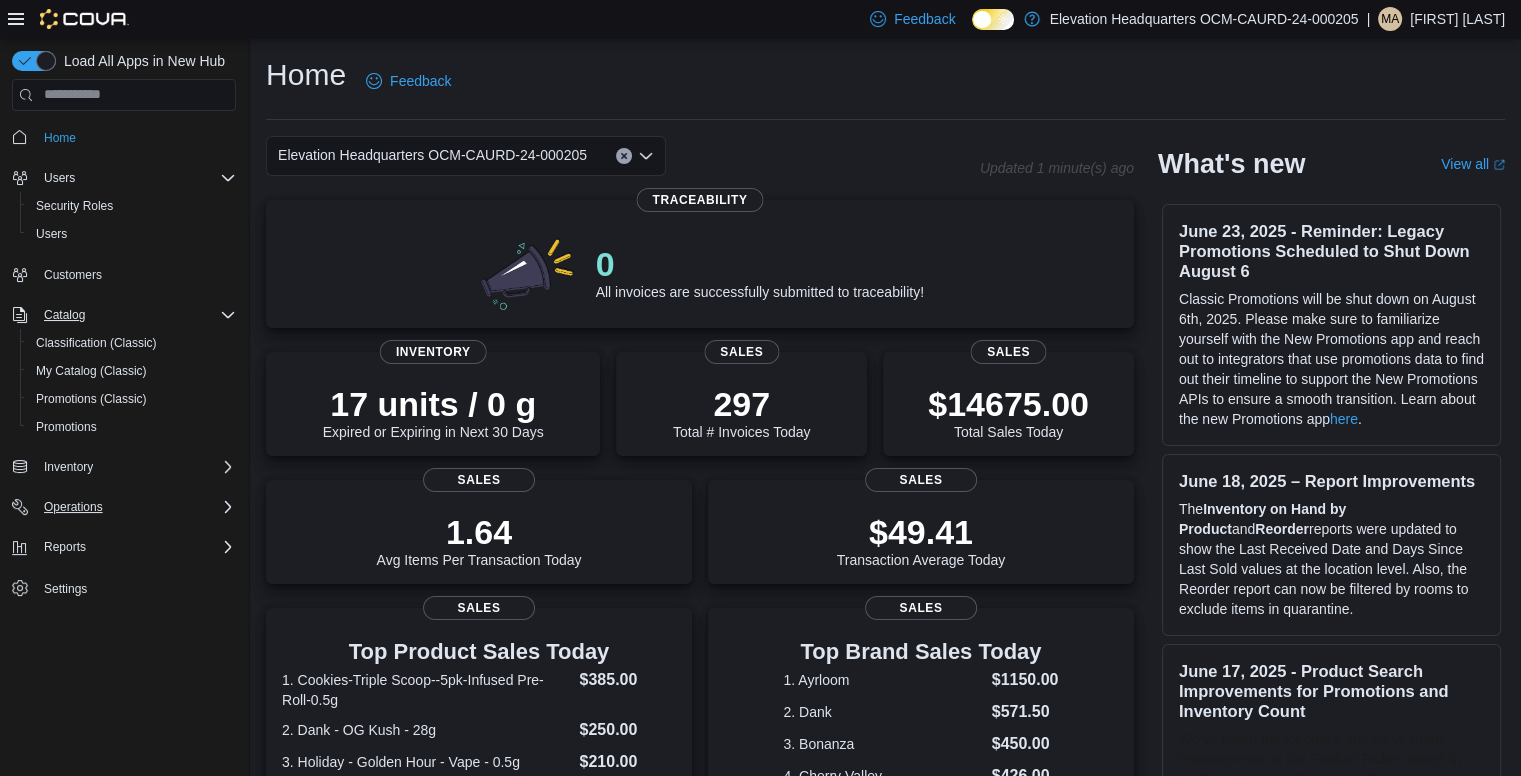 click 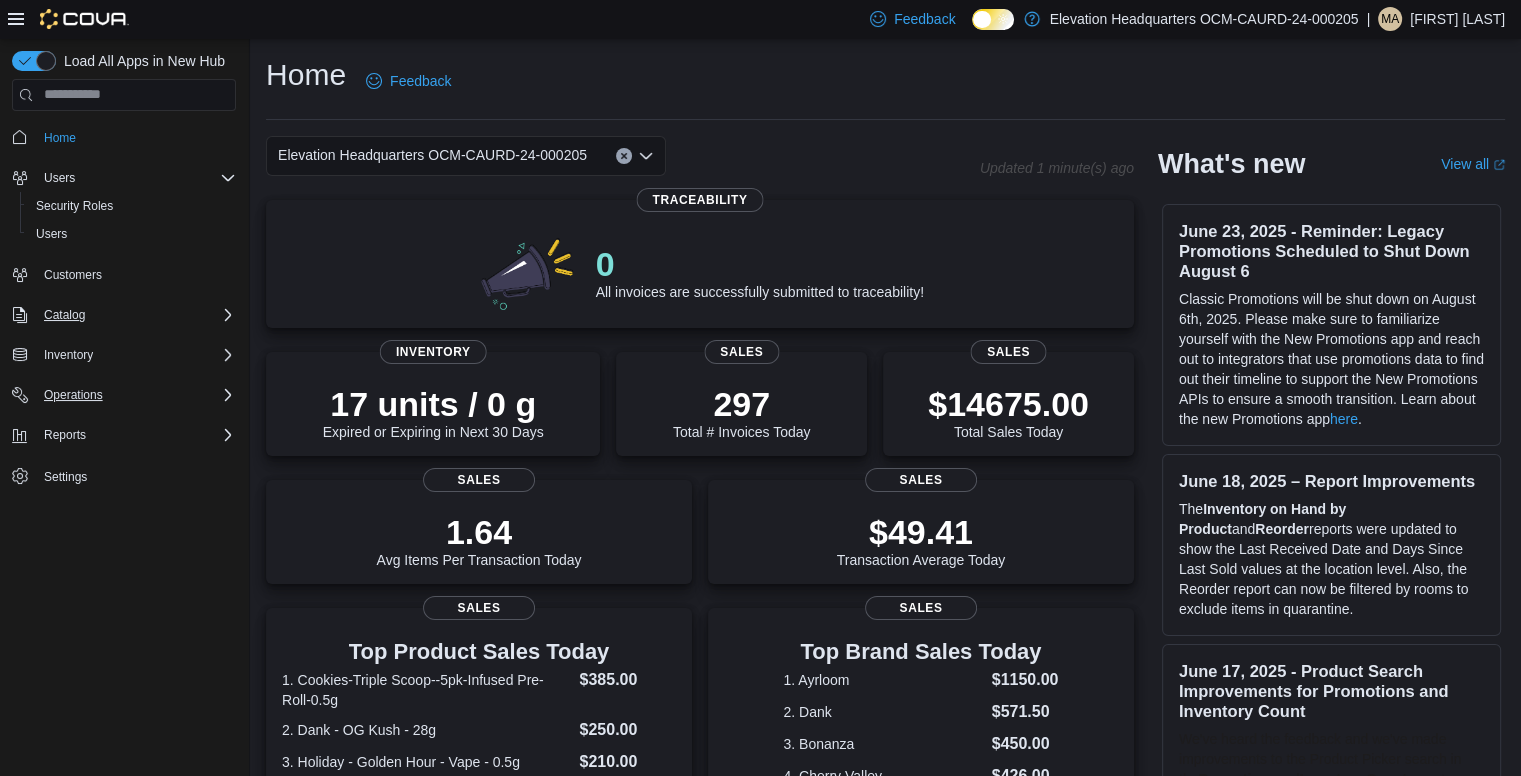 click 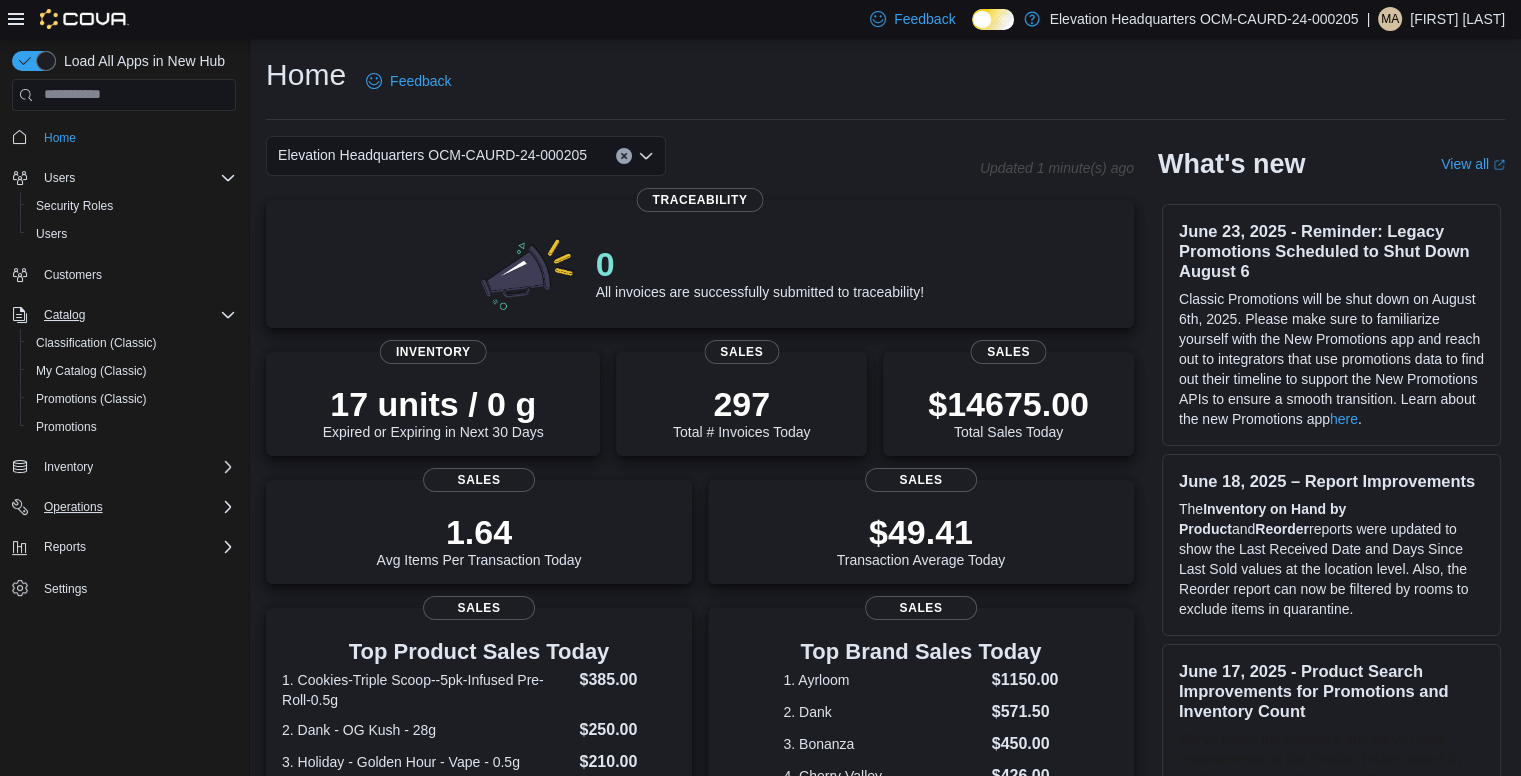 click 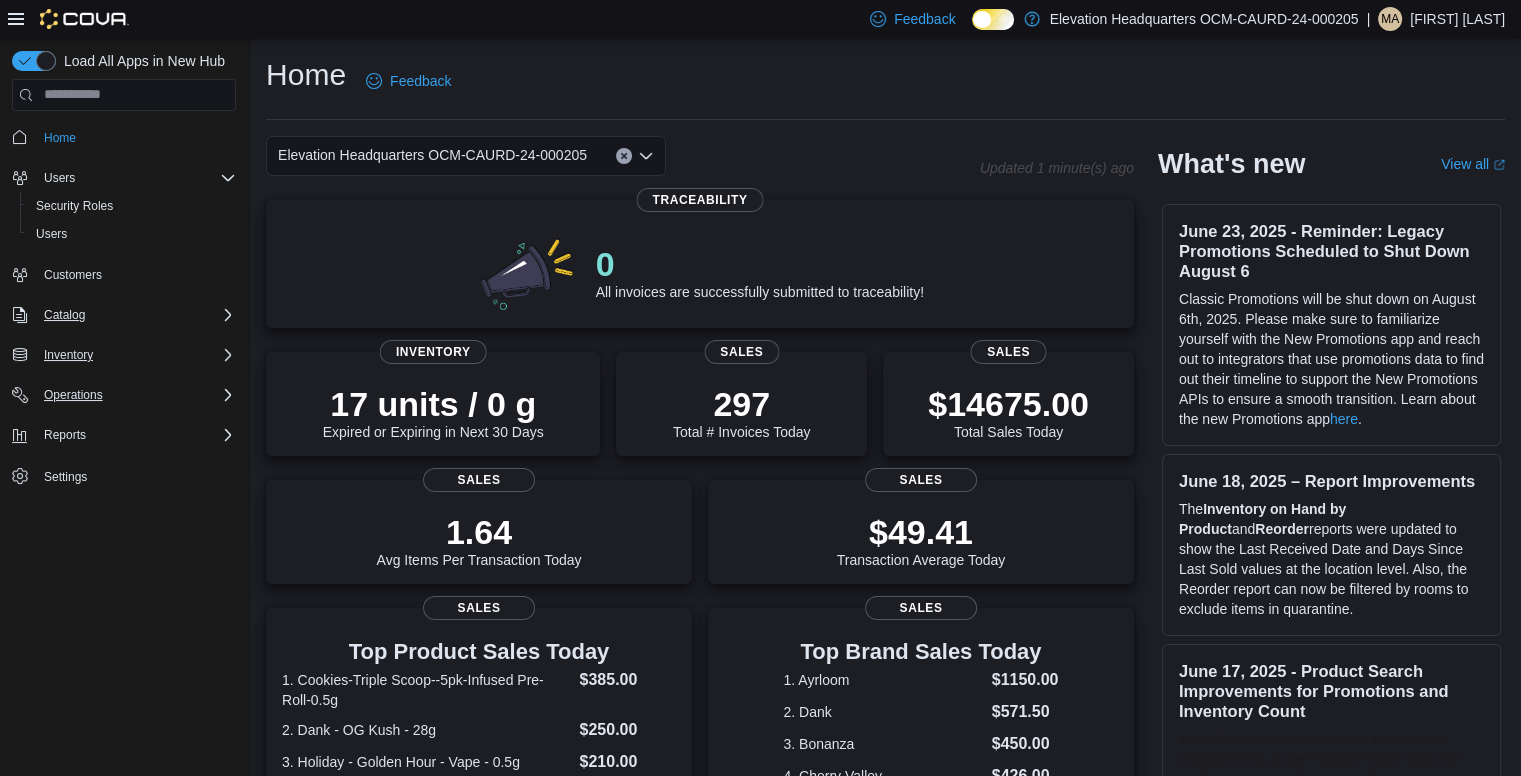 click 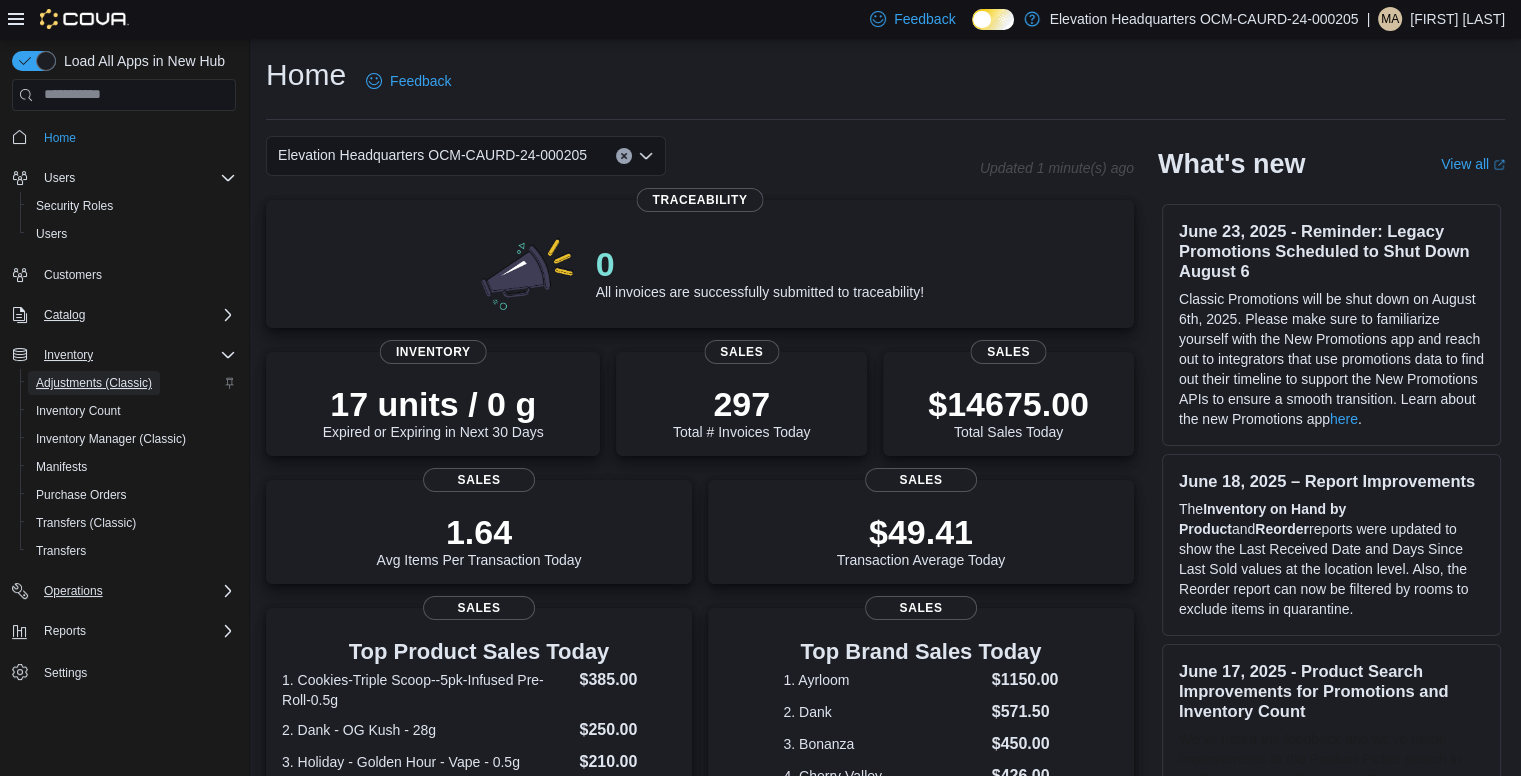 click on "Adjustments (Classic)" at bounding box center [94, 383] 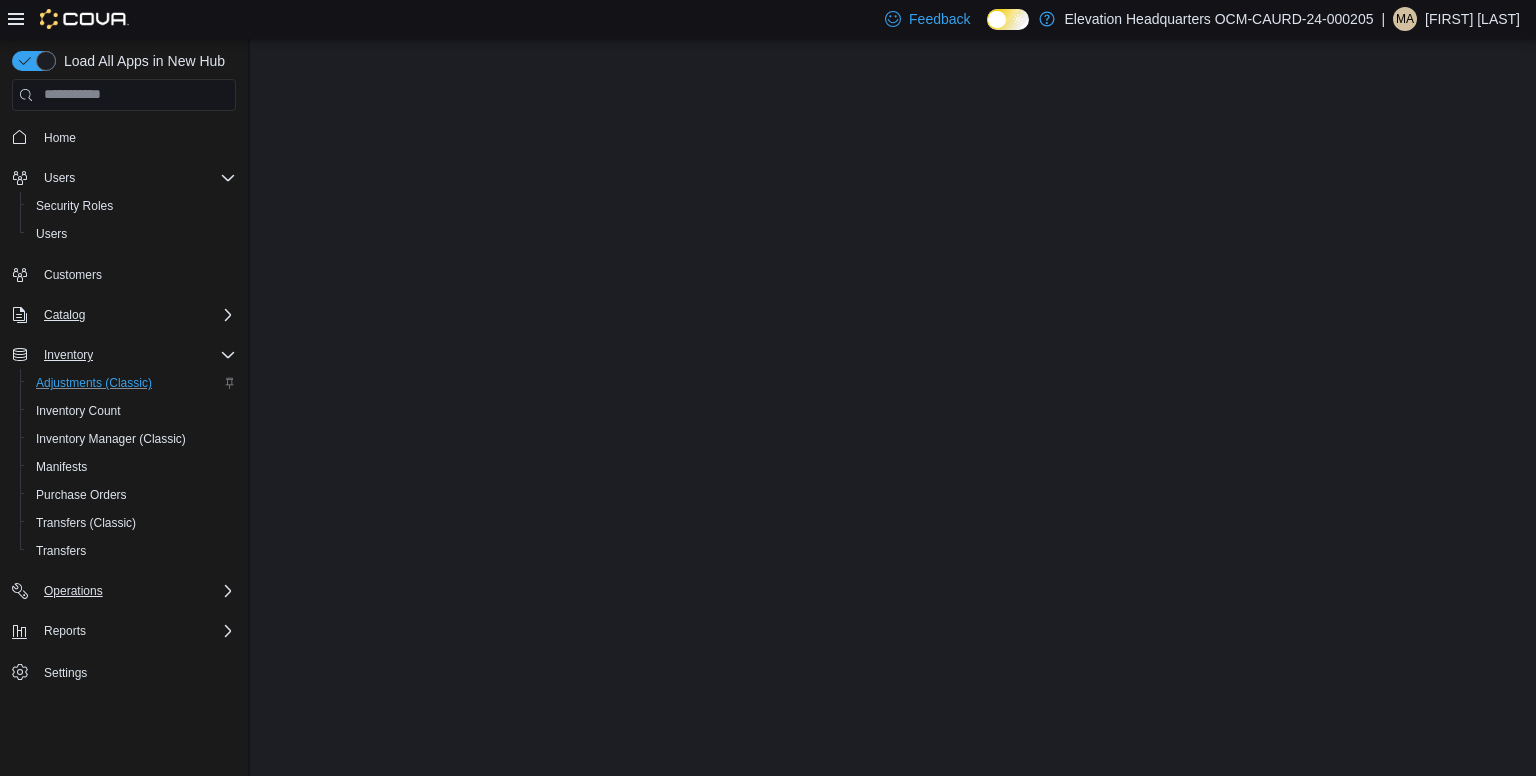 scroll, scrollTop: 0, scrollLeft: 0, axis: both 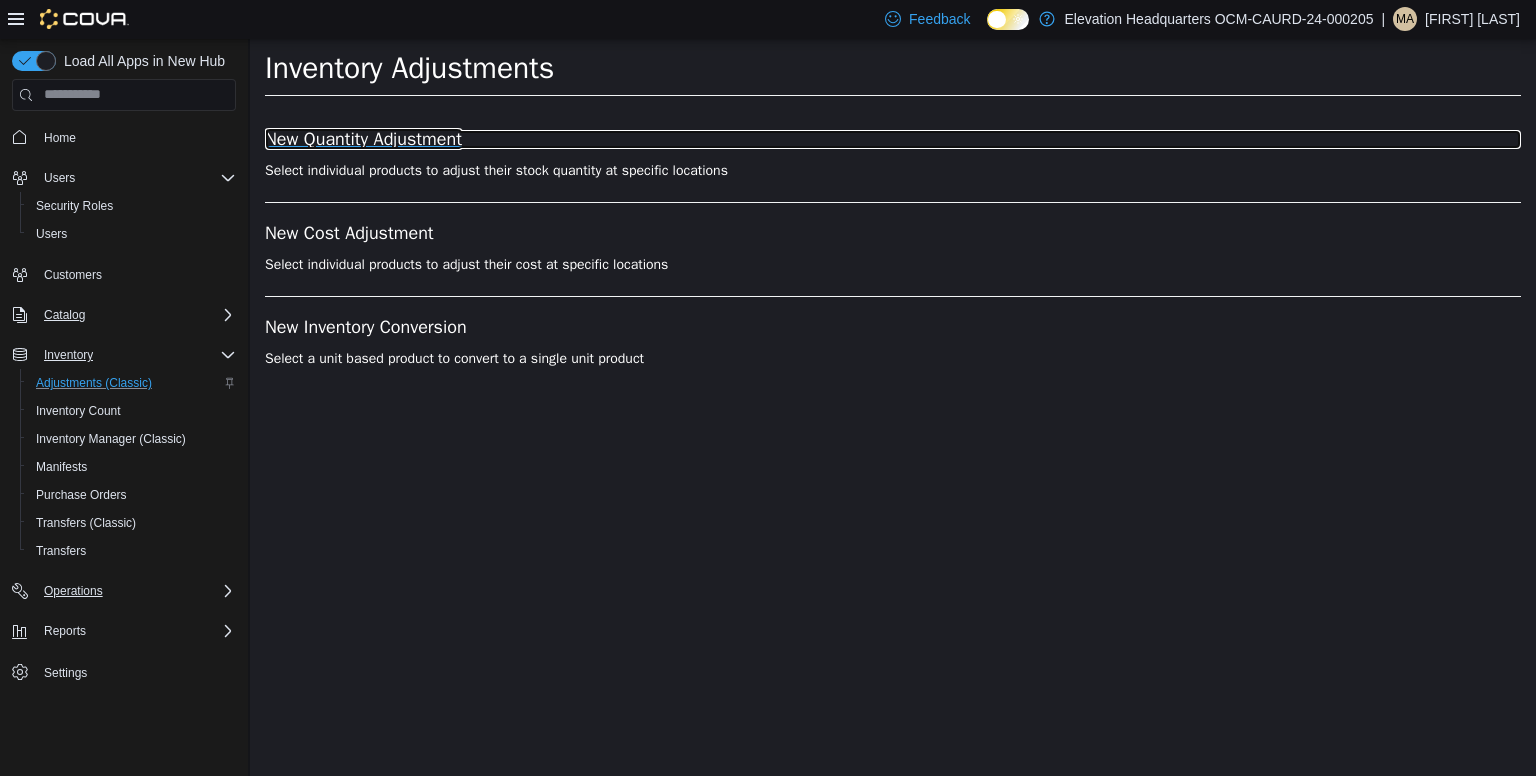 click on "New Quantity Adjustment" at bounding box center (893, 139) 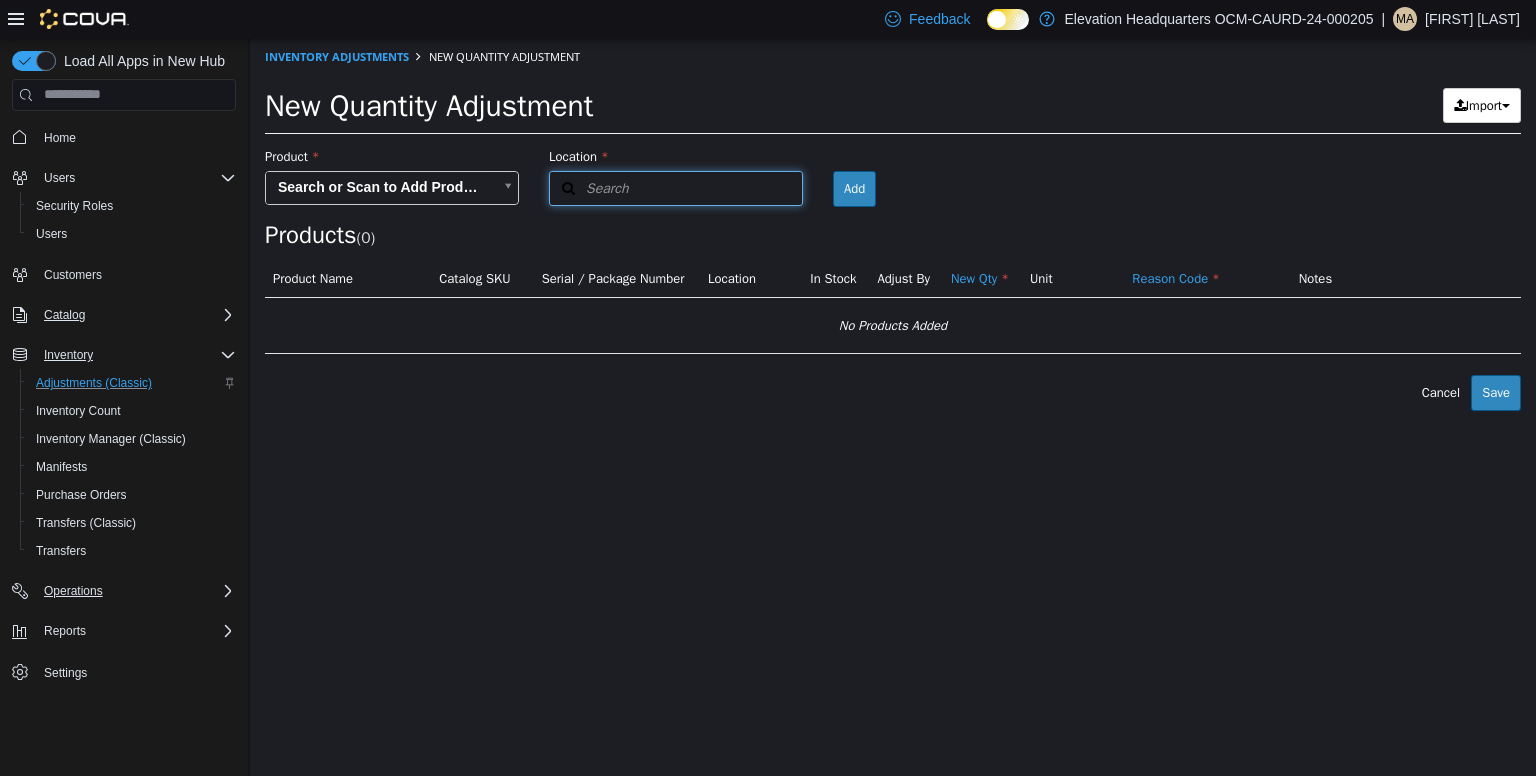 click on "Search" at bounding box center (676, 187) 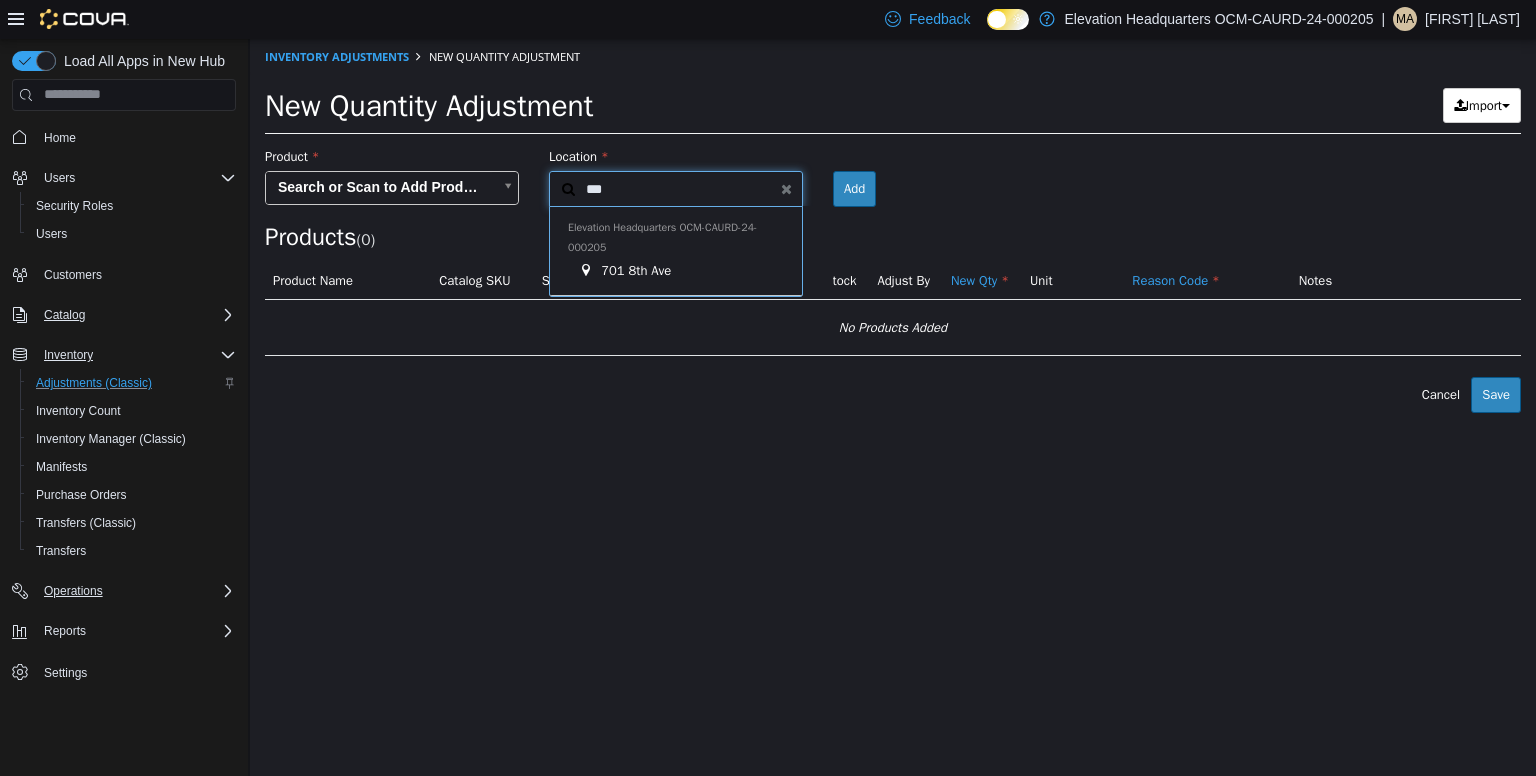 type on "***" 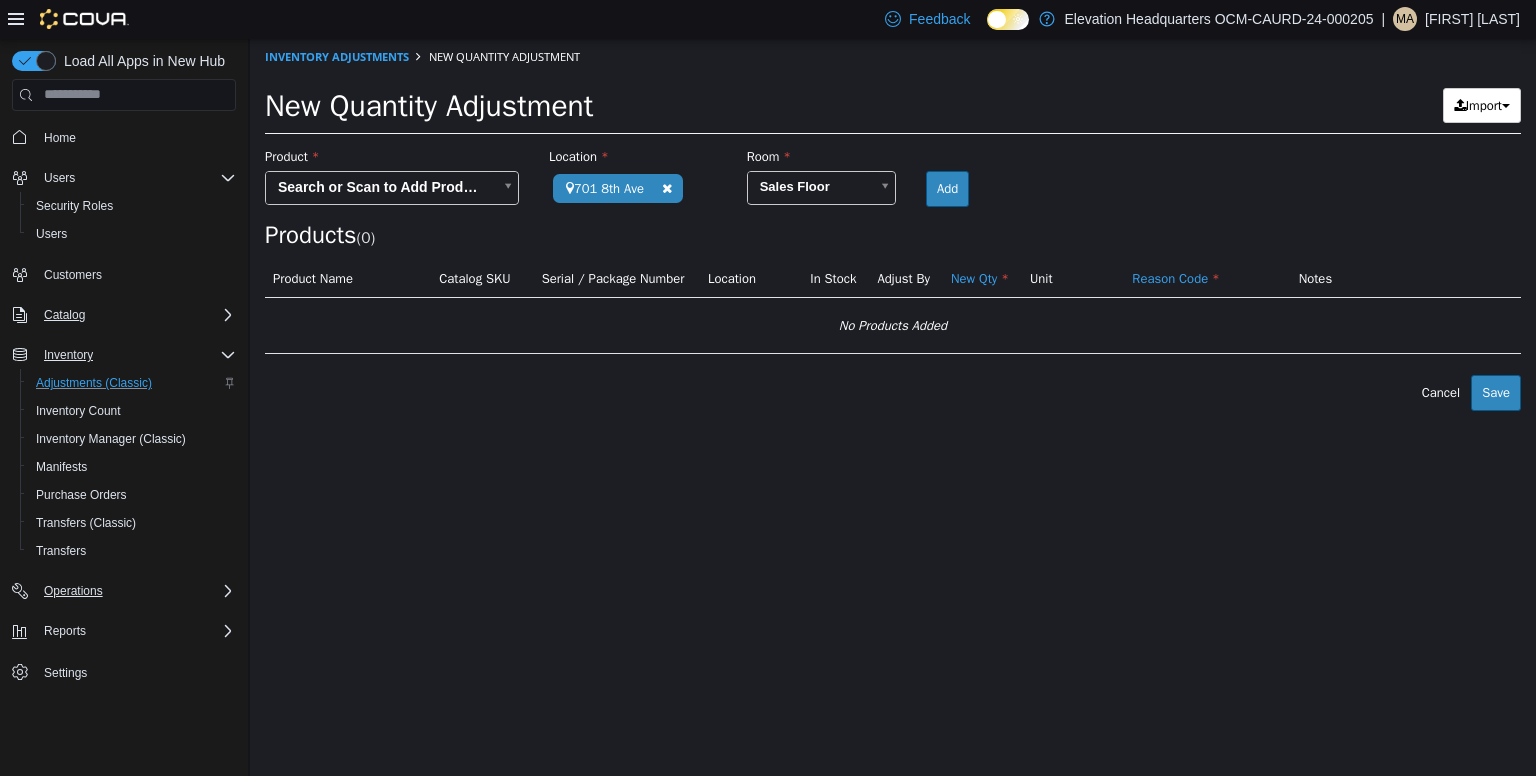 click on "Elevation Headquarters OCM-CAURD-24-000205     (1)         [NUMBER] [STREET]         Elevation Headquarters OCM-CAURD-24-000205   [NUMBER] [STREET]   Room     Sales Floor                                Add Products  ( 0 ) Product Name Catalog SKU Serial / Package Number Location In Stock Adjust By New Qty Unit Reason Code Notes No Products Added Error saving adjustment please resolve the errors above. Cancel Save" at bounding box center (893, 224) 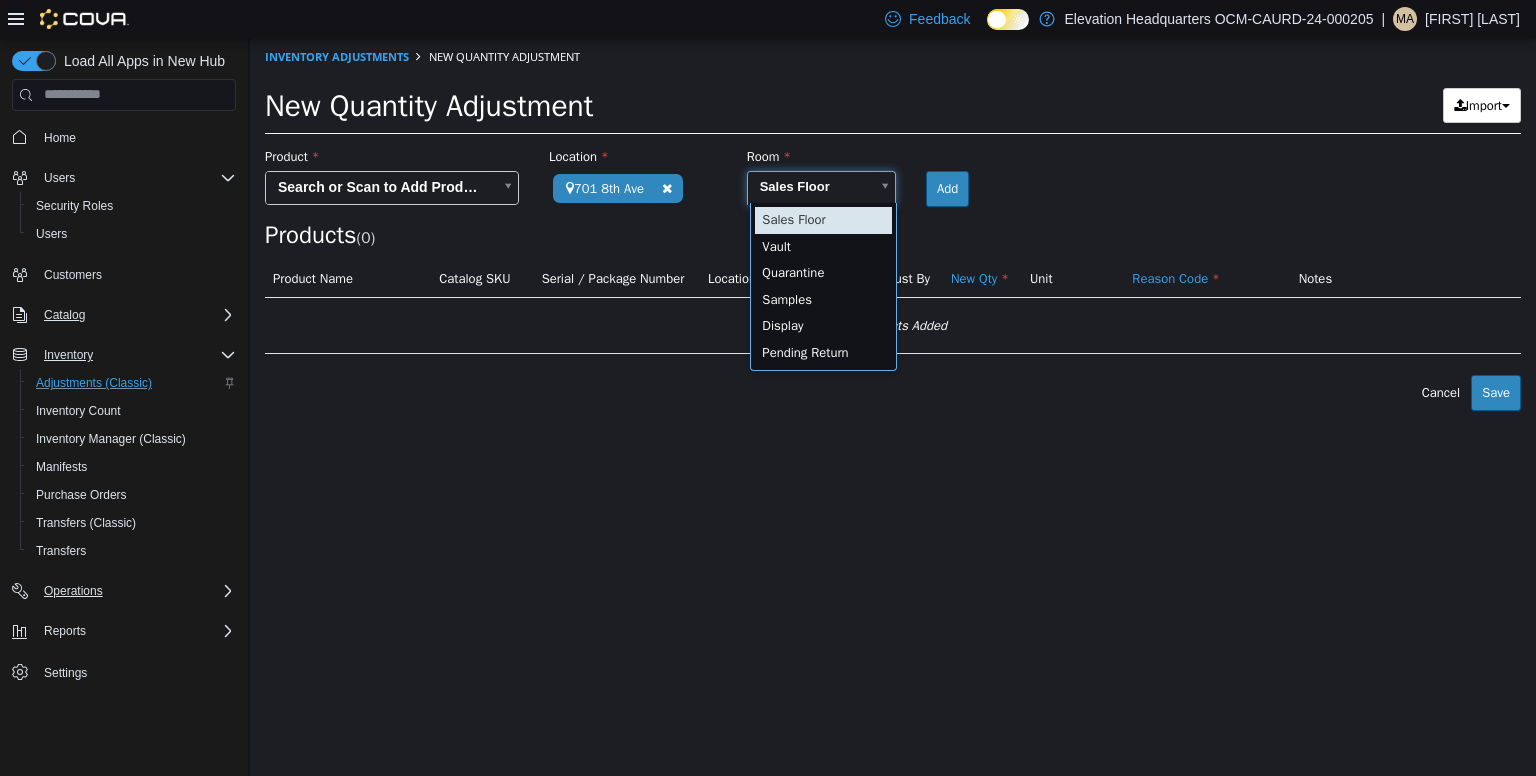 click on "Elevation Headquarters OCM-CAURD-24-000205     (1)         [NUMBER] [STREET]         Elevation Headquarters OCM-CAURD-24-000205   [NUMBER] [STREET]   Room     Sales Floor        Add Products  ( 0 ) Product Name Catalog SKU Serial / Package Number Location In Stock Adjust By New Qty Unit Reason Code Notes No Products Added Error saving adjustment please resolve the errors above. Cancel Save
Sales Floor  Vault  Quarantine  Samples  Display  Pending Return" at bounding box center [893, 224] 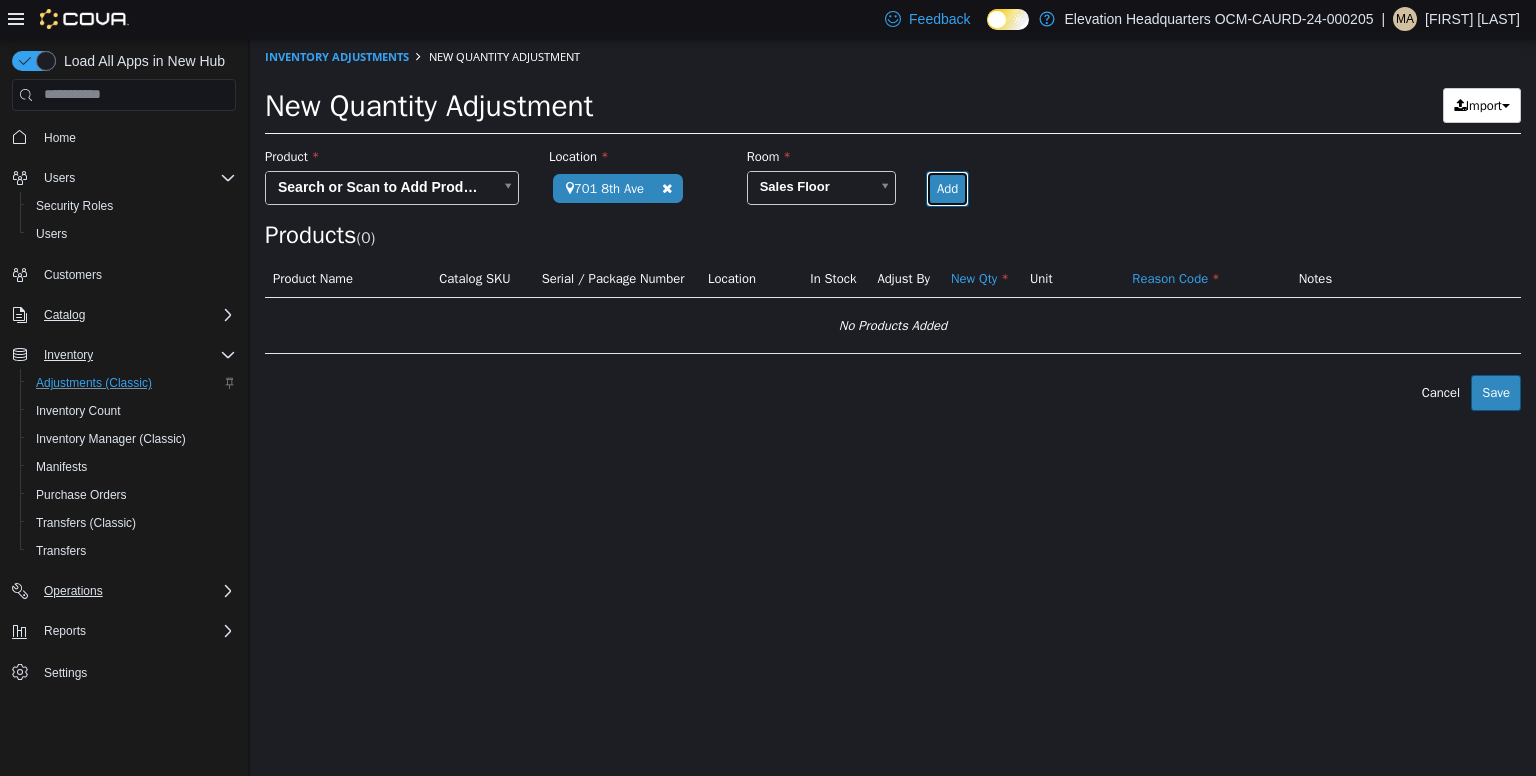 click on "Add" at bounding box center [947, 188] 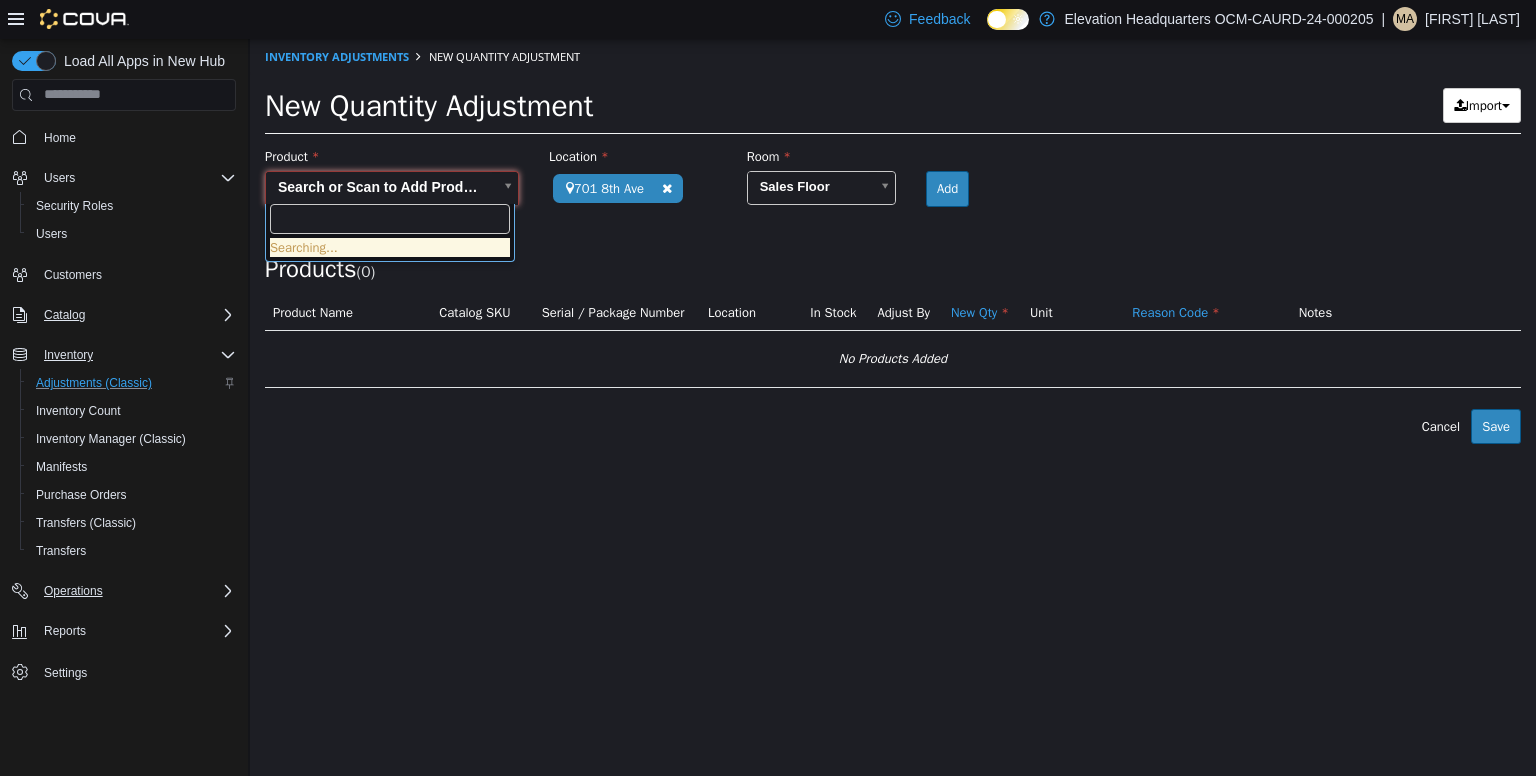 click on "**********" at bounding box center [893, 240] 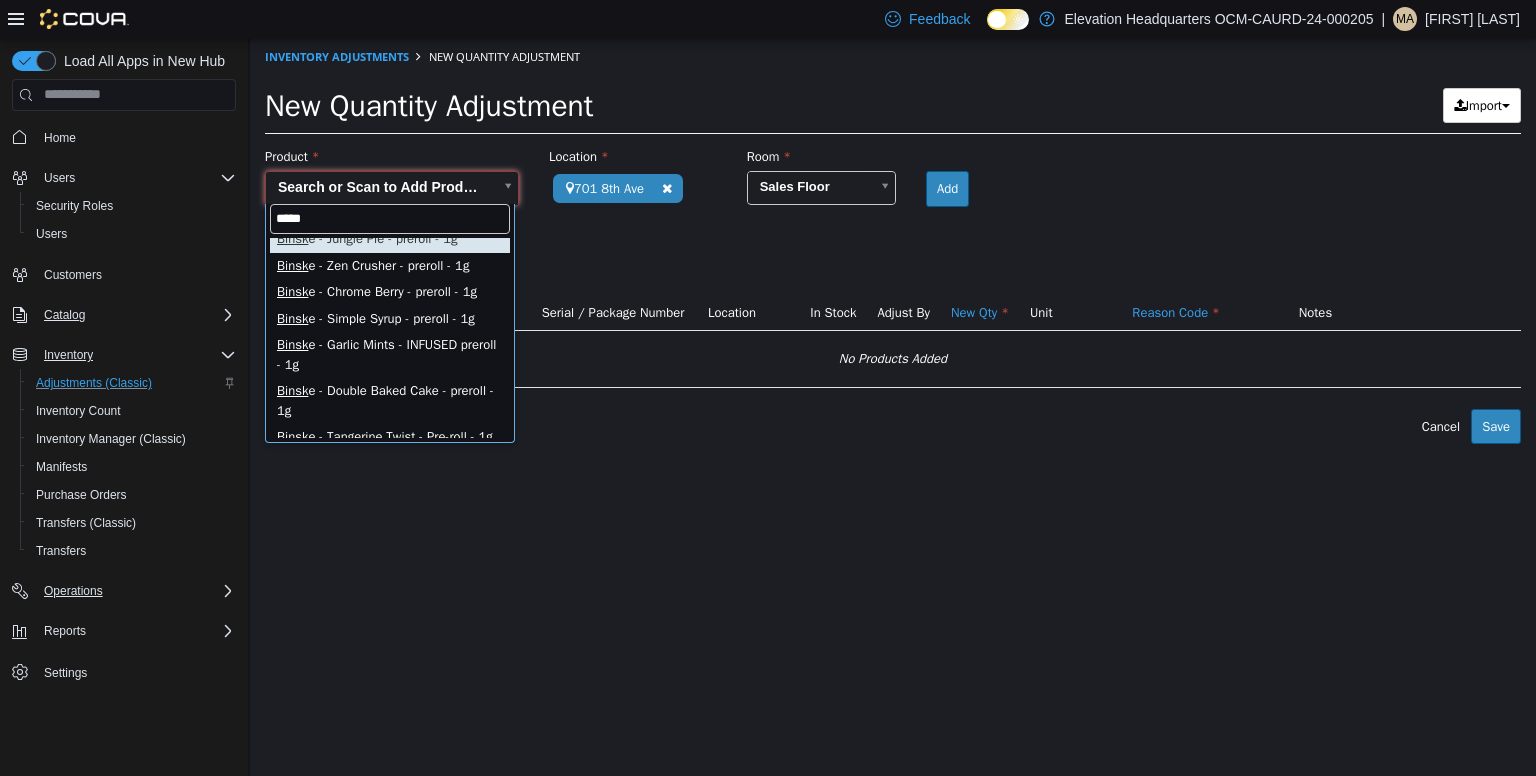 scroll, scrollTop: 162, scrollLeft: 0, axis: vertical 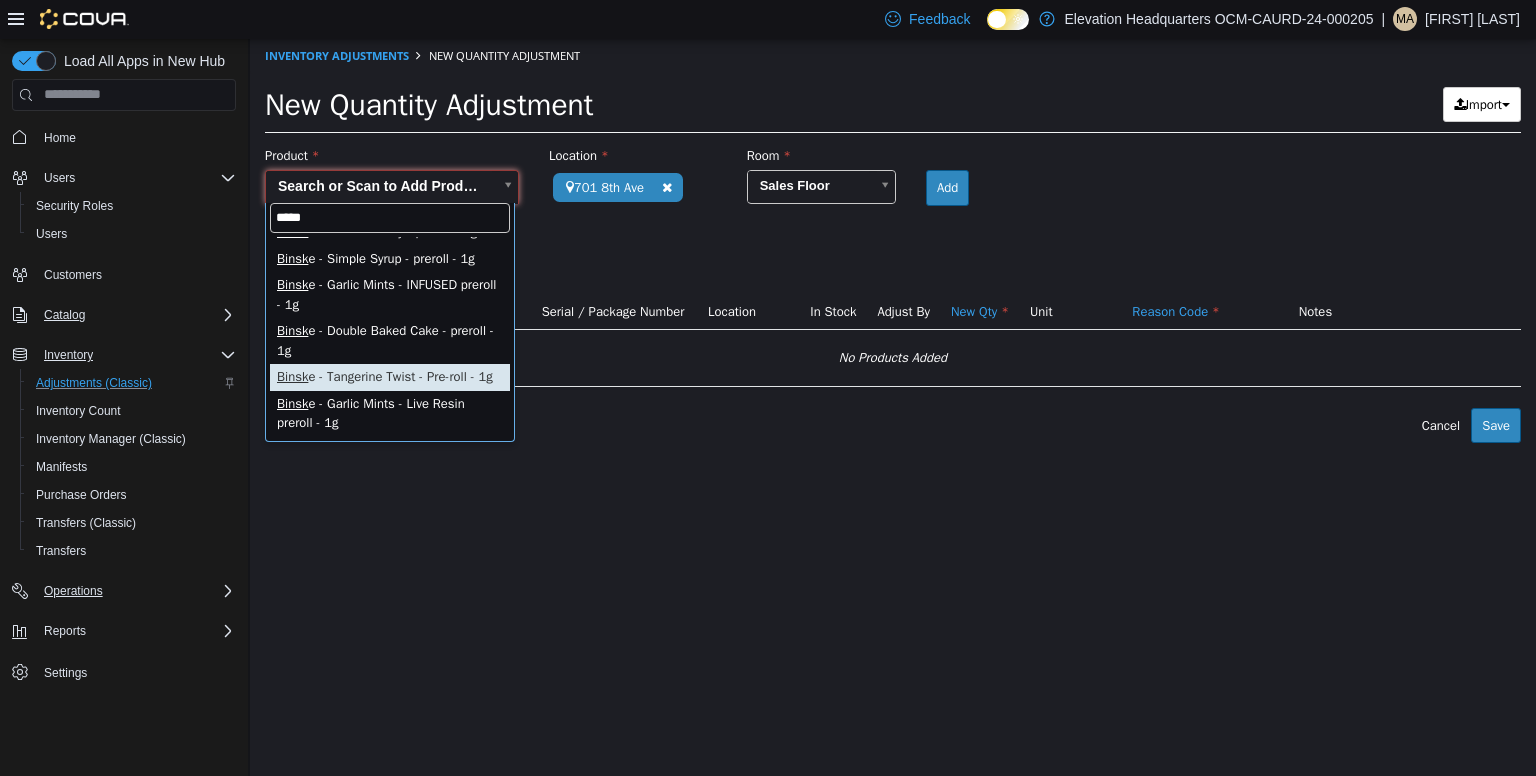type on "*****" 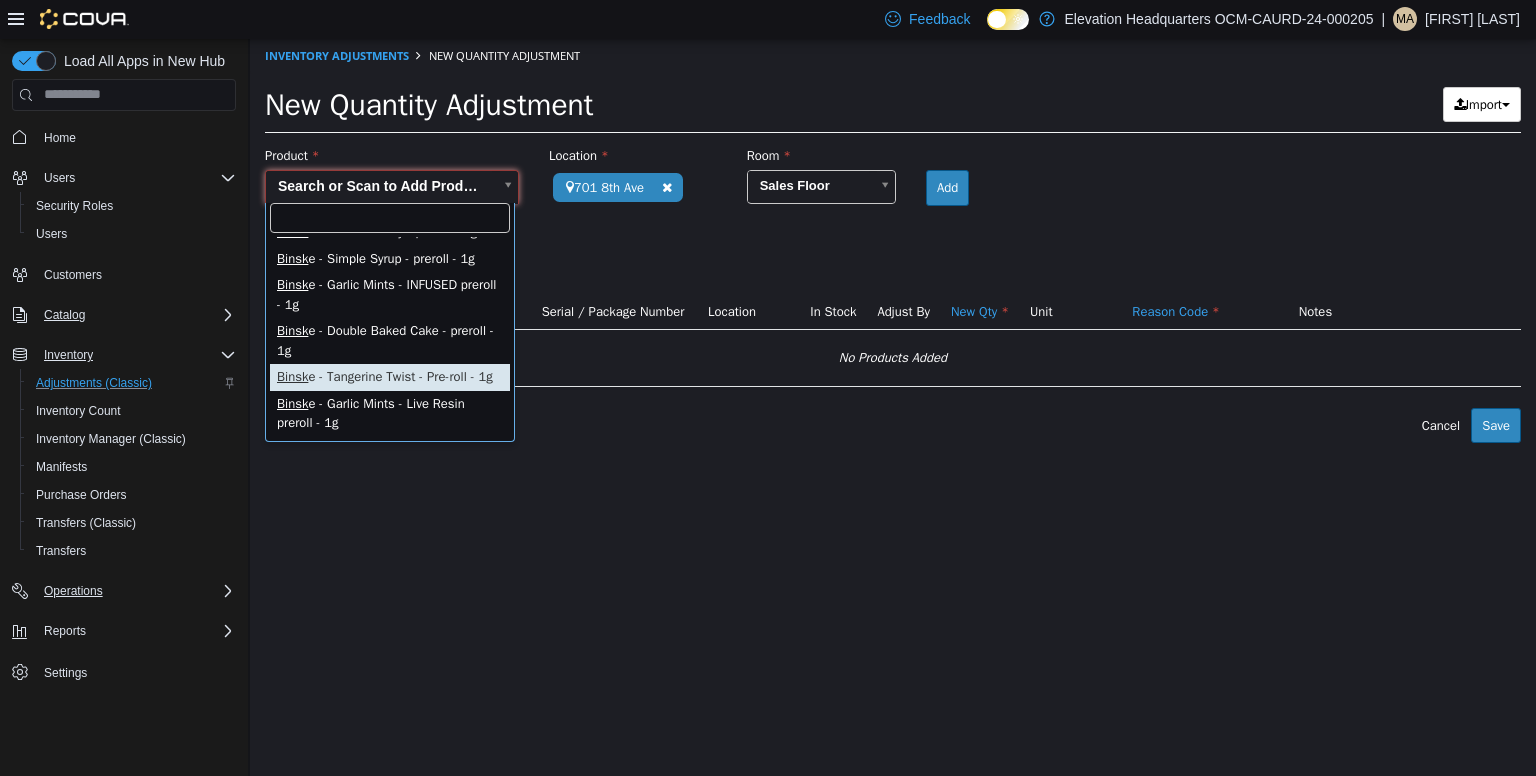 scroll, scrollTop: 0, scrollLeft: 0, axis: both 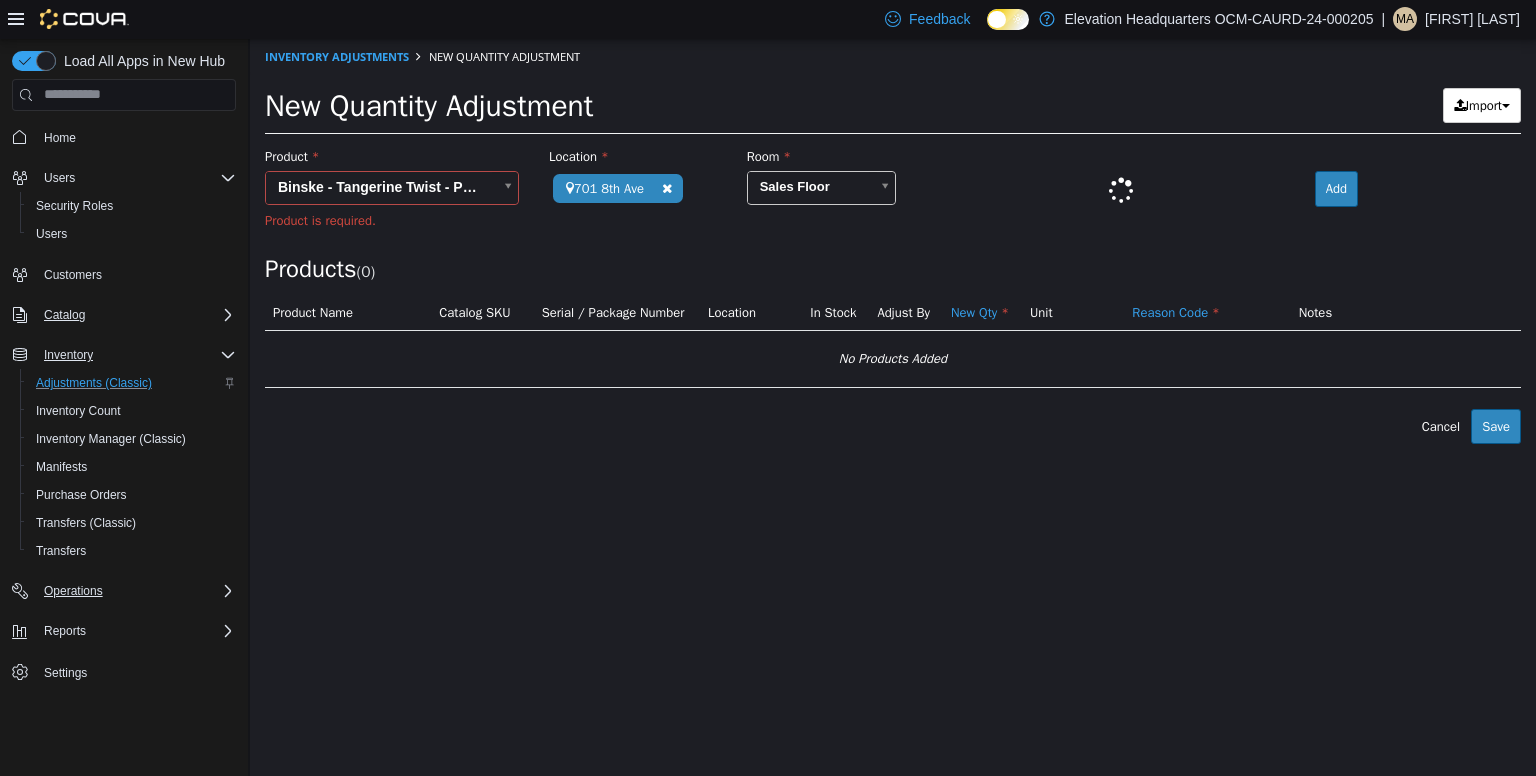 click on "Elevation Headquarters OCM-CAURD-24-000205     (1)         [NUMBER] [STREET]         Elevation Headquarters OCM-CAURD-24-000205   [NUMBER] [STREET]   Room     Sales Floor
Add Products  ( 0 ) Product Name Catalog SKU Serial / Package Number Location In Stock Adjust By New Qty Unit Reason Code Notes No Products Added Error saving adjustment please resolve the errors above. Cancel Save" at bounding box center [893, 240] 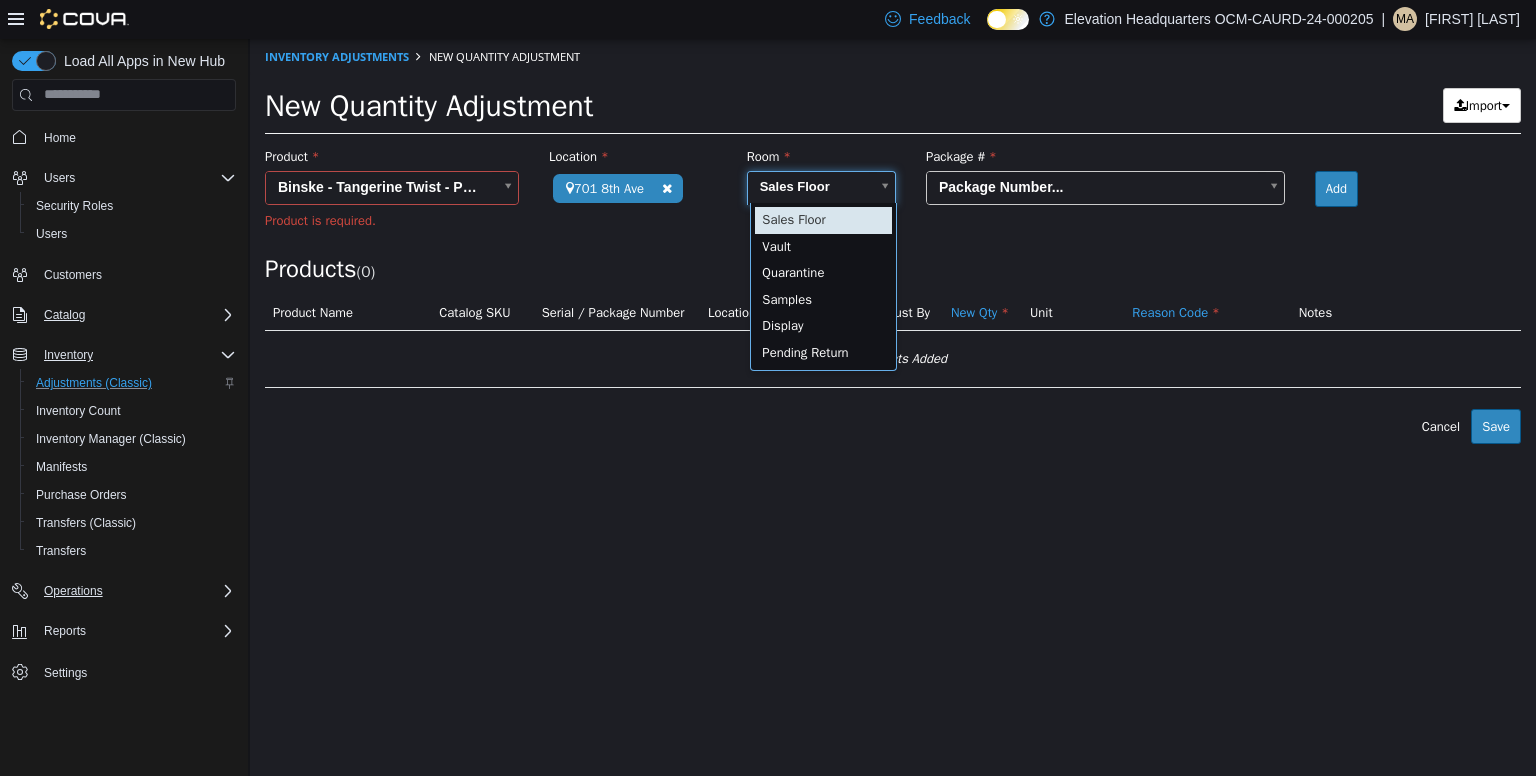 click on "**********" at bounding box center (893, 240) 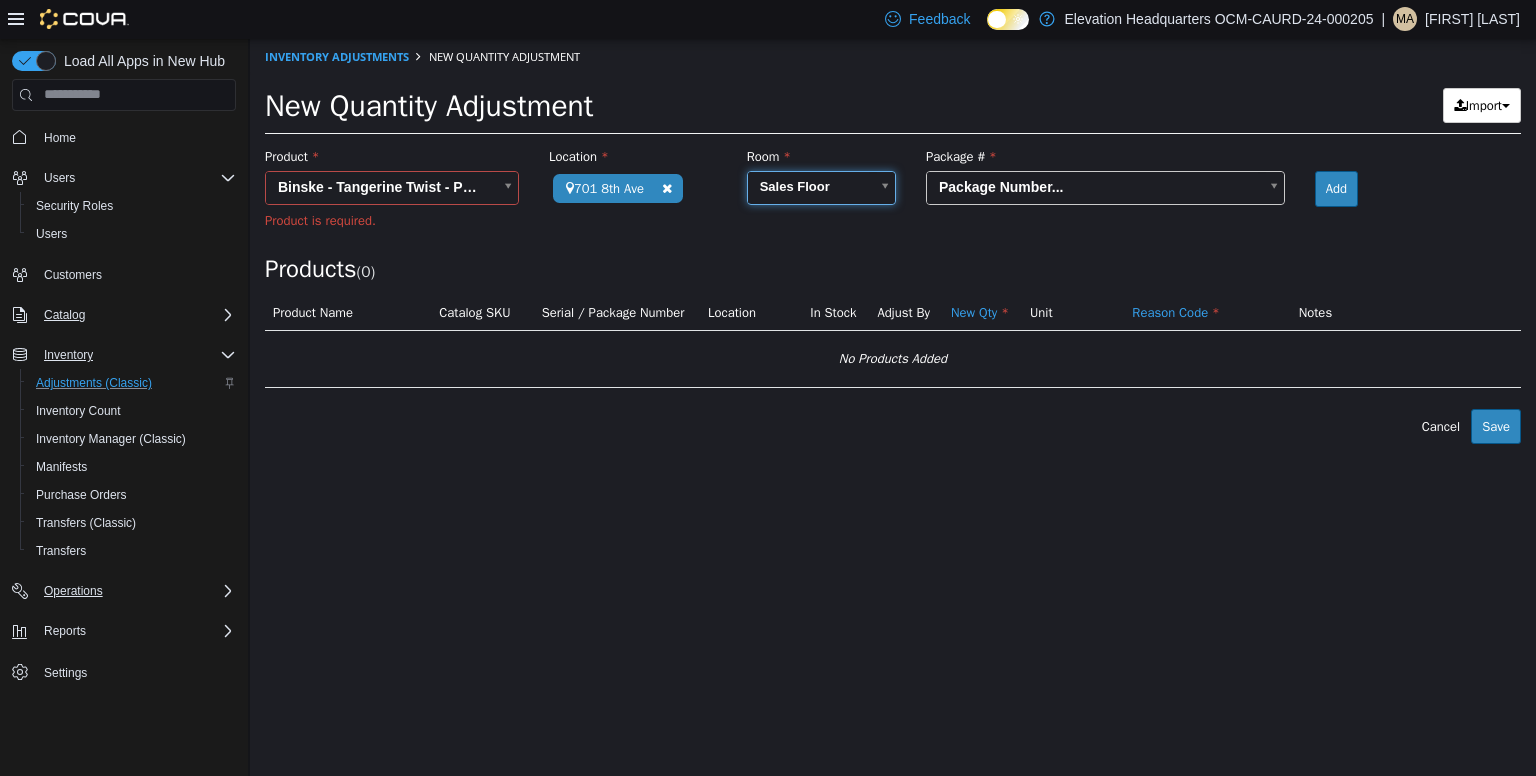 click on "**********" at bounding box center [893, 240] 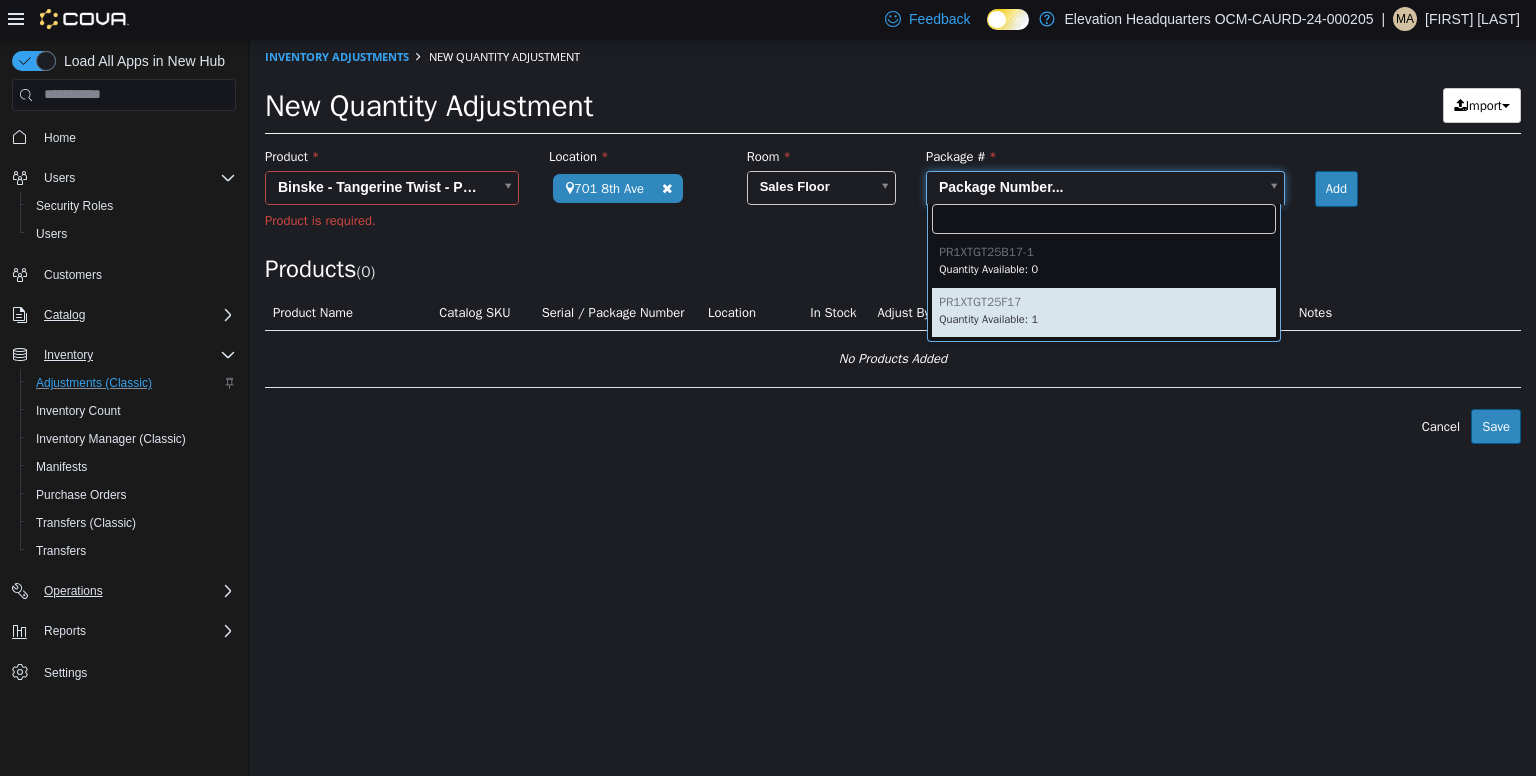 type on "**********" 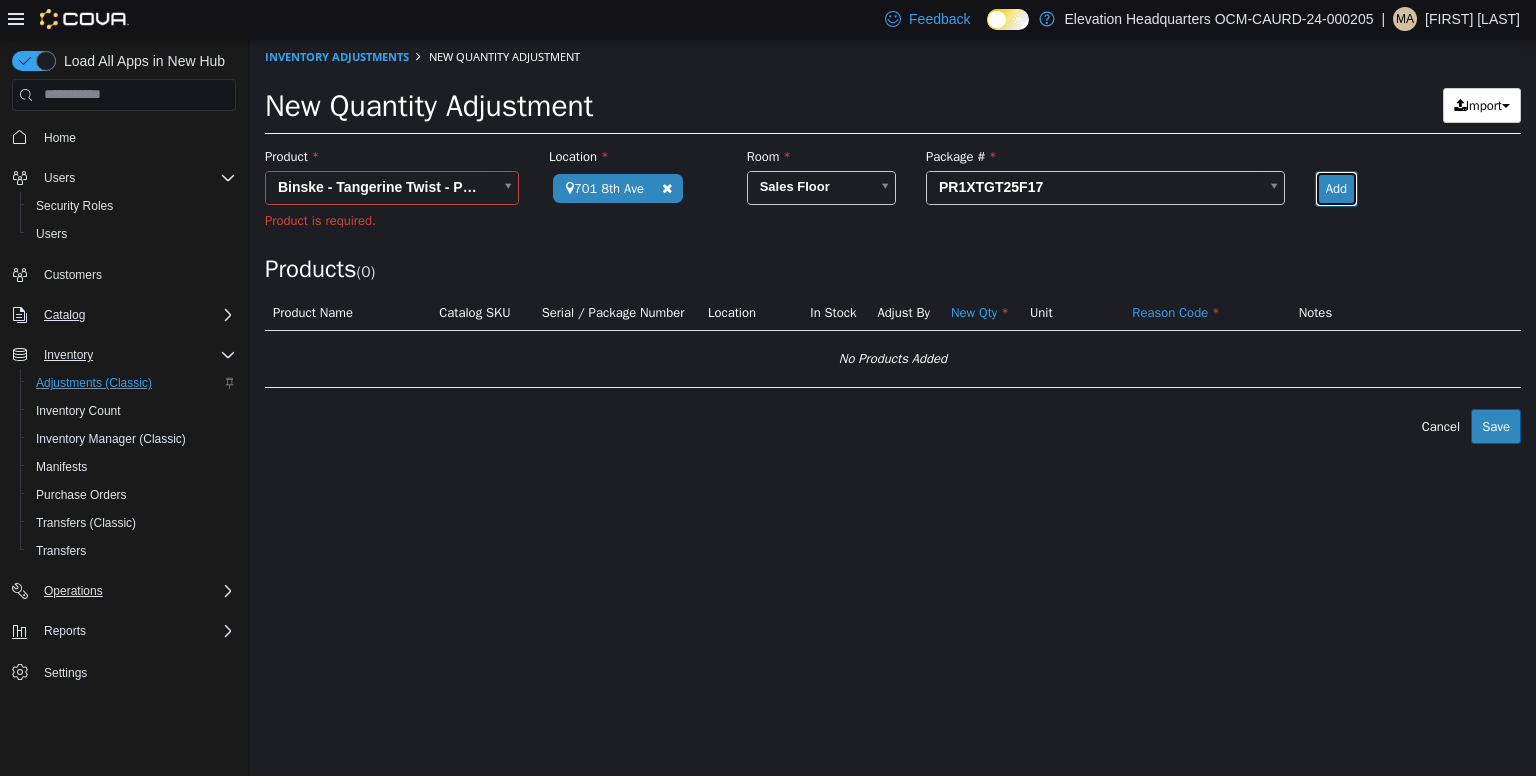 click on "Add" at bounding box center [1336, 188] 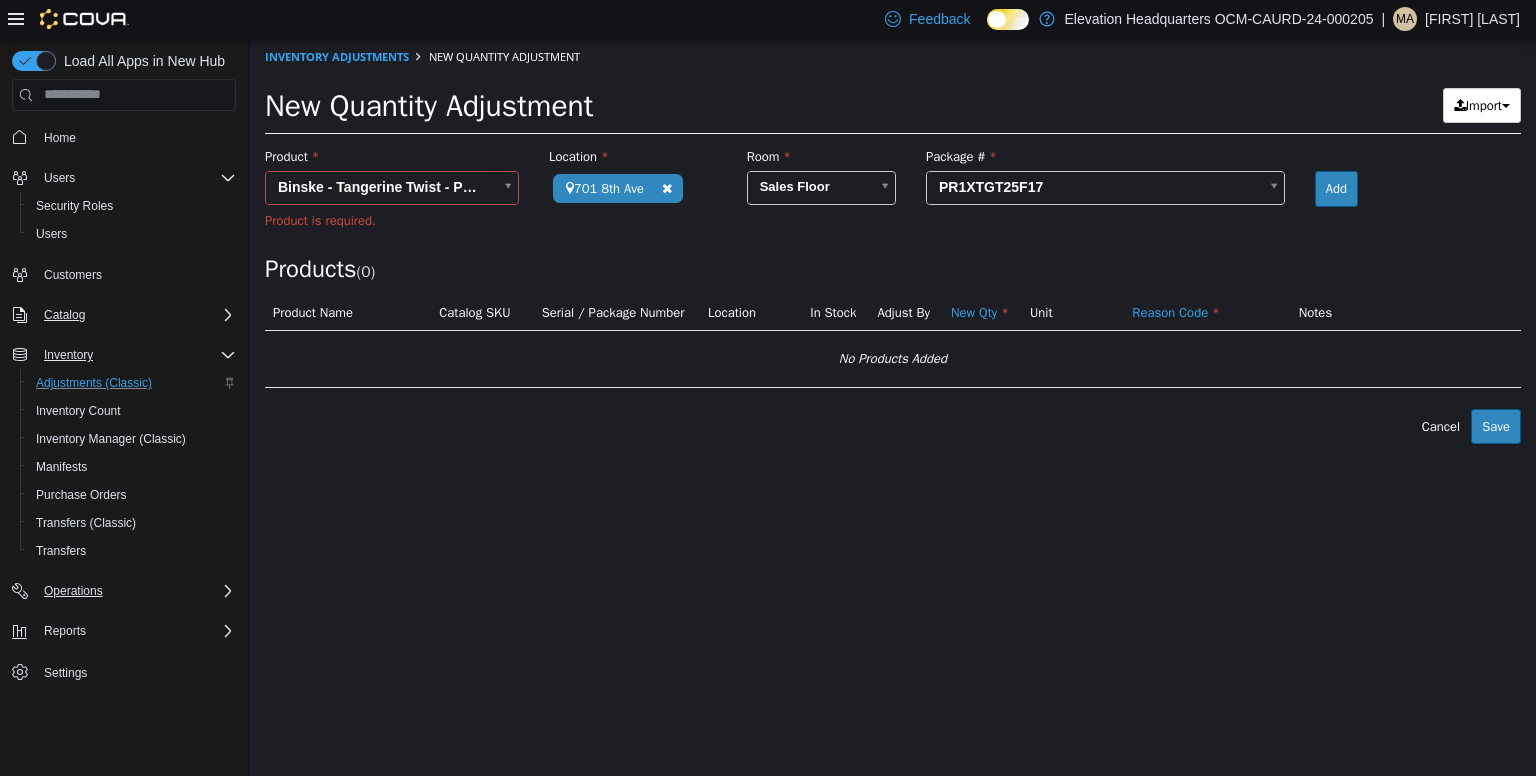 type 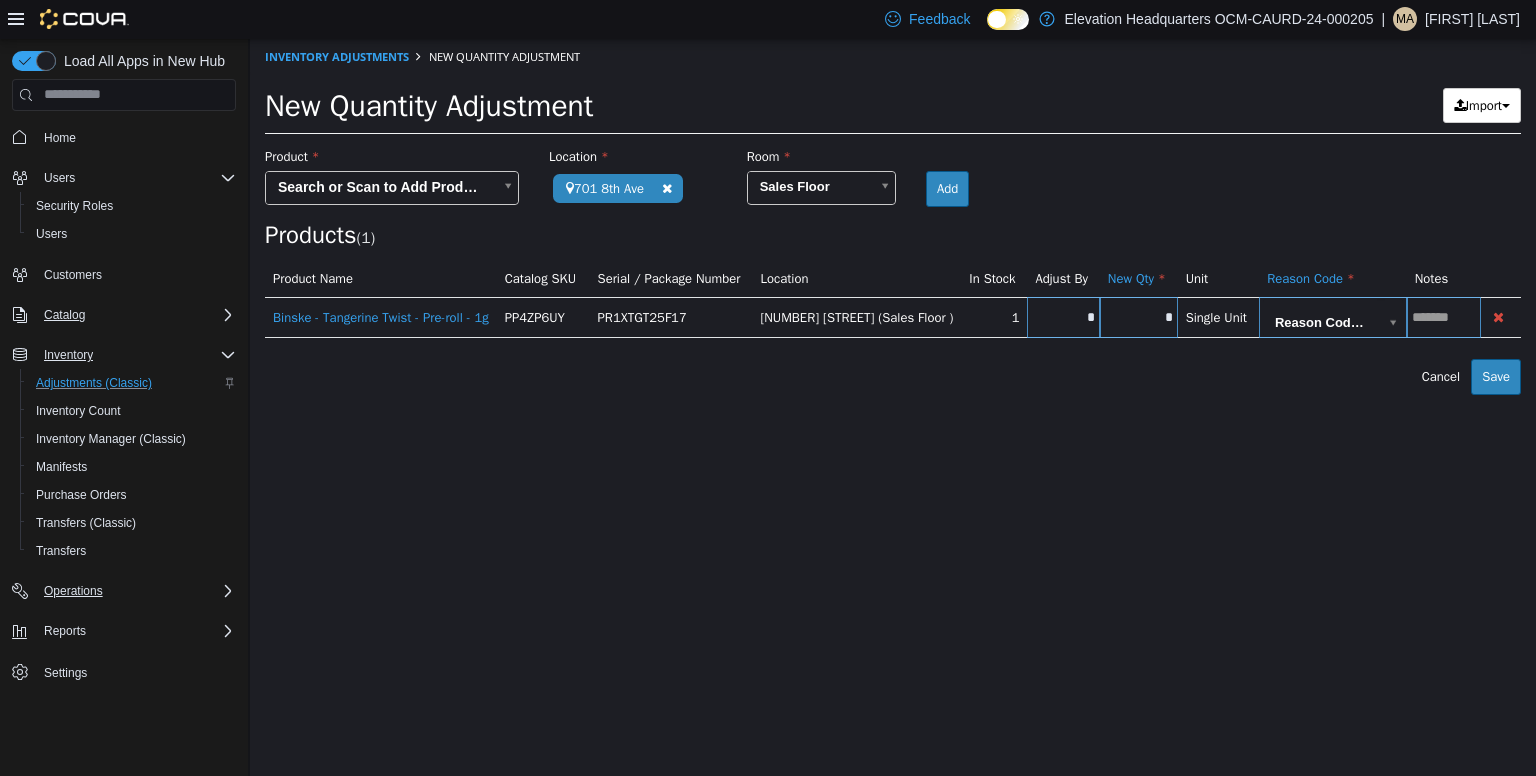 click on "*" at bounding box center (1063, 316) 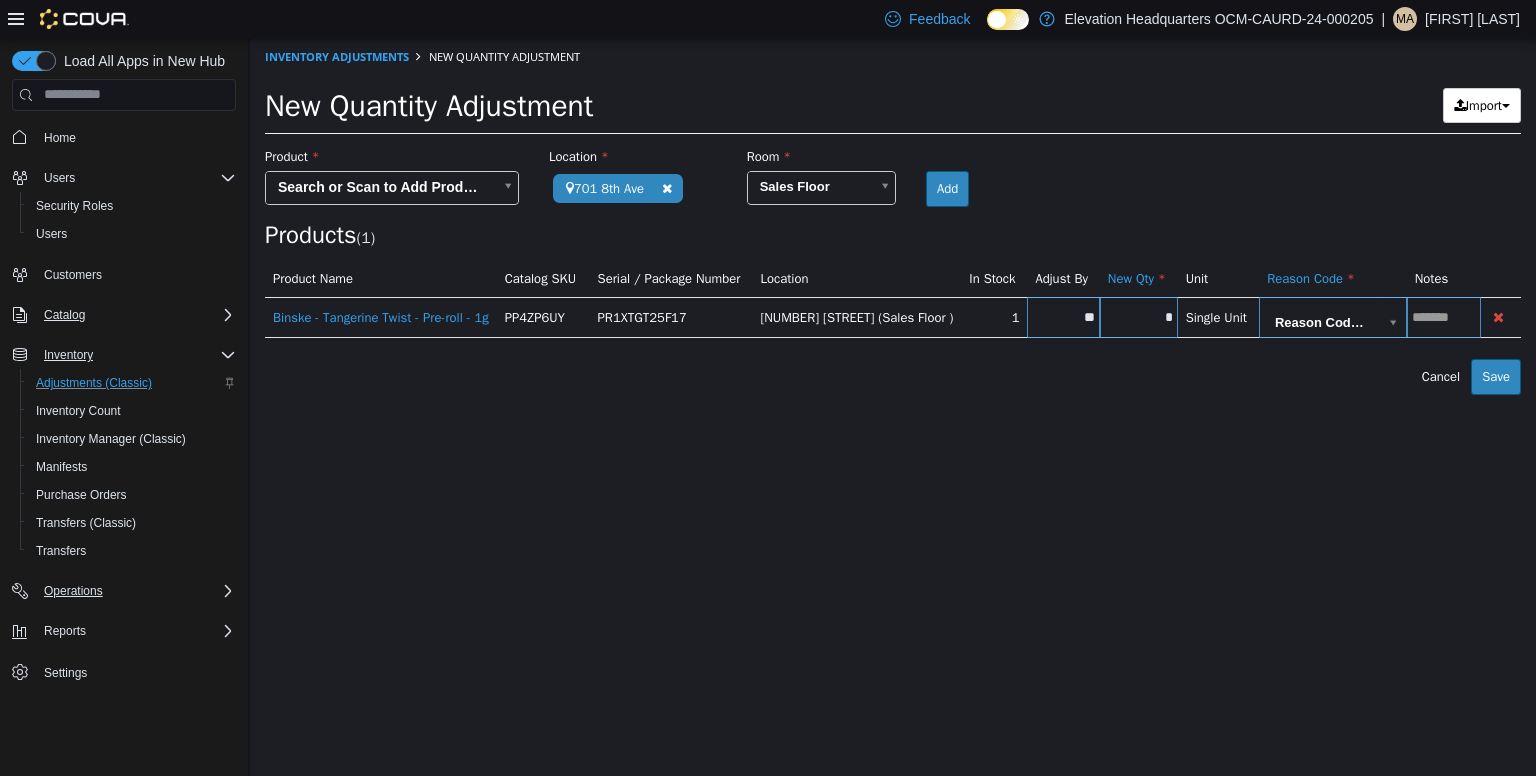 click on "**" at bounding box center [1063, 316] 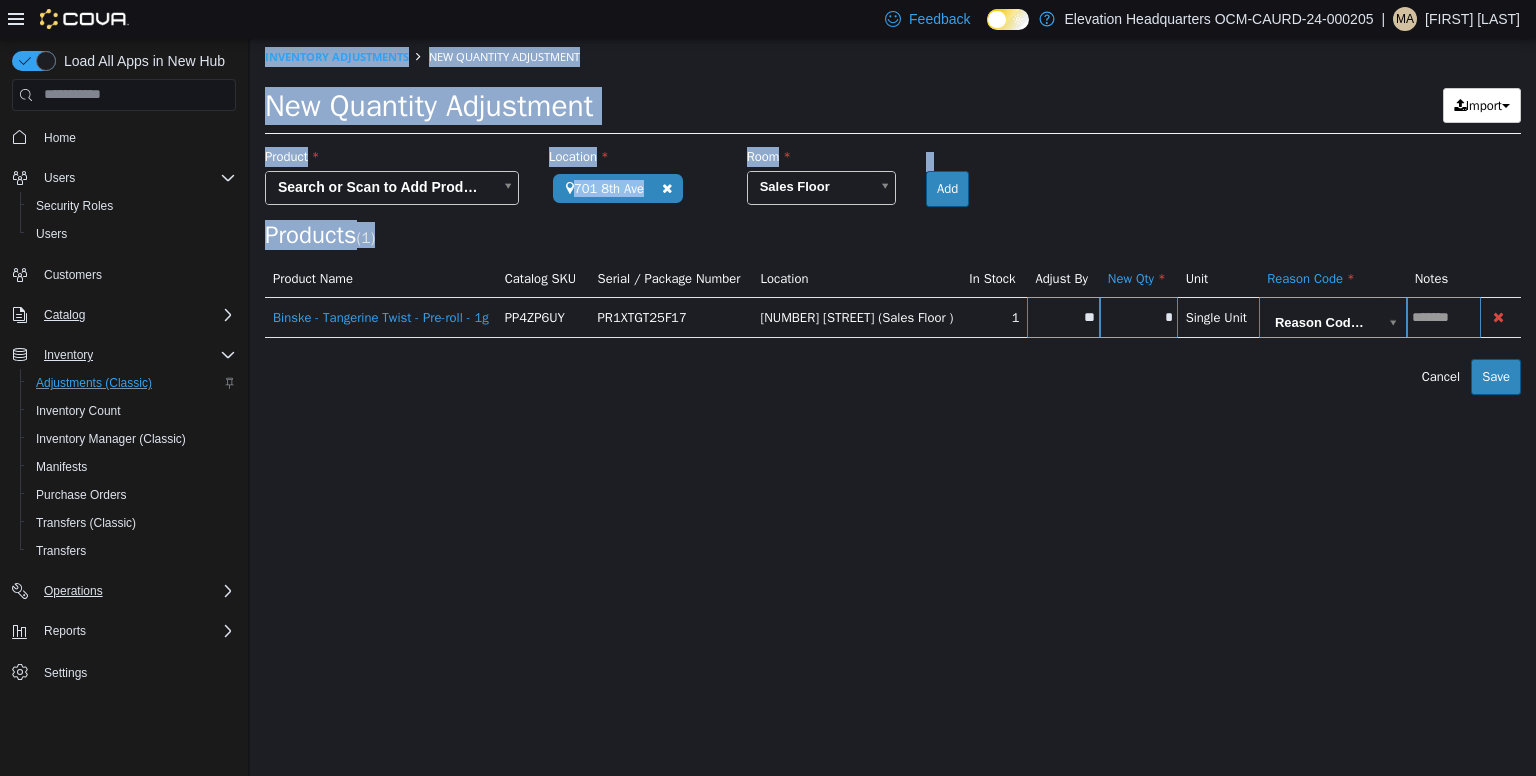 click on "1" at bounding box center [994, 316] 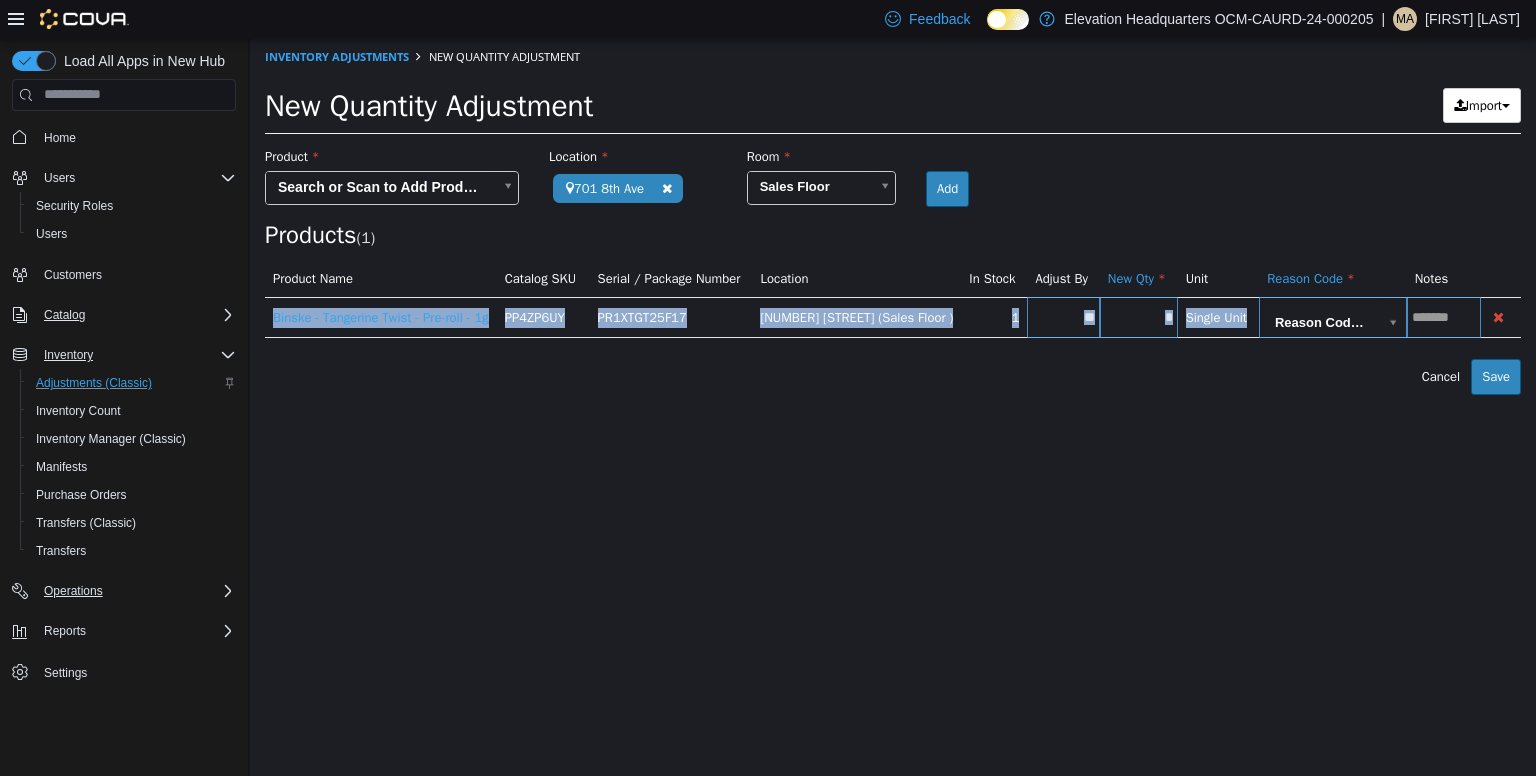 drag, startPoint x: 265, startPoint y: 317, endPoint x: 1360, endPoint y: 315, distance: 1095.0018 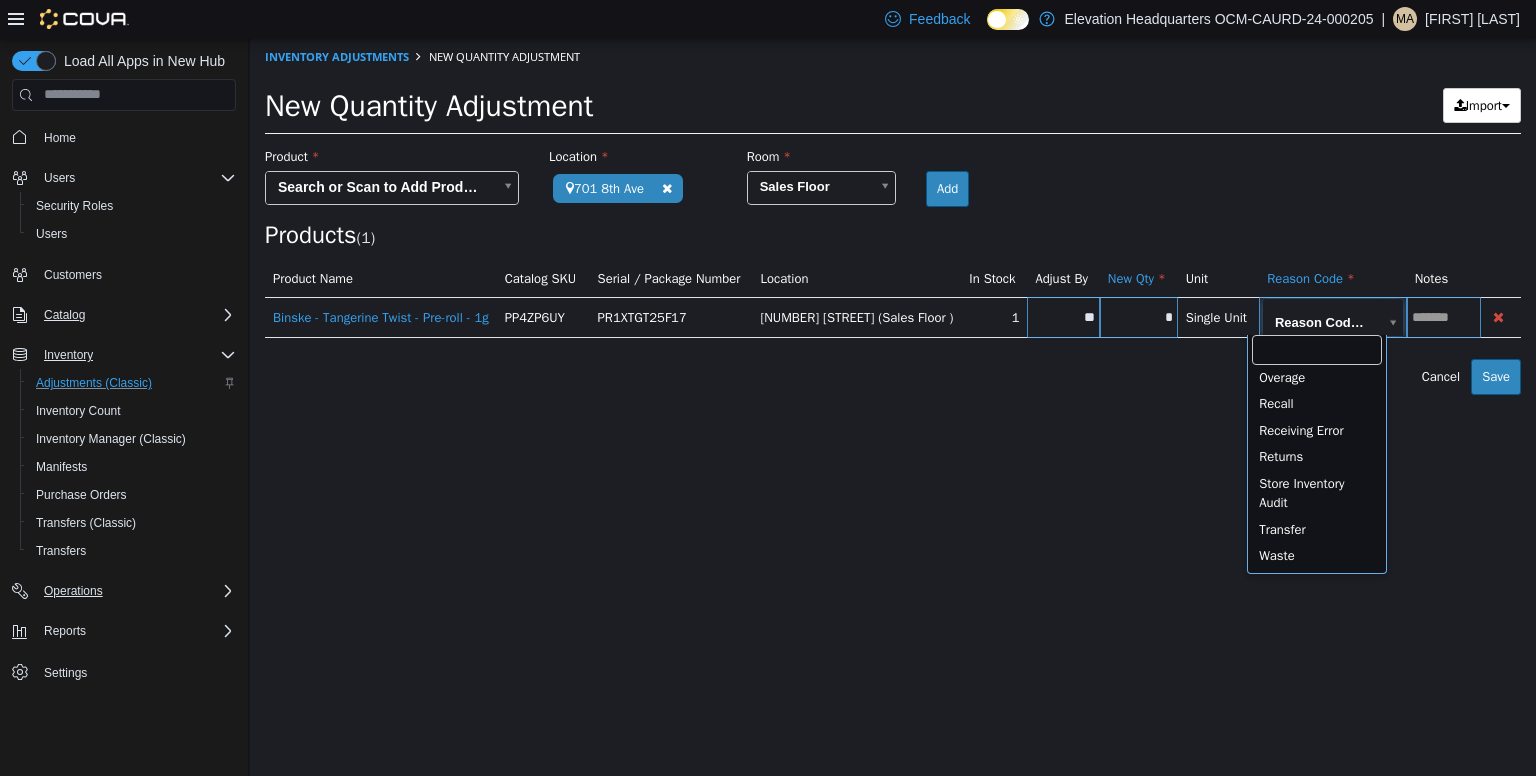 scroll, scrollTop: 111, scrollLeft: 0, axis: vertical 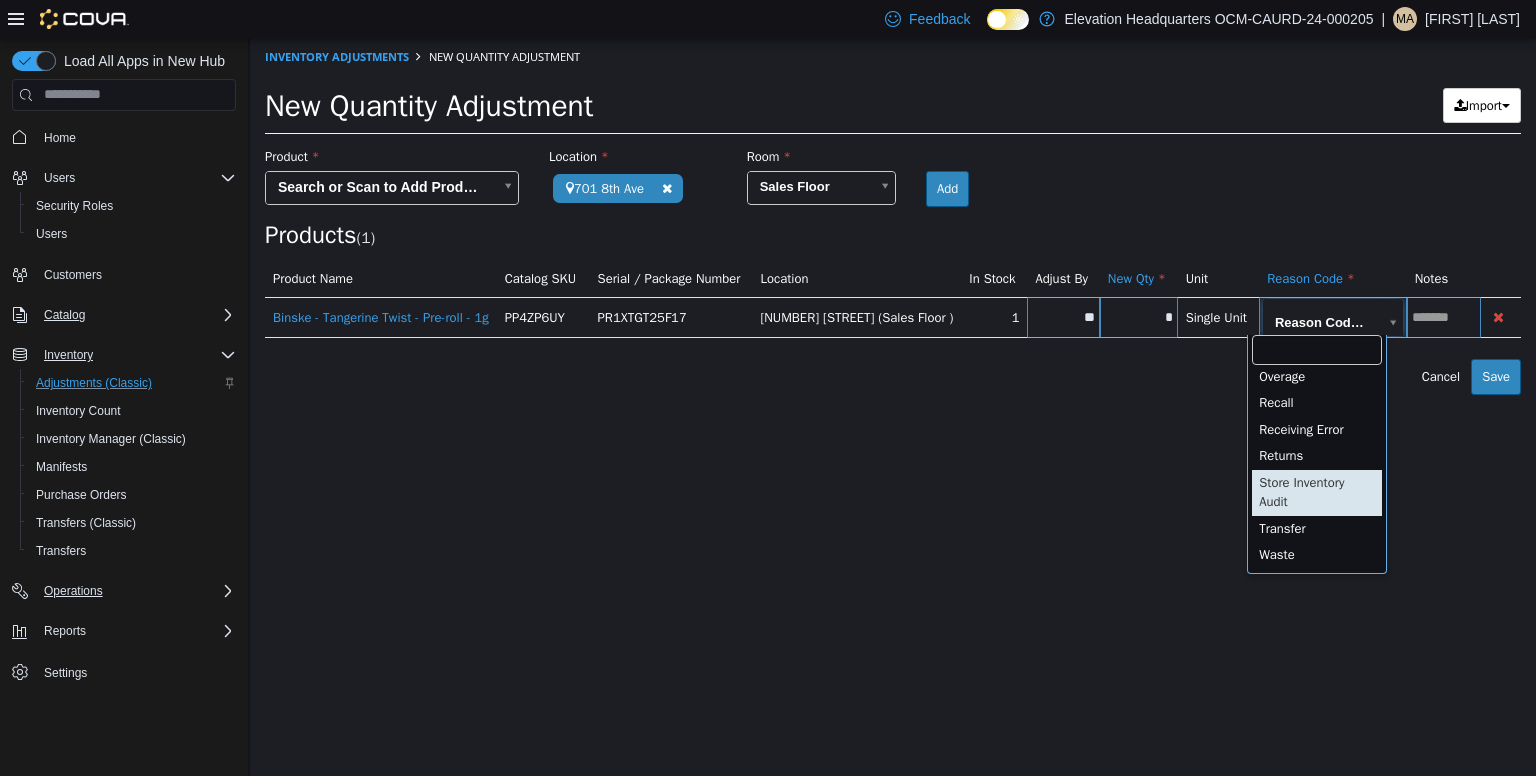 type on "**********" 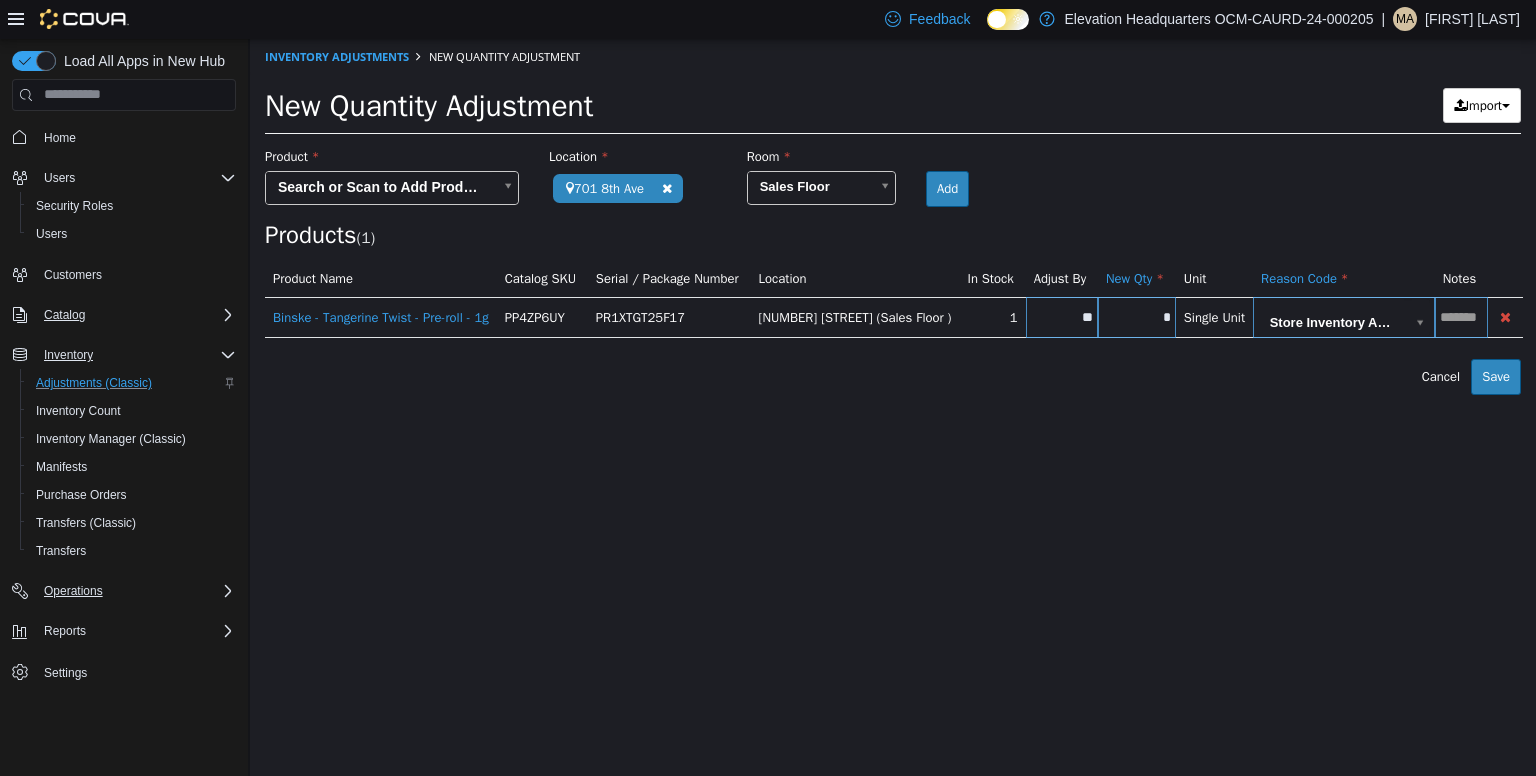 click at bounding box center (1461, 316) 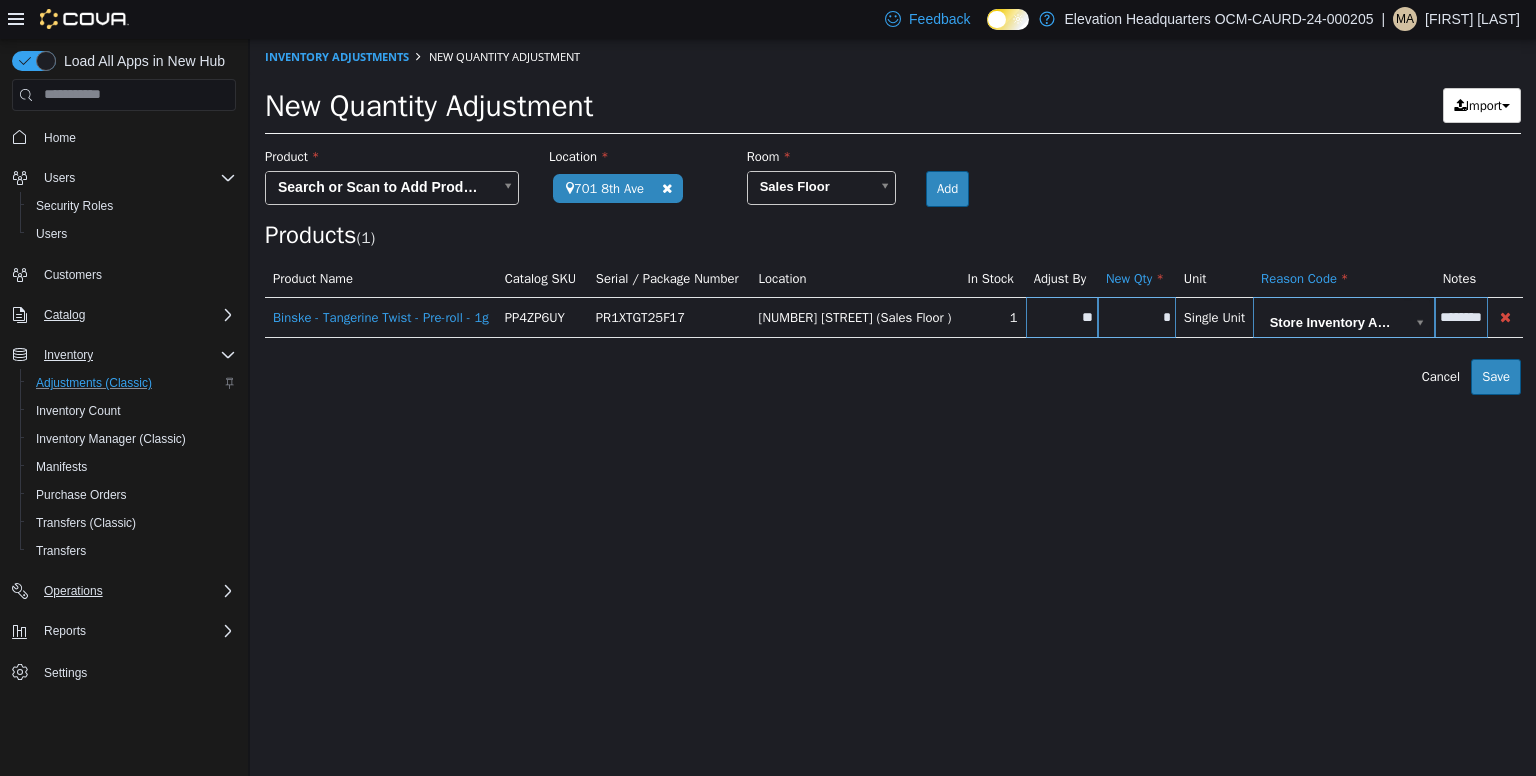 type on "********" 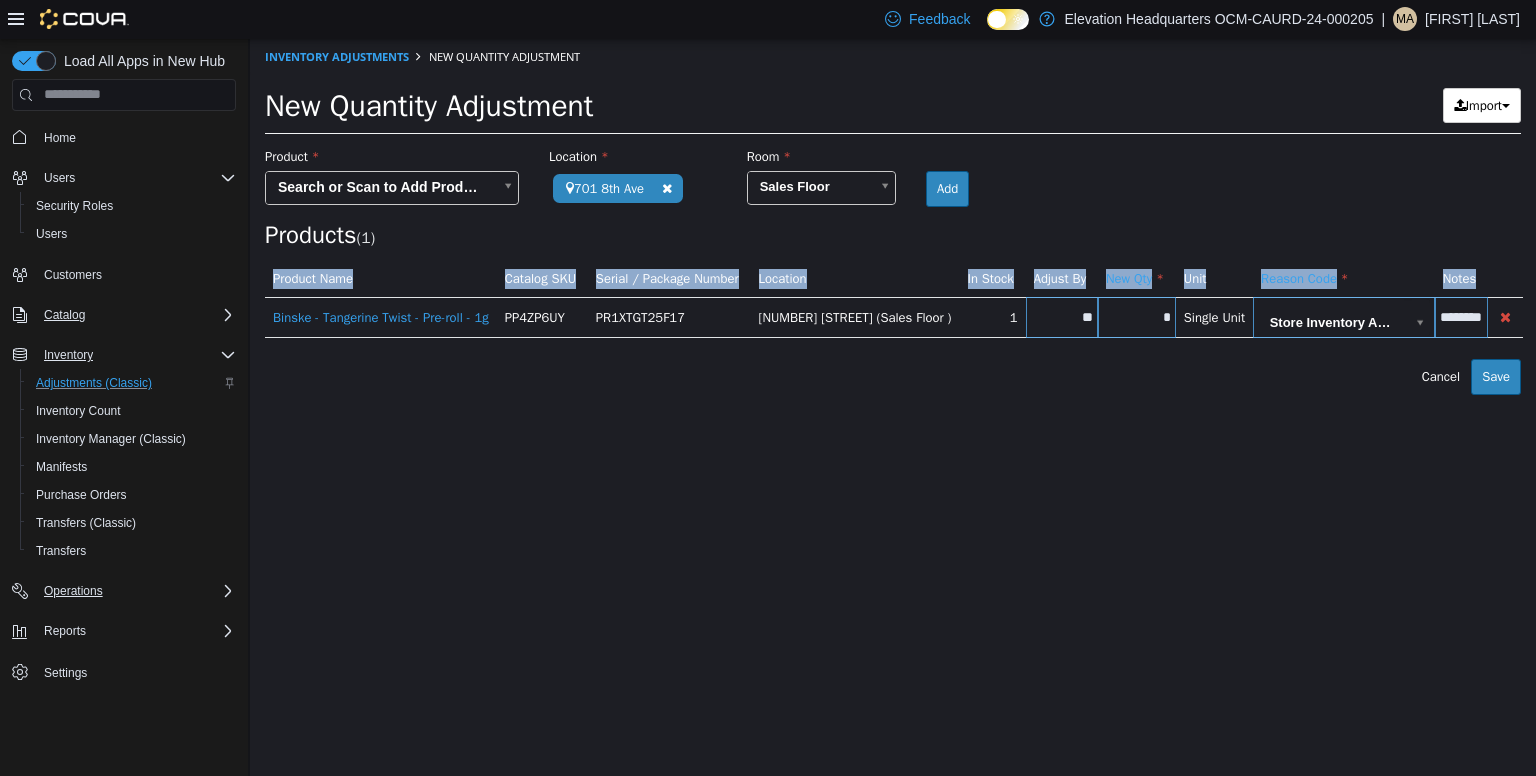 drag, startPoint x: 264, startPoint y: 314, endPoint x: 1480, endPoint y: 340, distance: 1216.278 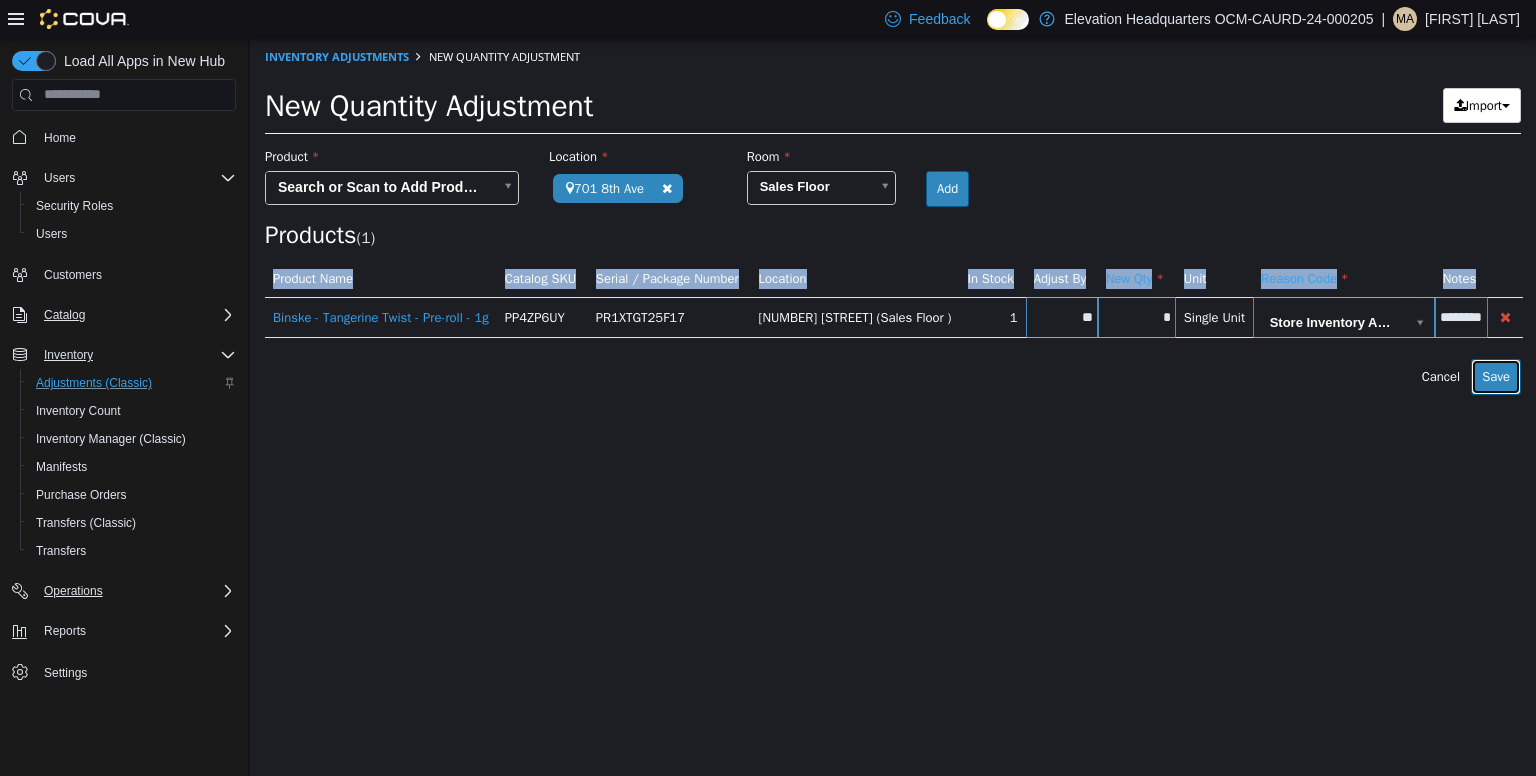 click on "Save" at bounding box center (1496, 376) 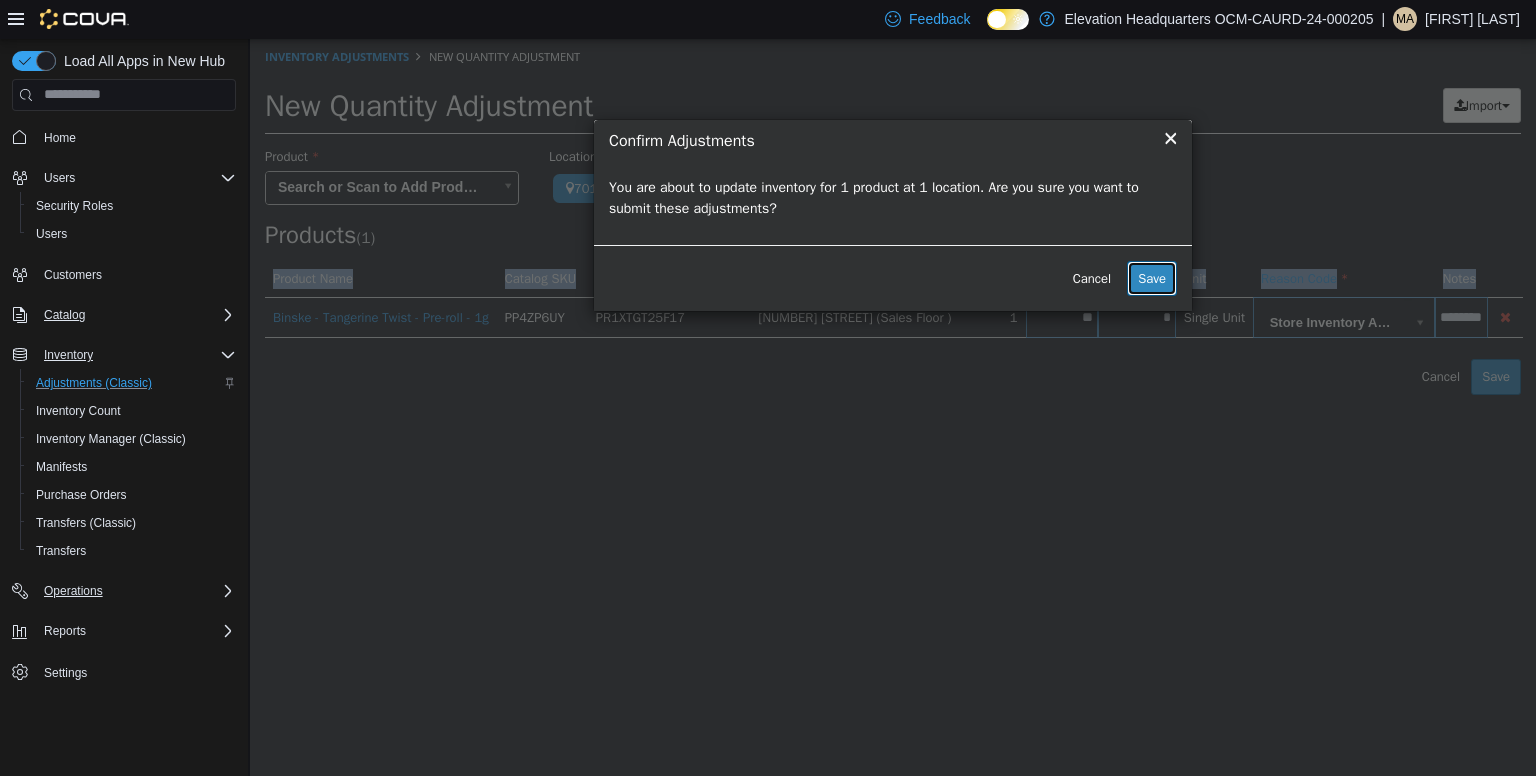 click on "Save" at bounding box center (1152, 278) 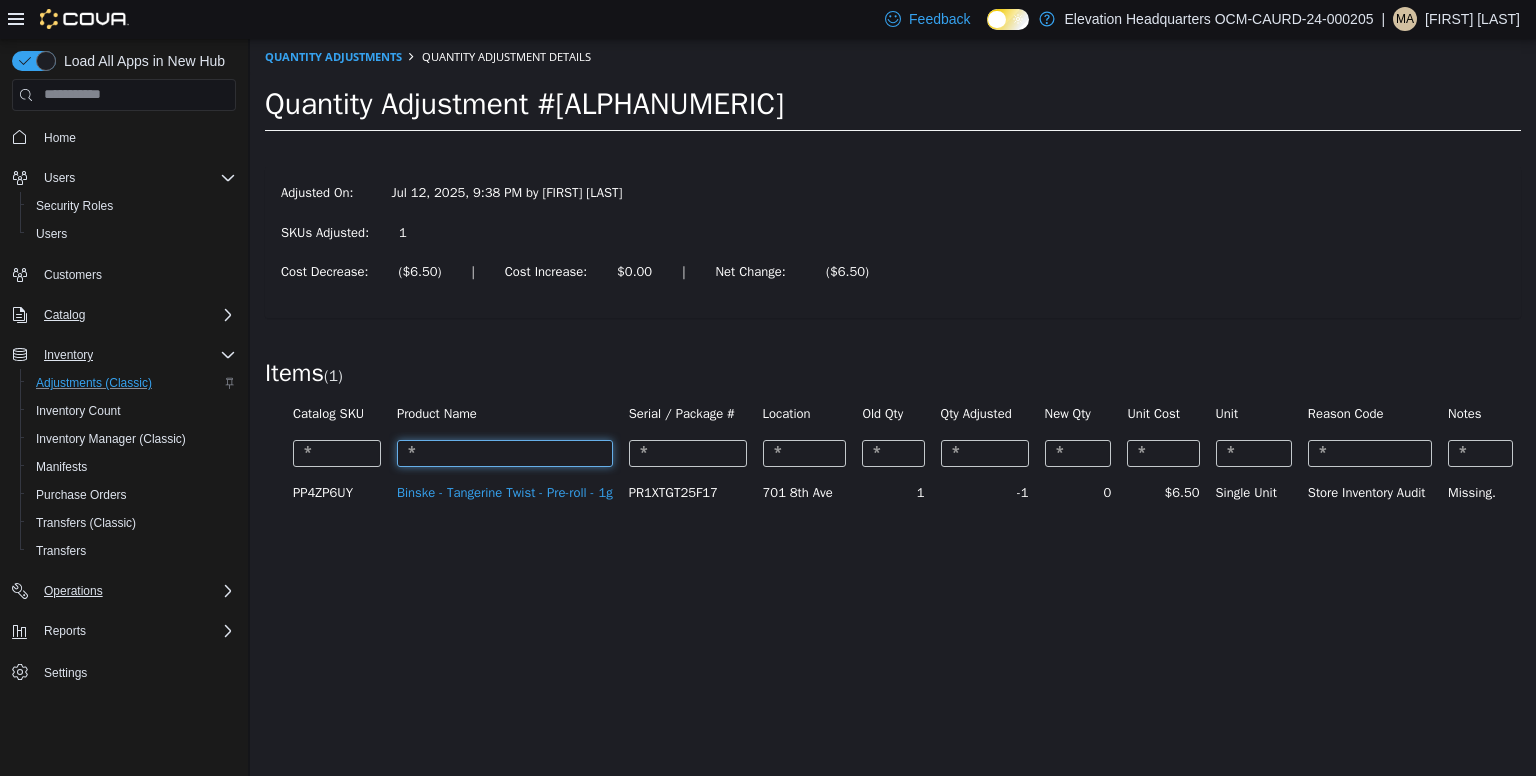 click at bounding box center [505, 452] 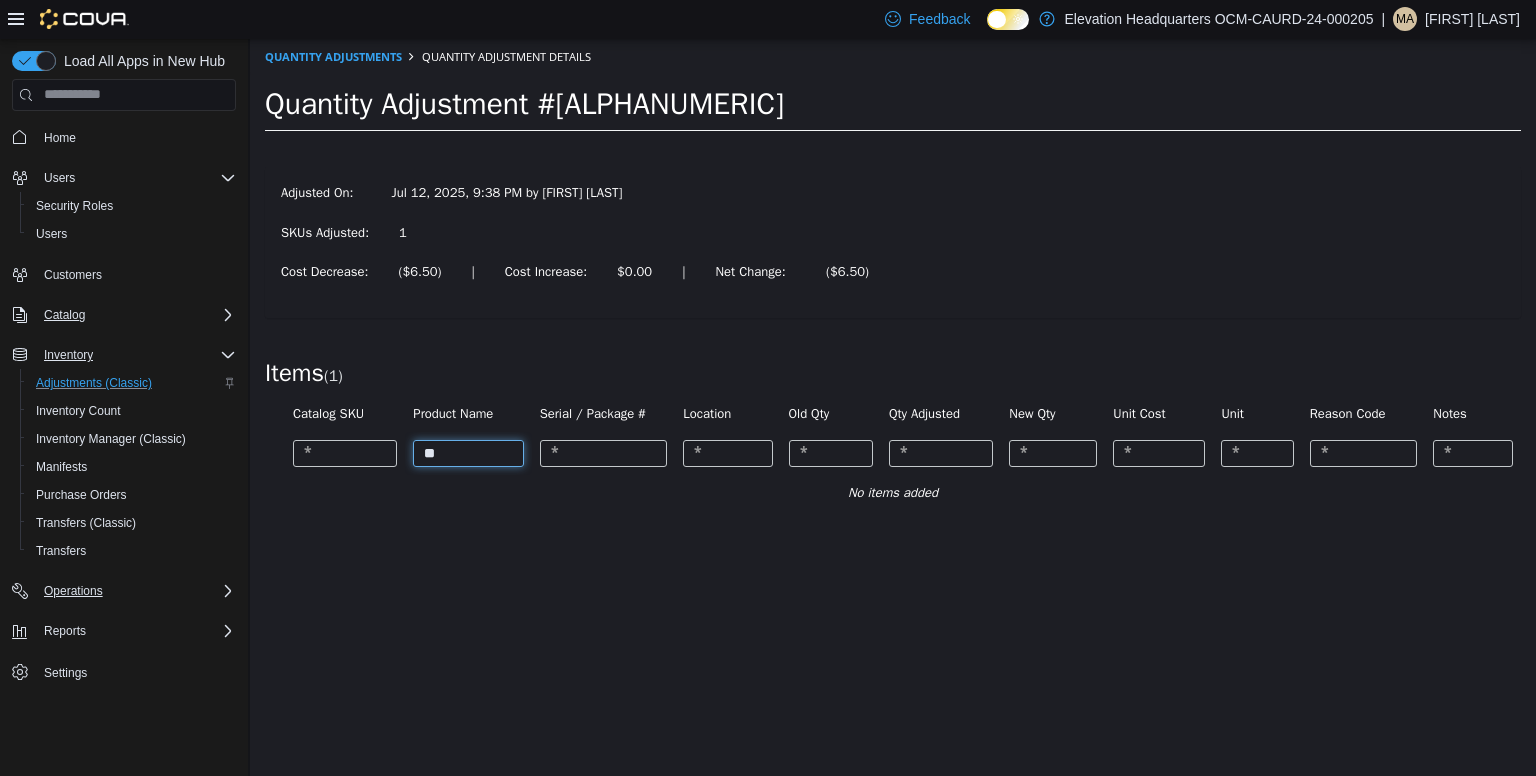 type on "*" 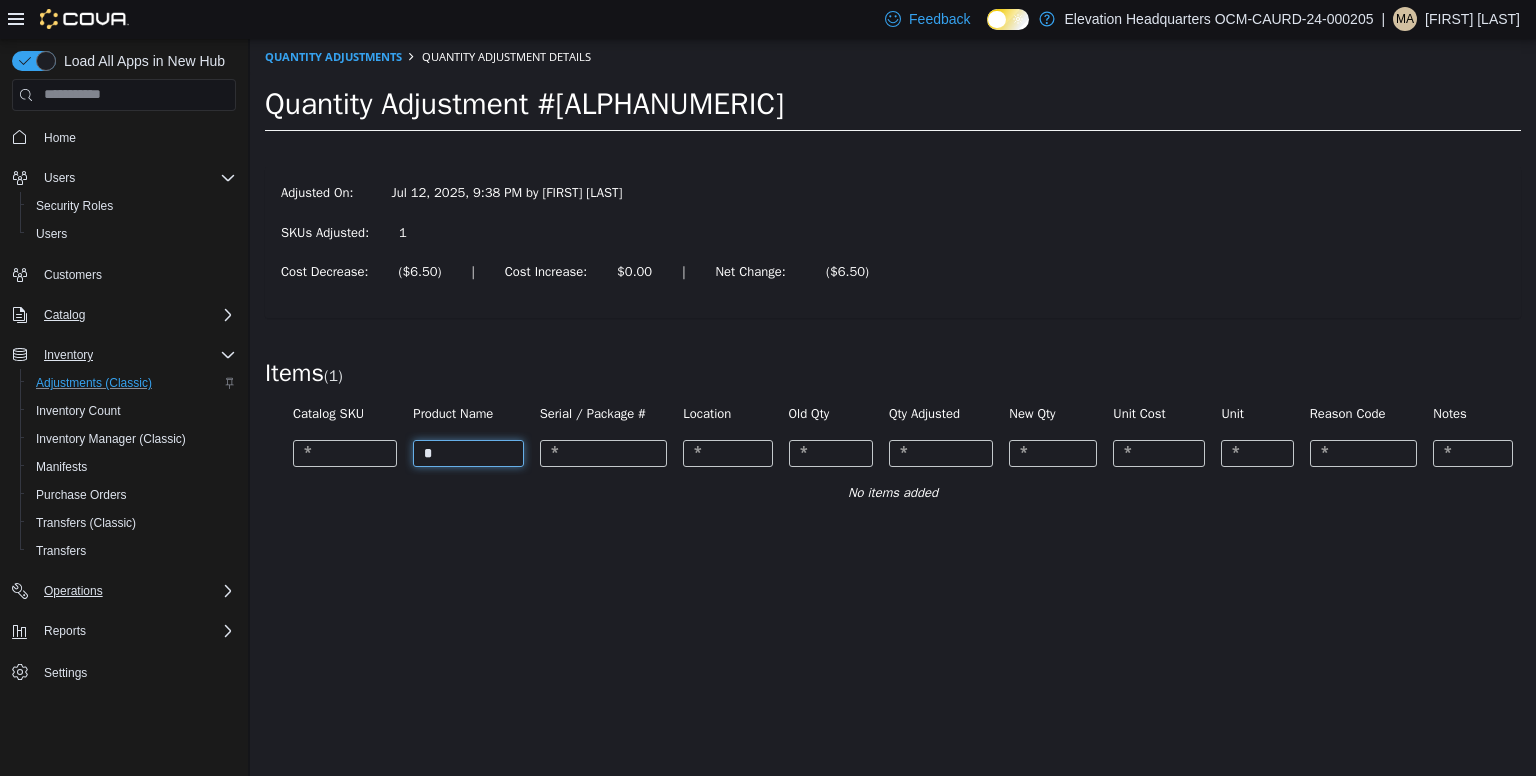 type 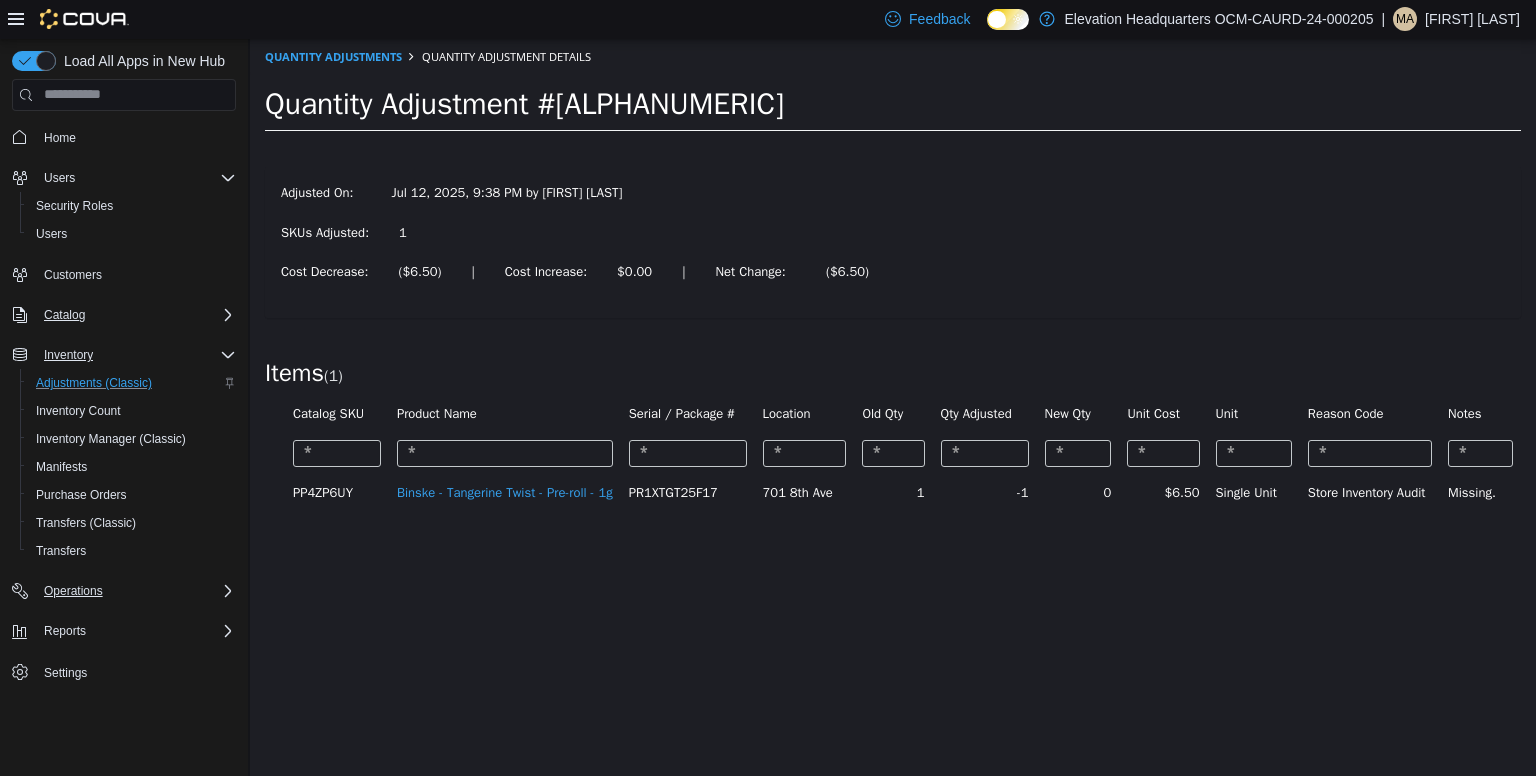 click on "Jul 12, 2025, 9:38 PM by [FIRST] [LAST]" at bounding box center [506, 192] 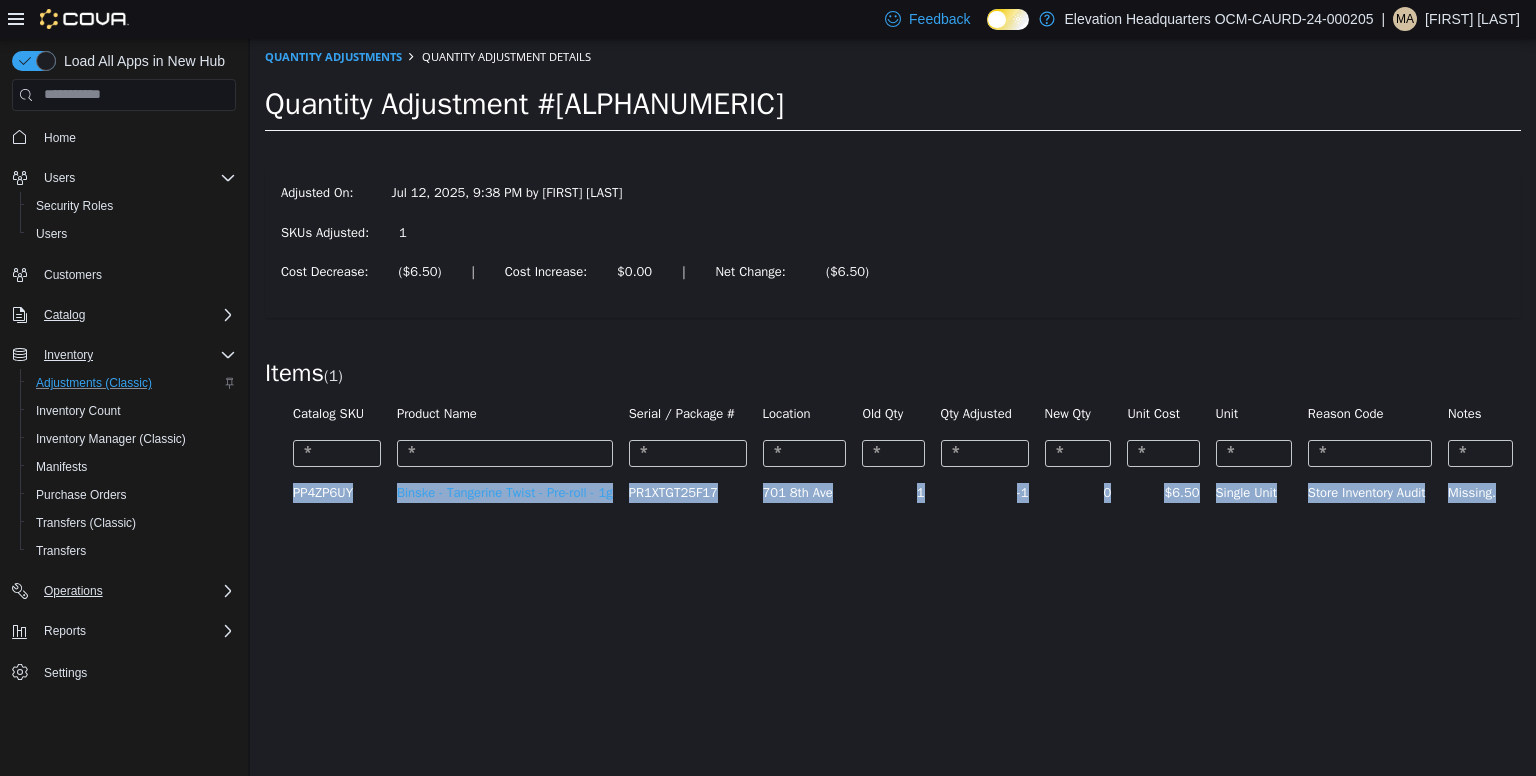 drag, startPoint x: 1509, startPoint y: 494, endPoint x: 280, endPoint y: 490, distance: 1229.0065 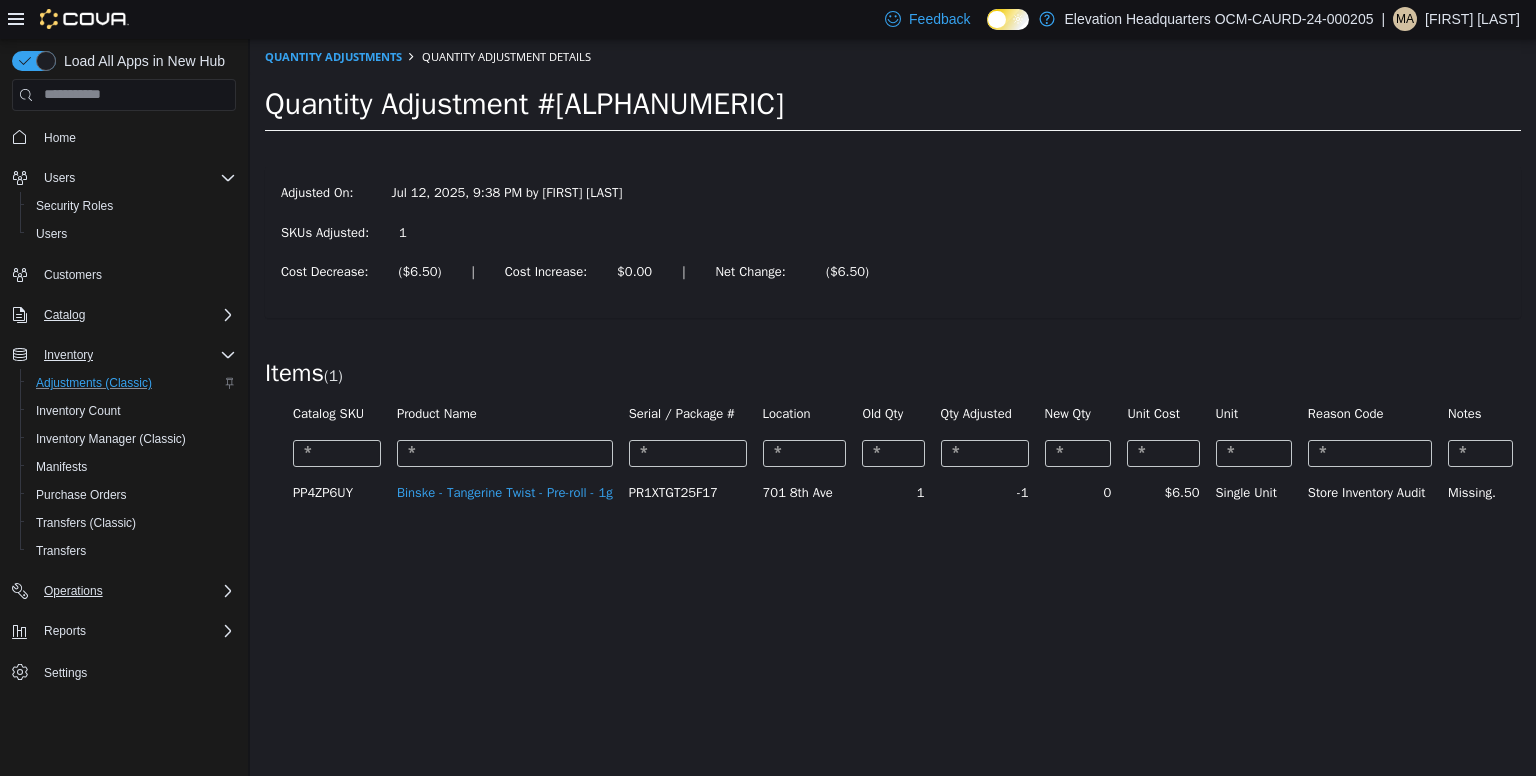 click on "×
The adjustment request was successfully processed.
Quantity Adjustments
Quantity Adjustment Details
Quantity Adjustment #[ALPHANUMERIC]
Adjusted On:
[DATE], [TIME] by [FIRST]  [LAST]
SKUs Adjusted:  1 Cost Decrease:  ($6.50) | Cost Increase:  $0.00 | Net Change:  ($6.50) Items  ( 1 ) Catalog SKU Product Name Serial / Package # Location Old Qty Qty Adjusted New Qty Unit Cost Unit Reason Code Notes PP4ZP6UY Binske - Tangerine Twist - Pre-roll - 1g PR1XTGT25F17 [NUMBER] [STREET] 1 -1 0 $6.50 Single Unit Store Inventory Audit Missing." at bounding box center [893, 284] 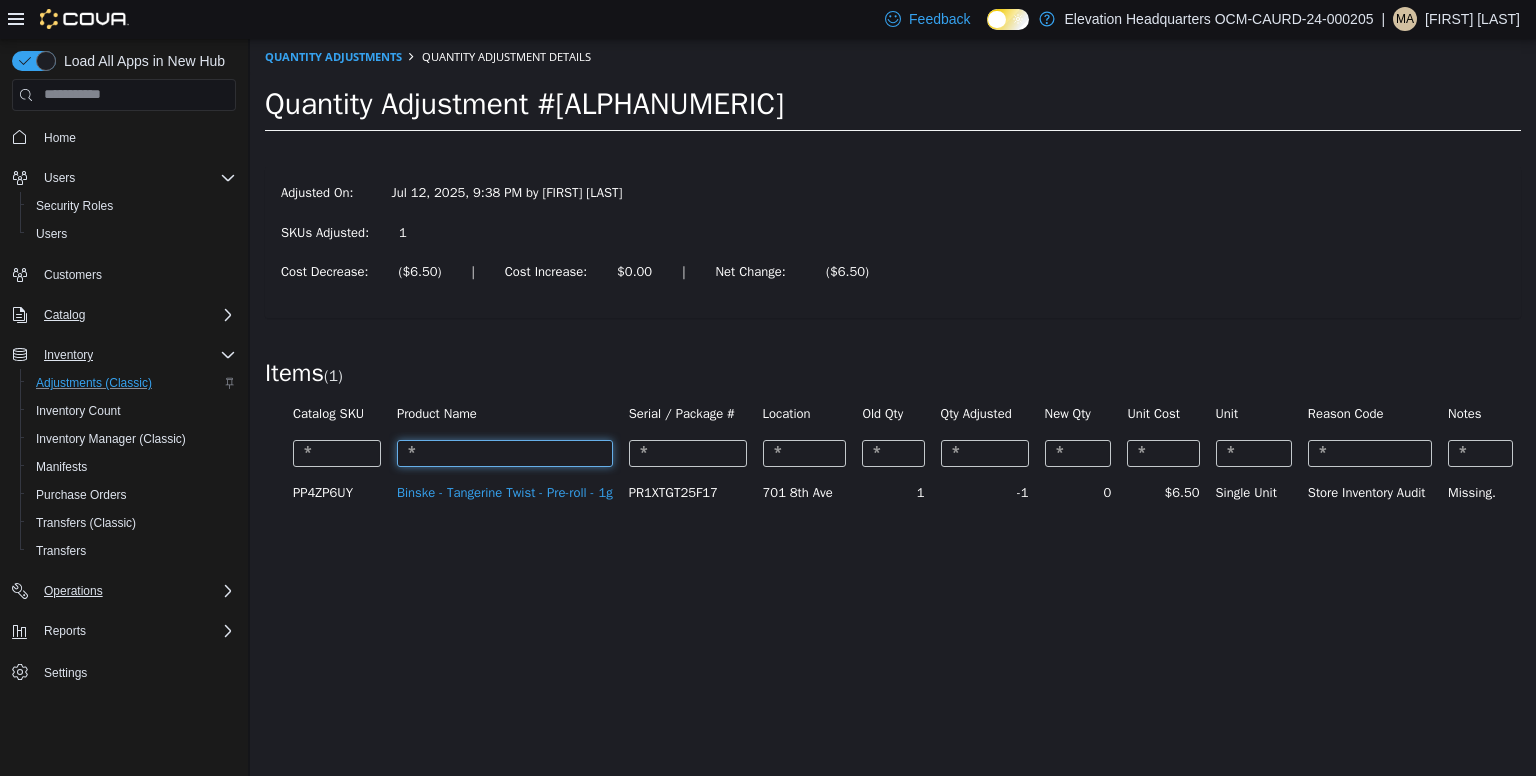 click at bounding box center [505, 452] 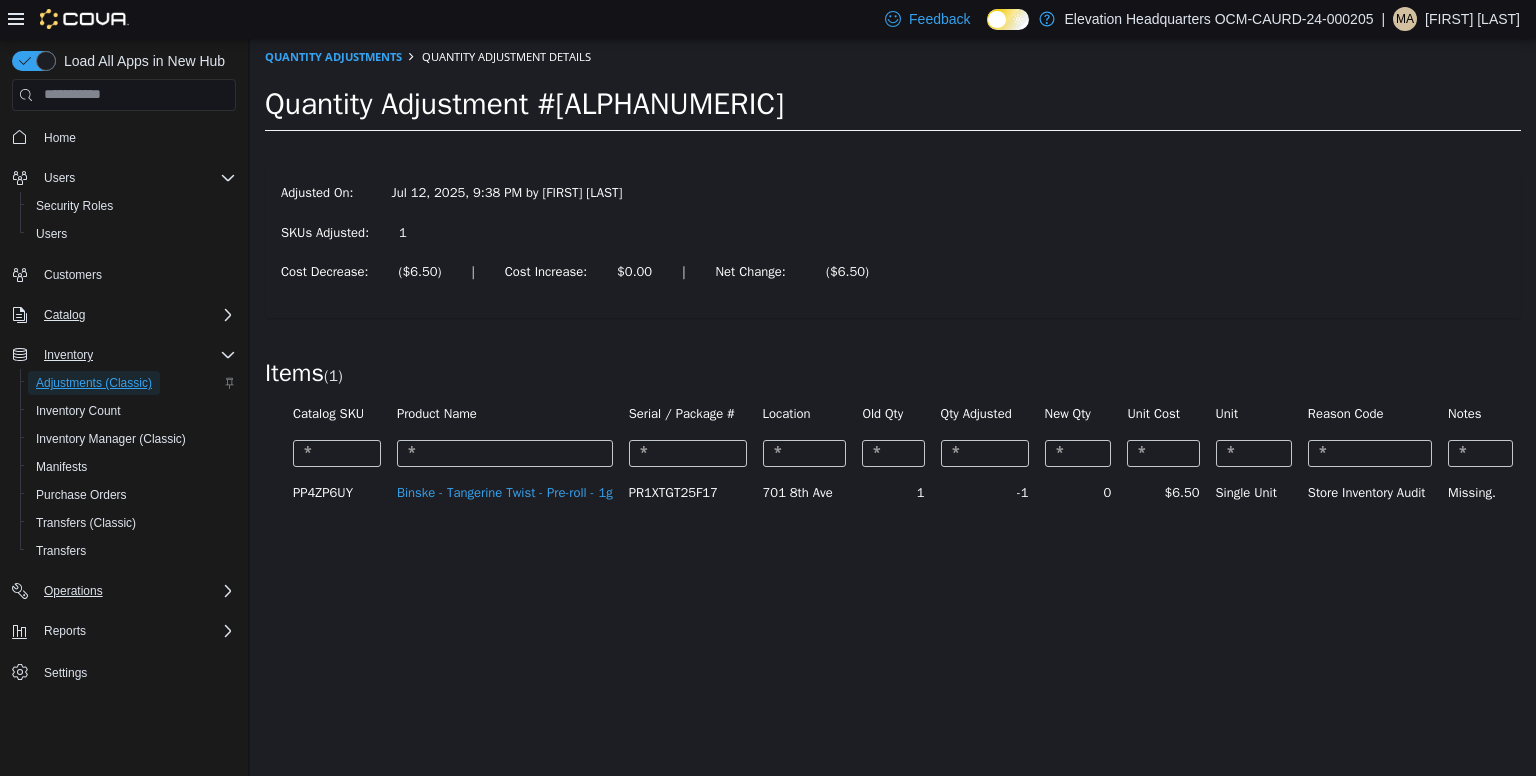click on "Adjustments (Classic)" at bounding box center [94, 383] 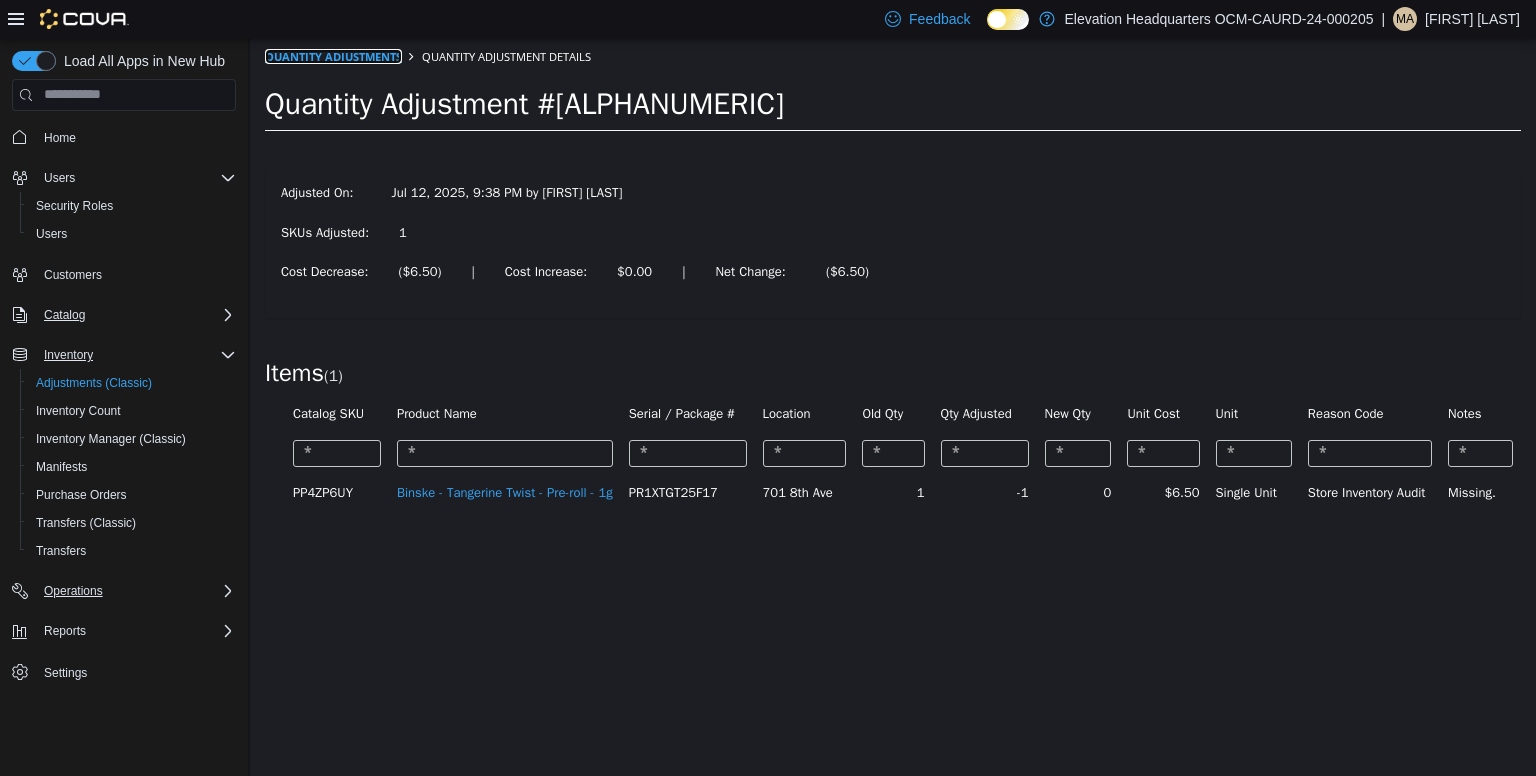 click on "Quantity Adjustments" at bounding box center [333, 55] 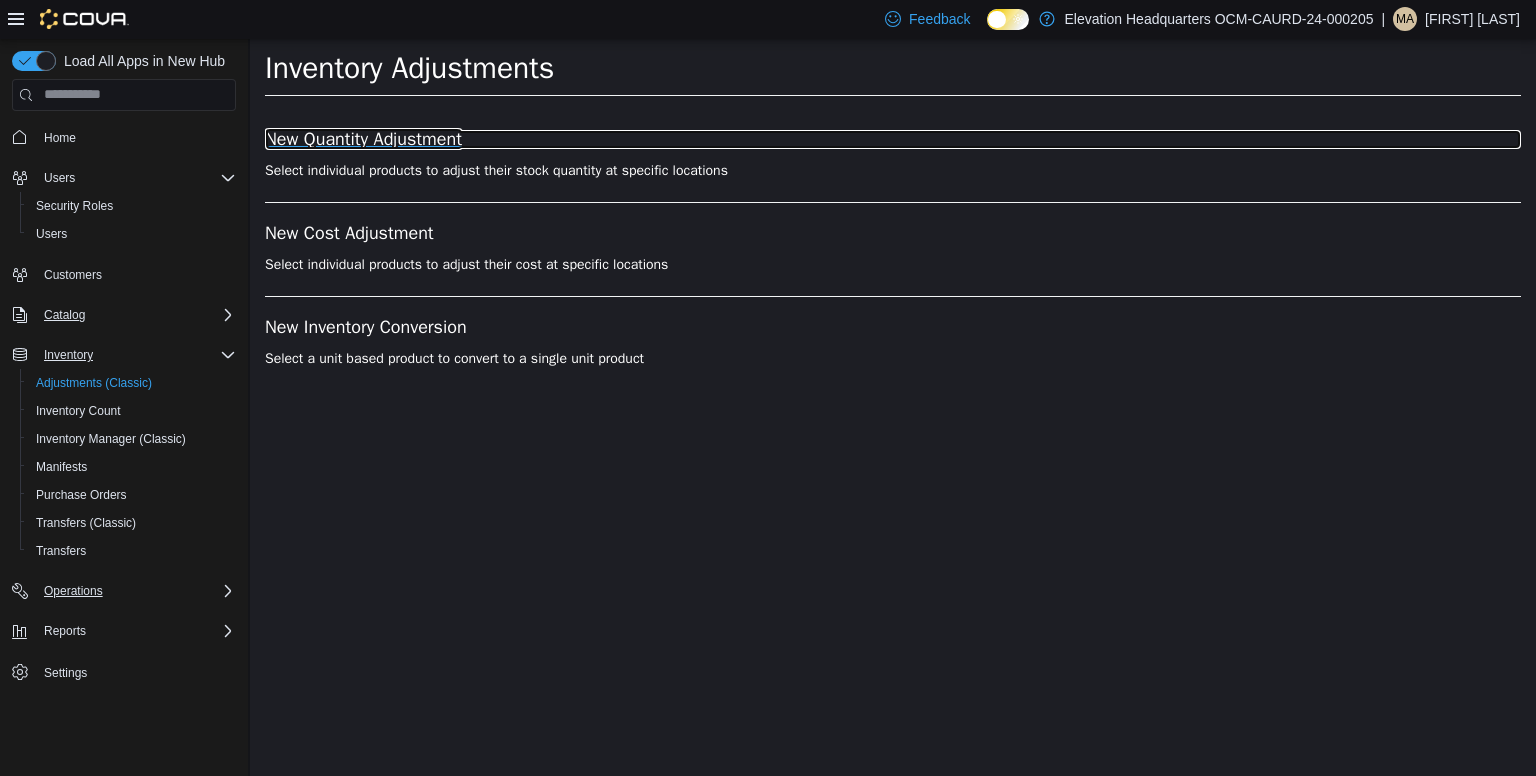 click on "New Quantity Adjustment" at bounding box center (893, 139) 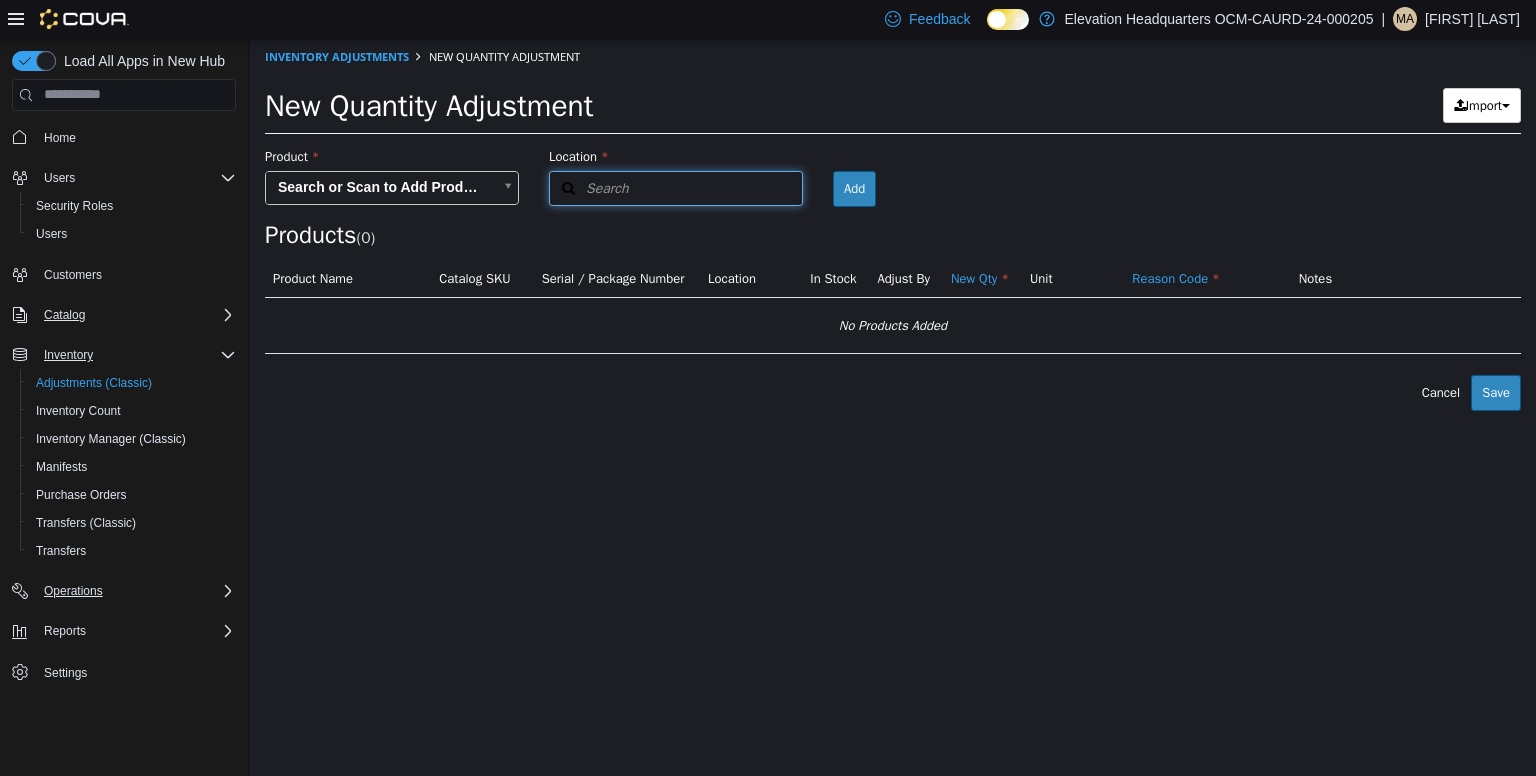 click on "Search" at bounding box center [676, 187] 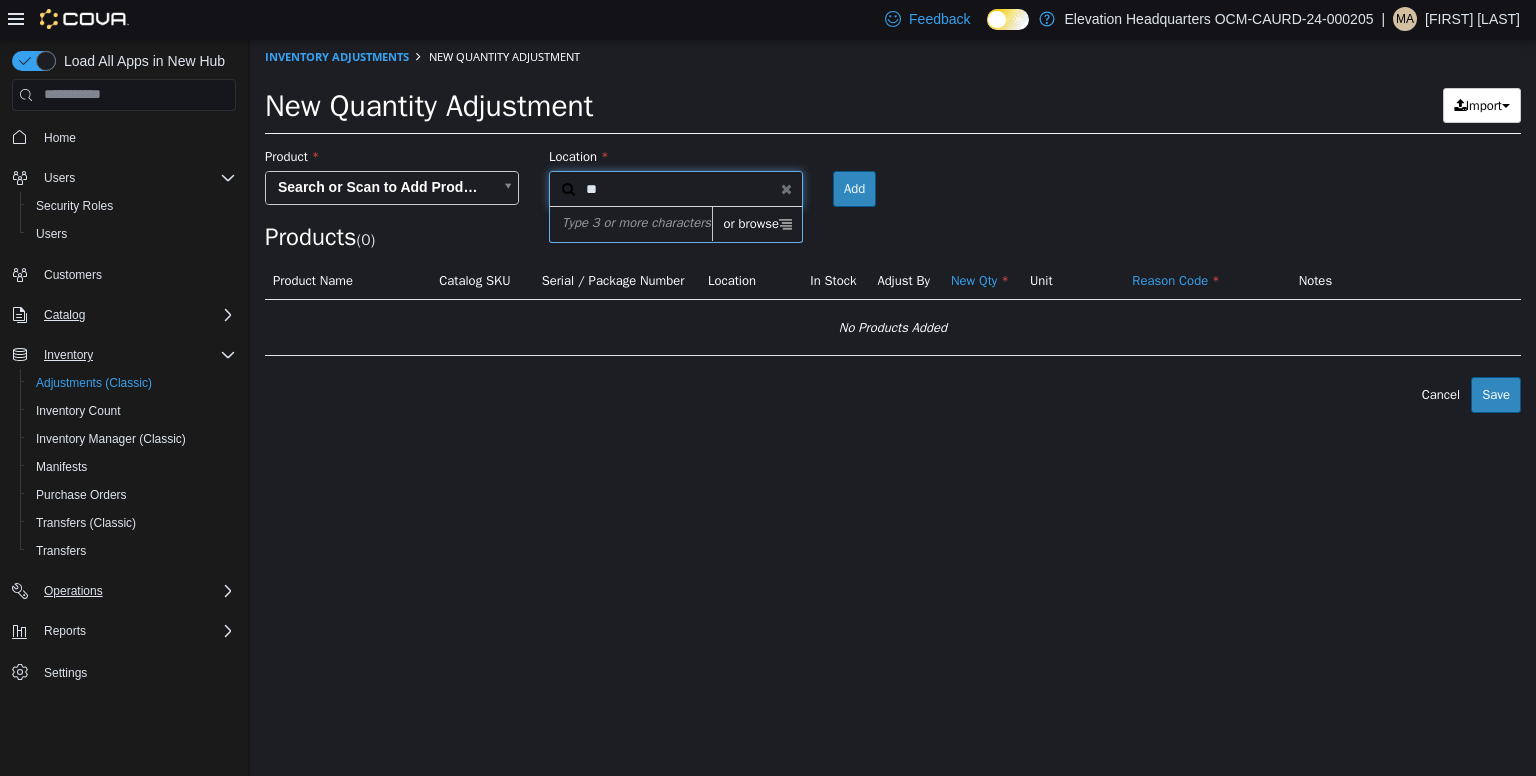 type on "*" 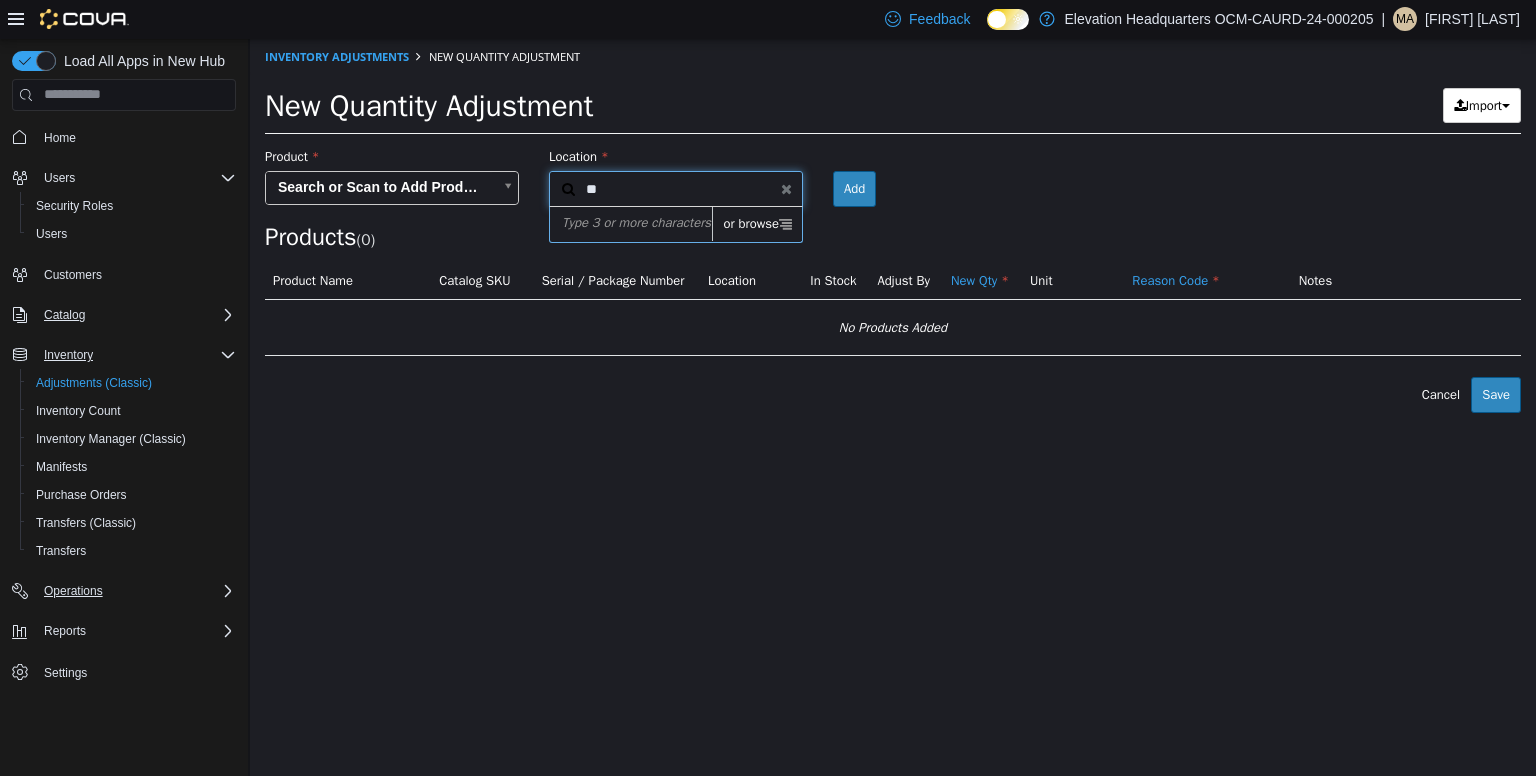 type on "*" 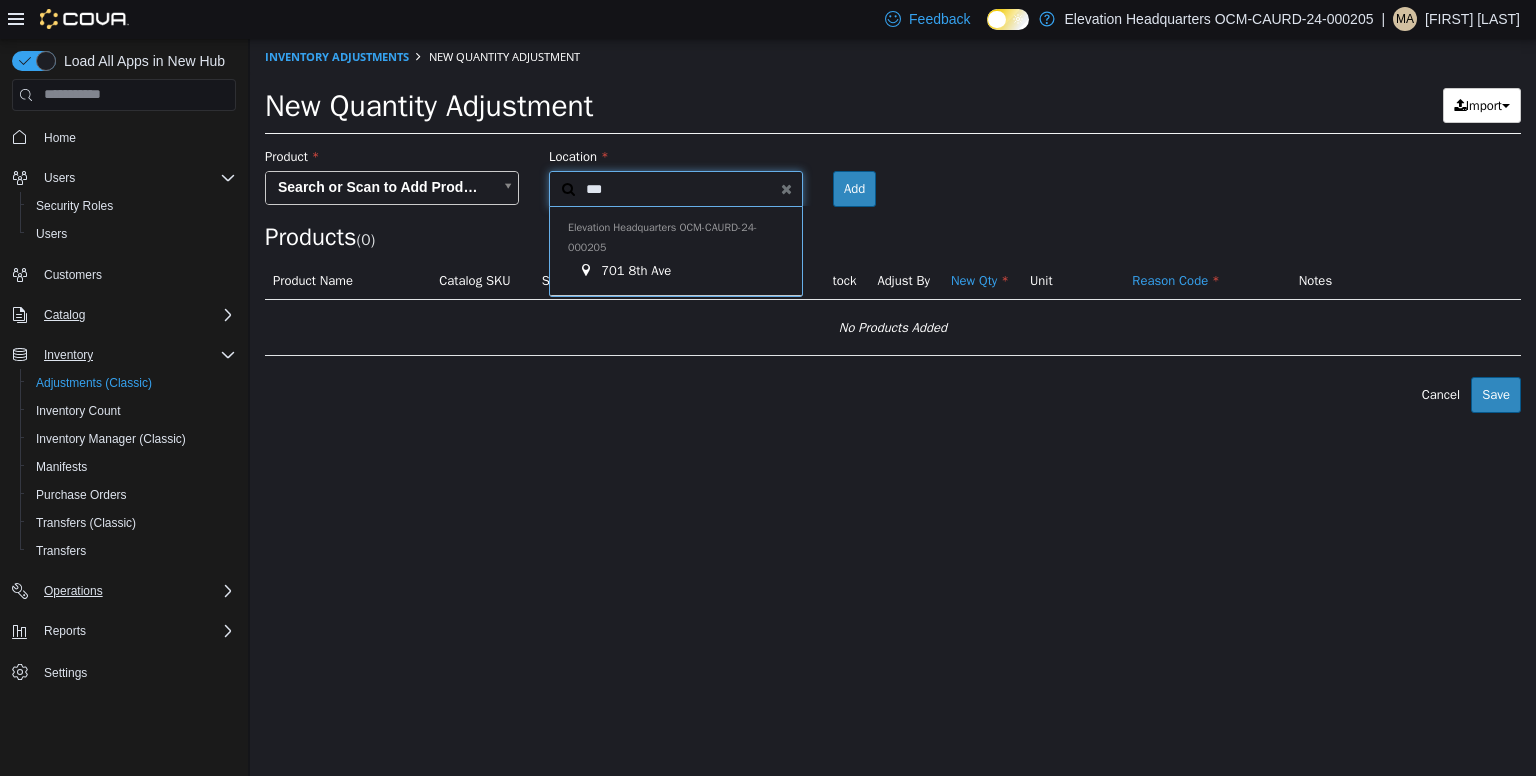 type on "***" 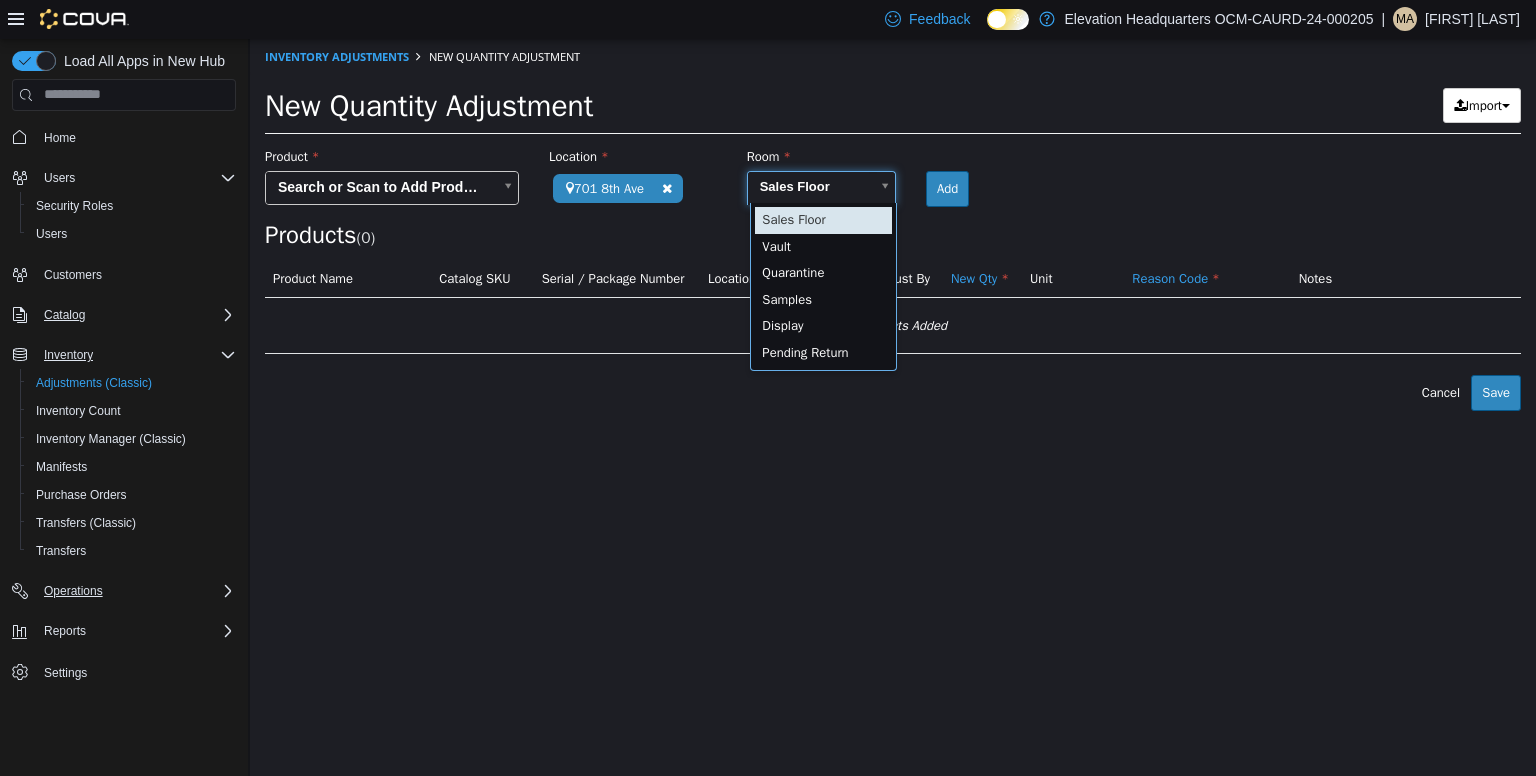 click on "Elevation Headquarters OCM-CAURD-24-000205     (1)         [NUMBER] [STREET]         Elevation Headquarters OCM-CAURD-24-000205   [NUMBER] [STREET]   Room     Sales Floor        Add Products  ( 0 ) Product Name Catalog SKU Serial / Package Number Location In Stock Adjust By New Qty Unit Reason Code Notes No Products Added Error saving adjustment please resolve the errors above. Cancel Save
Sales Floor  Vault  Quarantine  Samples  Display  Pending Return" at bounding box center (893, 224) 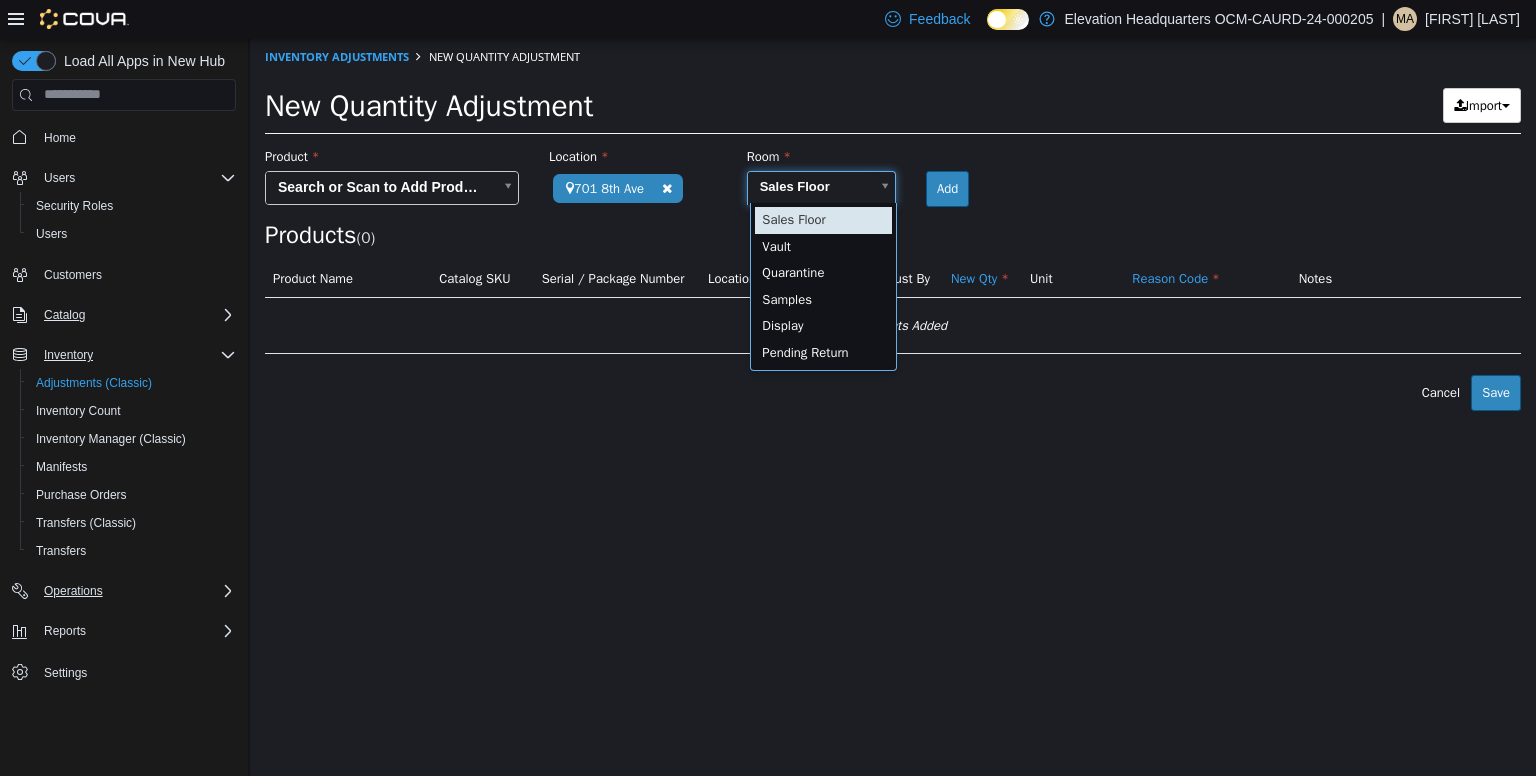scroll, scrollTop: 0, scrollLeft: 0, axis: both 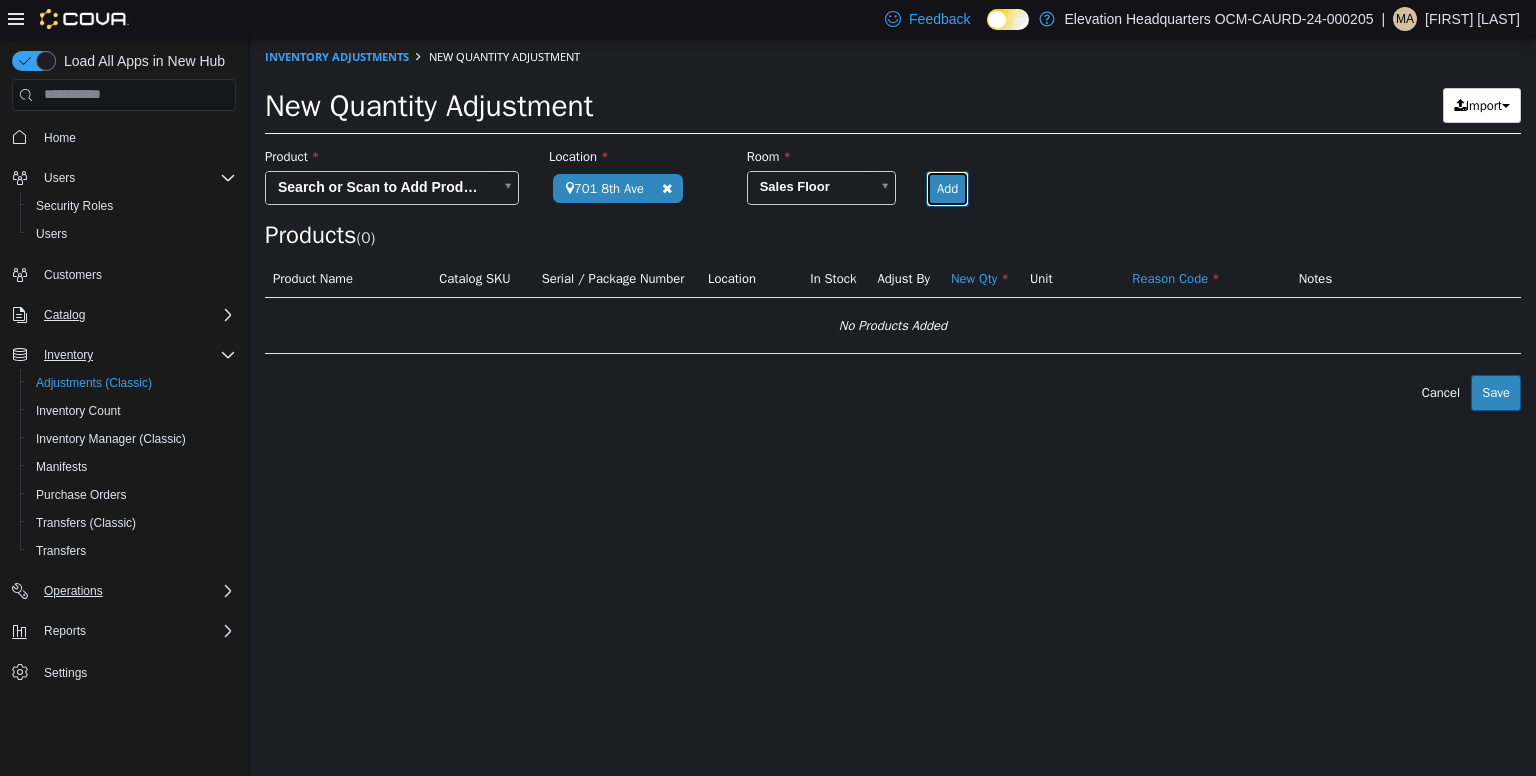 click on "Add" at bounding box center [947, 188] 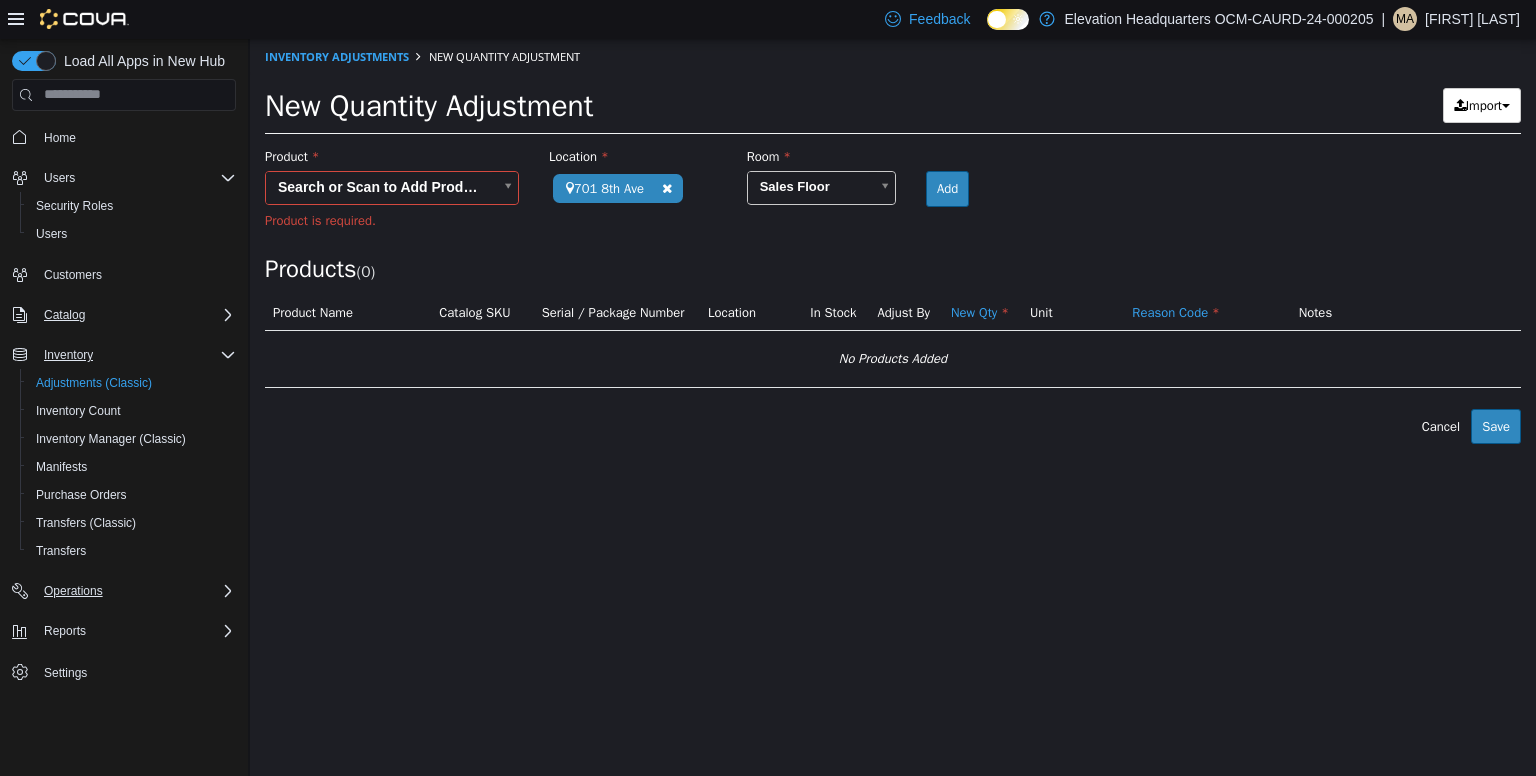 click on "Elevation Headquarters OCM-CAURD-24-000205     (1)         [NUMBER] [STREET]         Elevation Headquarters OCM-CAURD-24-000205   [NUMBER] [STREET]   Room     Sales Floor        Add Products  ( 0 ) Product Name Catalog SKU Serial / Package Number Location In Stock Adjust By New Qty Unit Reason Code Notes No Products Added Error saving adjustment please resolve the errors above. Cancel Save" at bounding box center [893, 240] 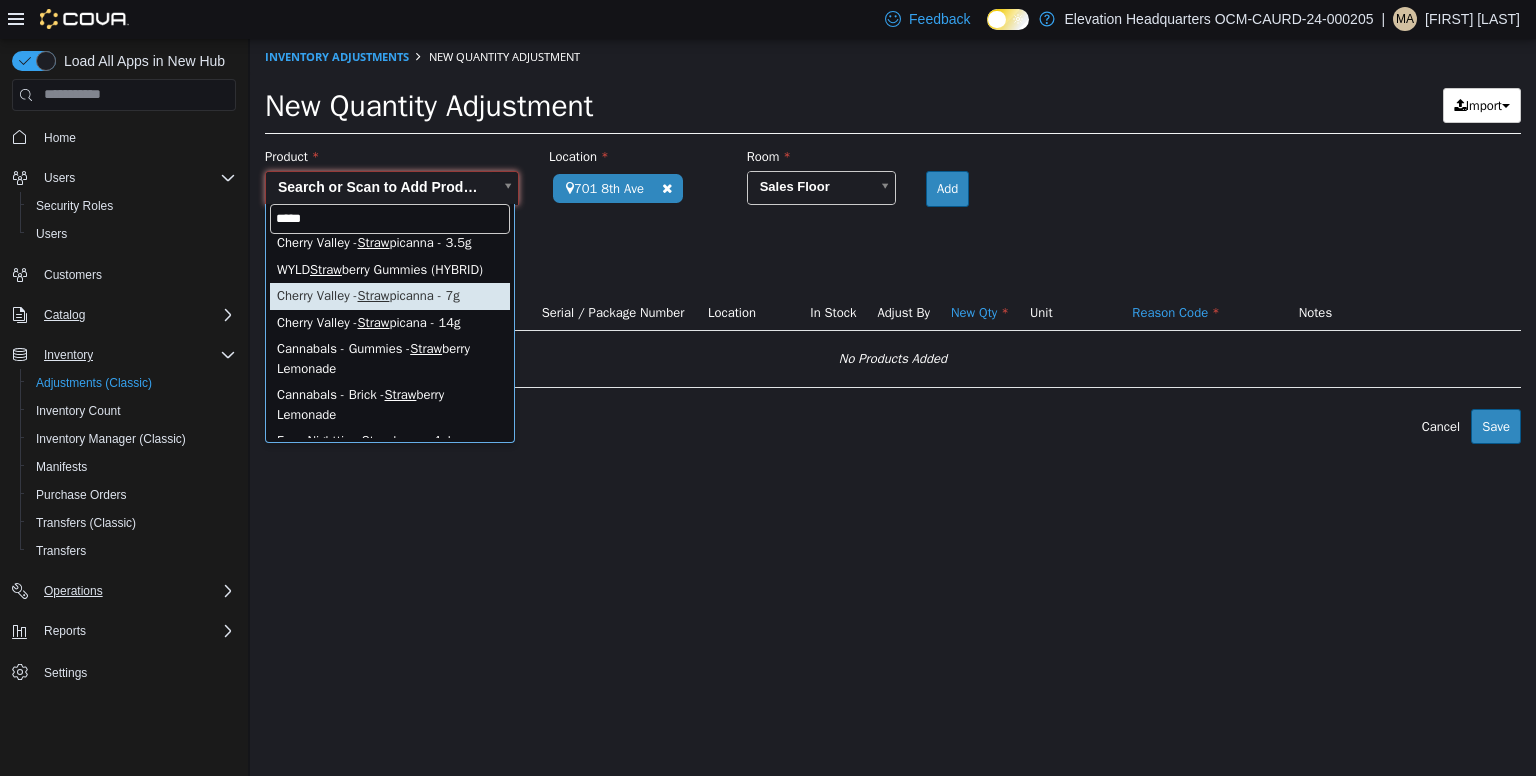 scroll, scrollTop: 32, scrollLeft: 0, axis: vertical 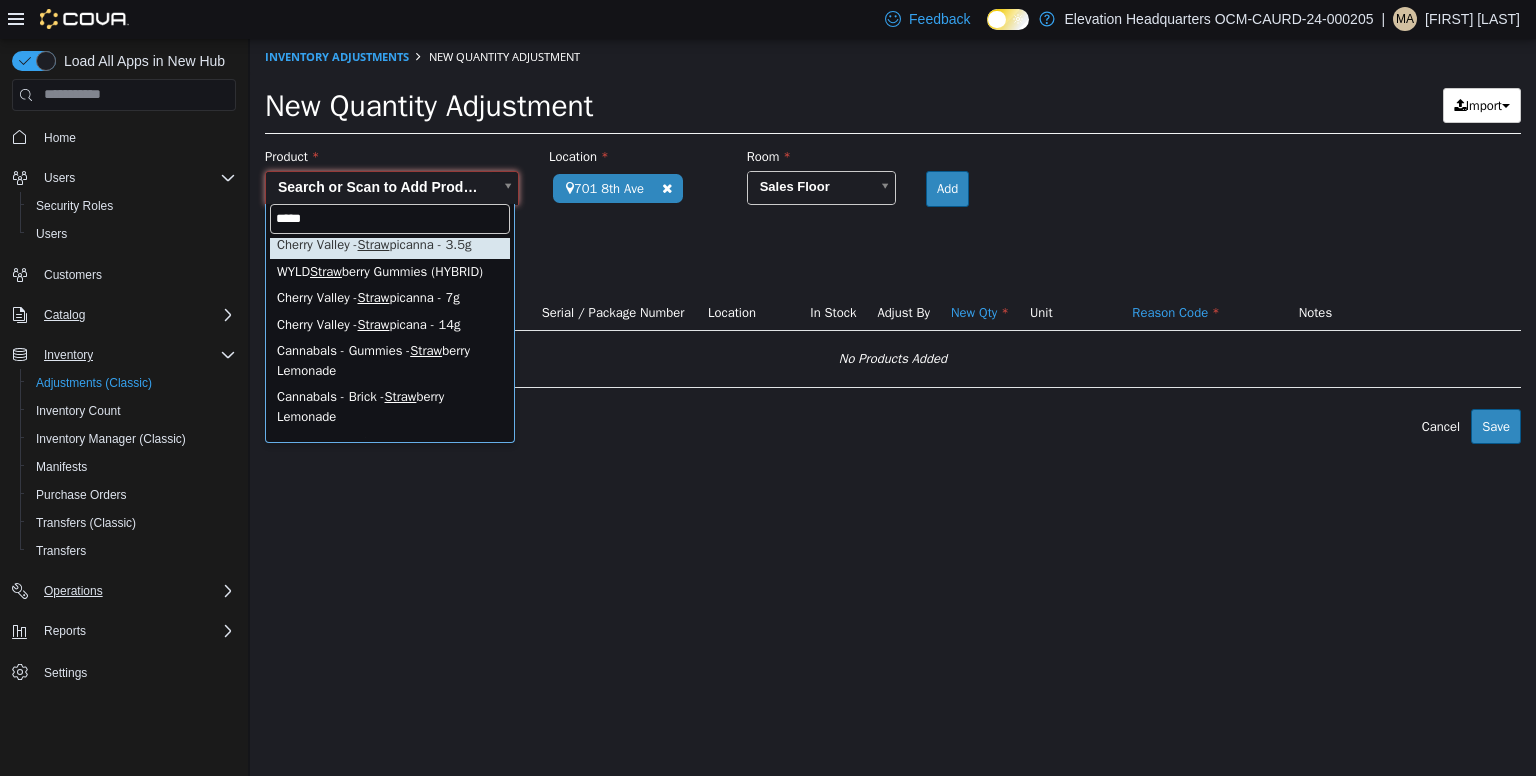 type on "*****" 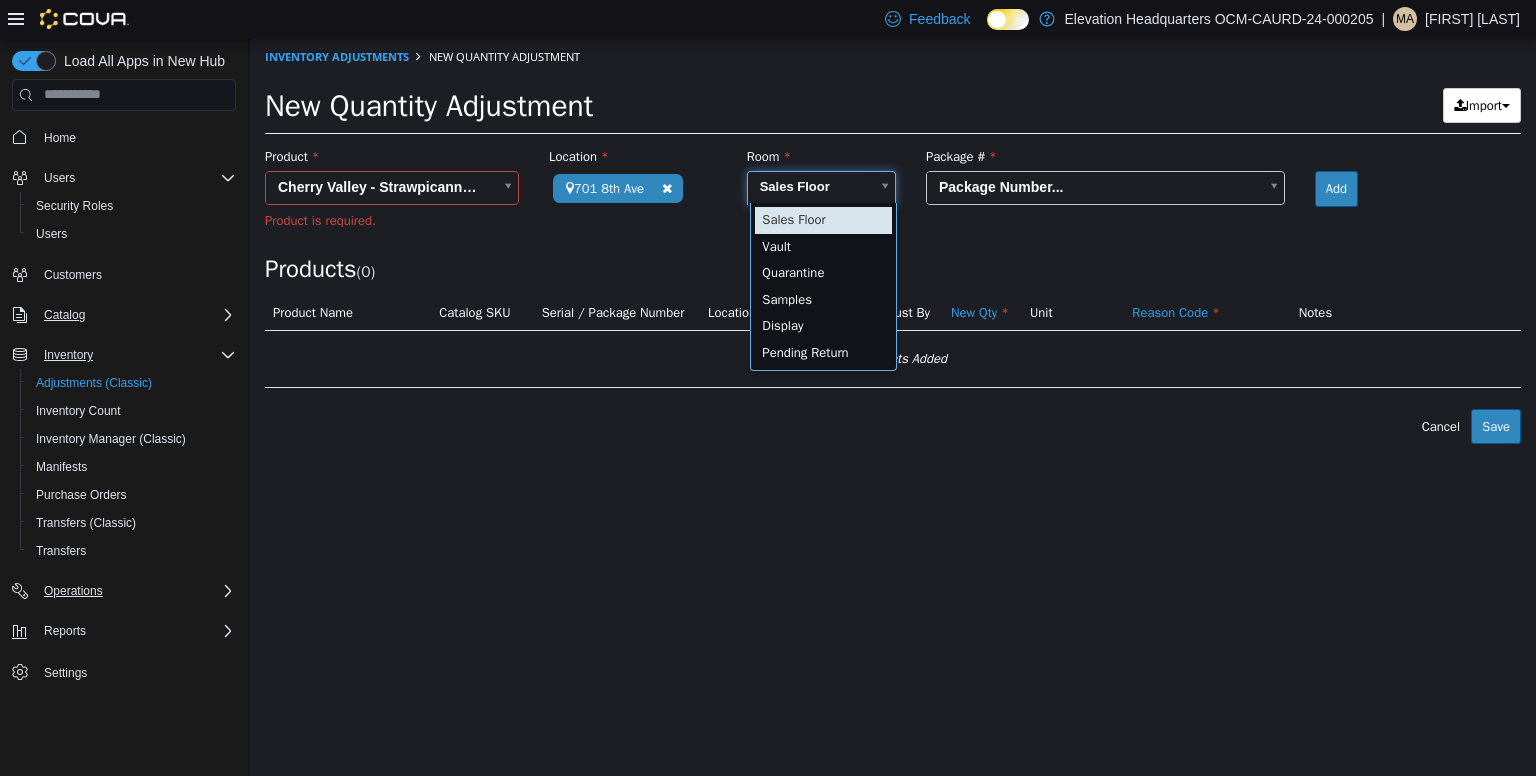 click on "**********" at bounding box center (893, 240) 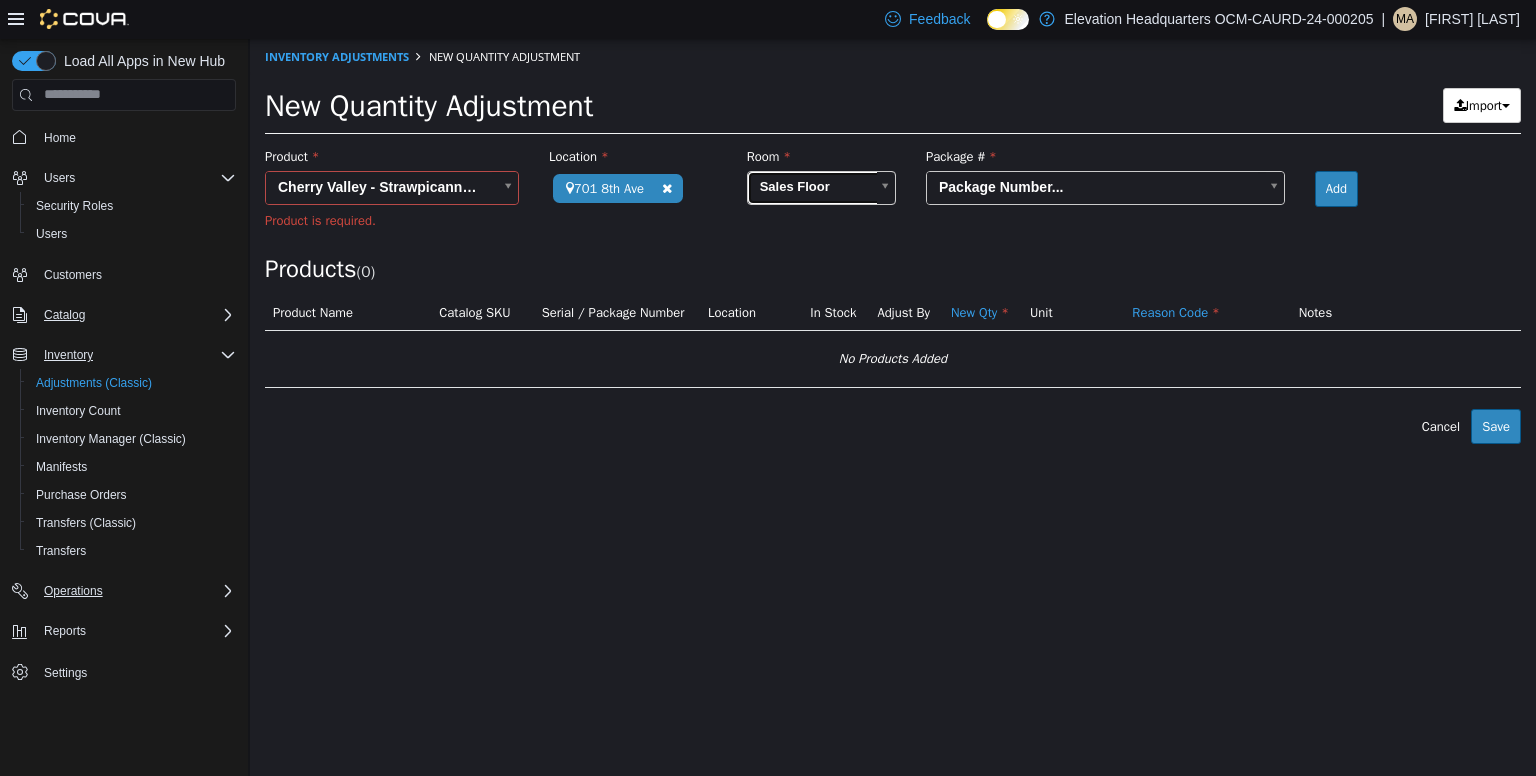 scroll, scrollTop: 0, scrollLeft: 0, axis: both 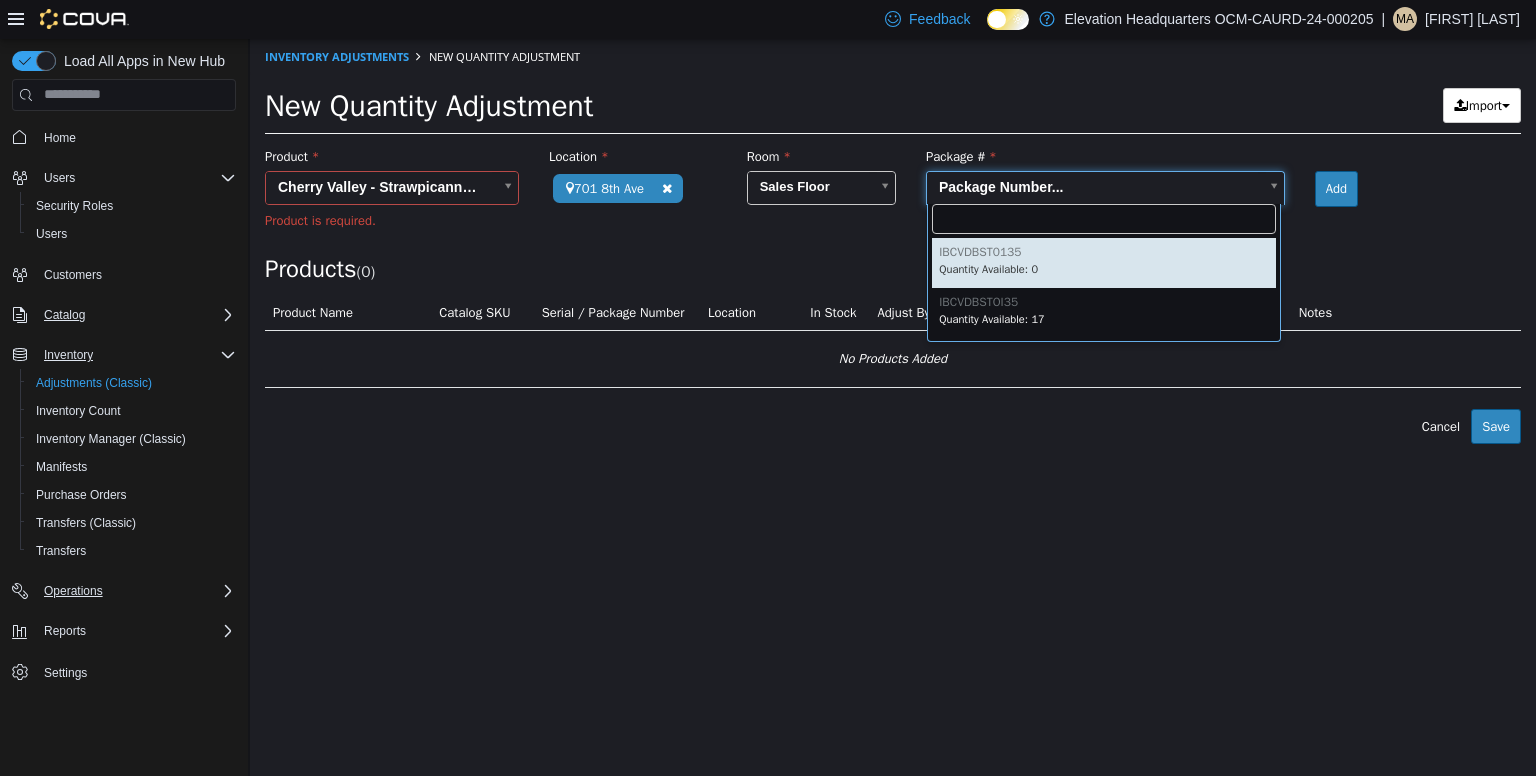 click on "**********" at bounding box center [893, 240] 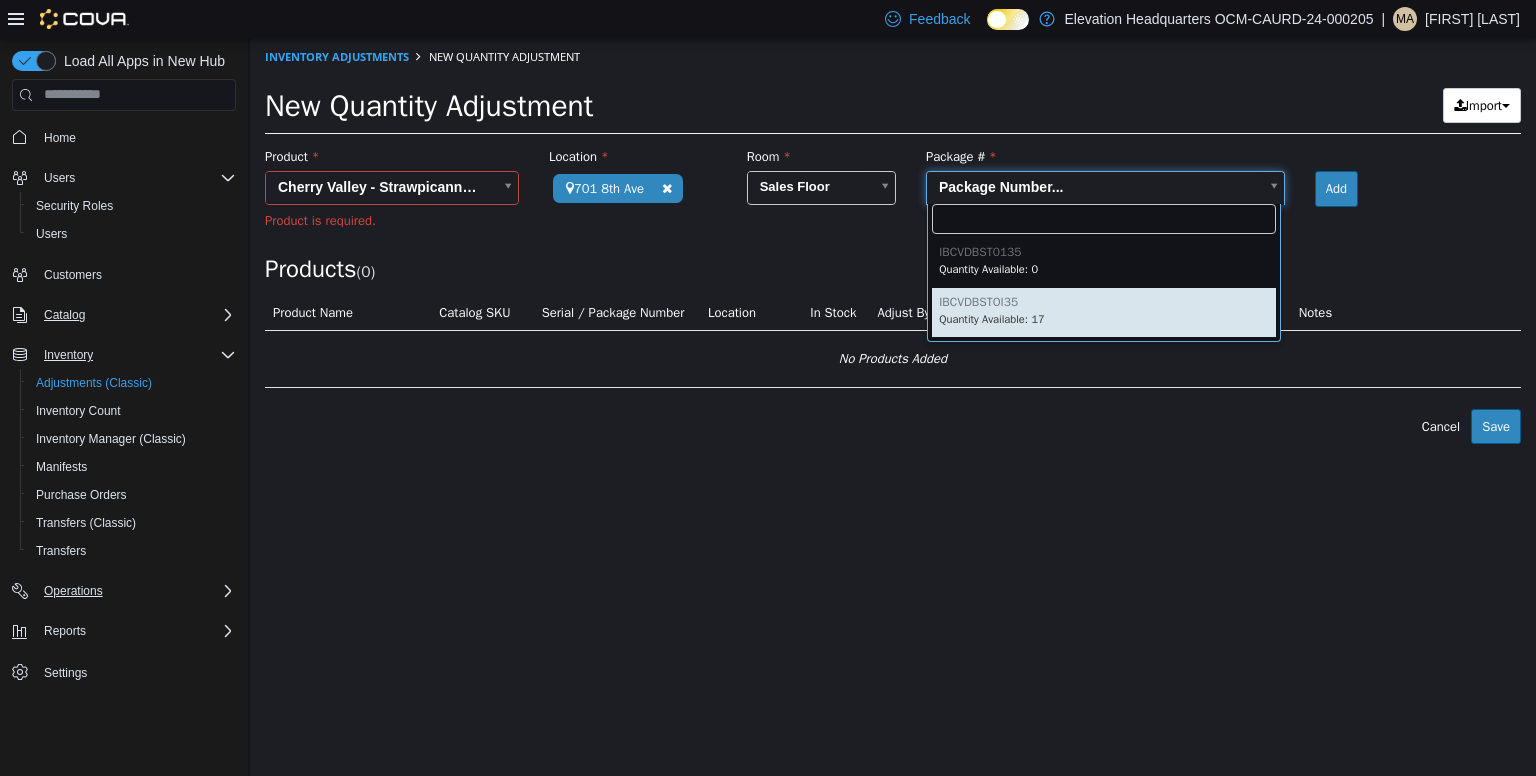 type on "**********" 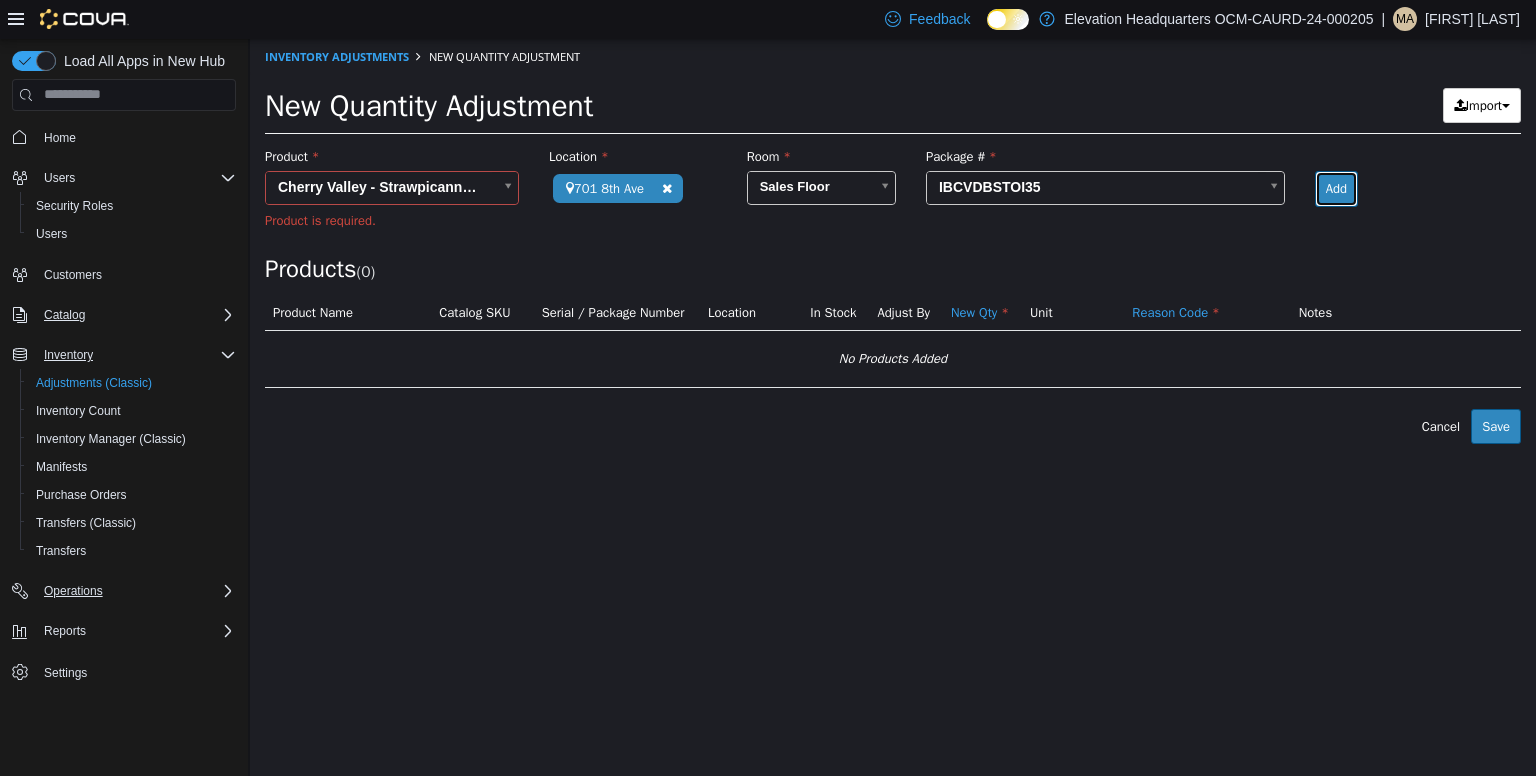 click on "Add" at bounding box center [1336, 188] 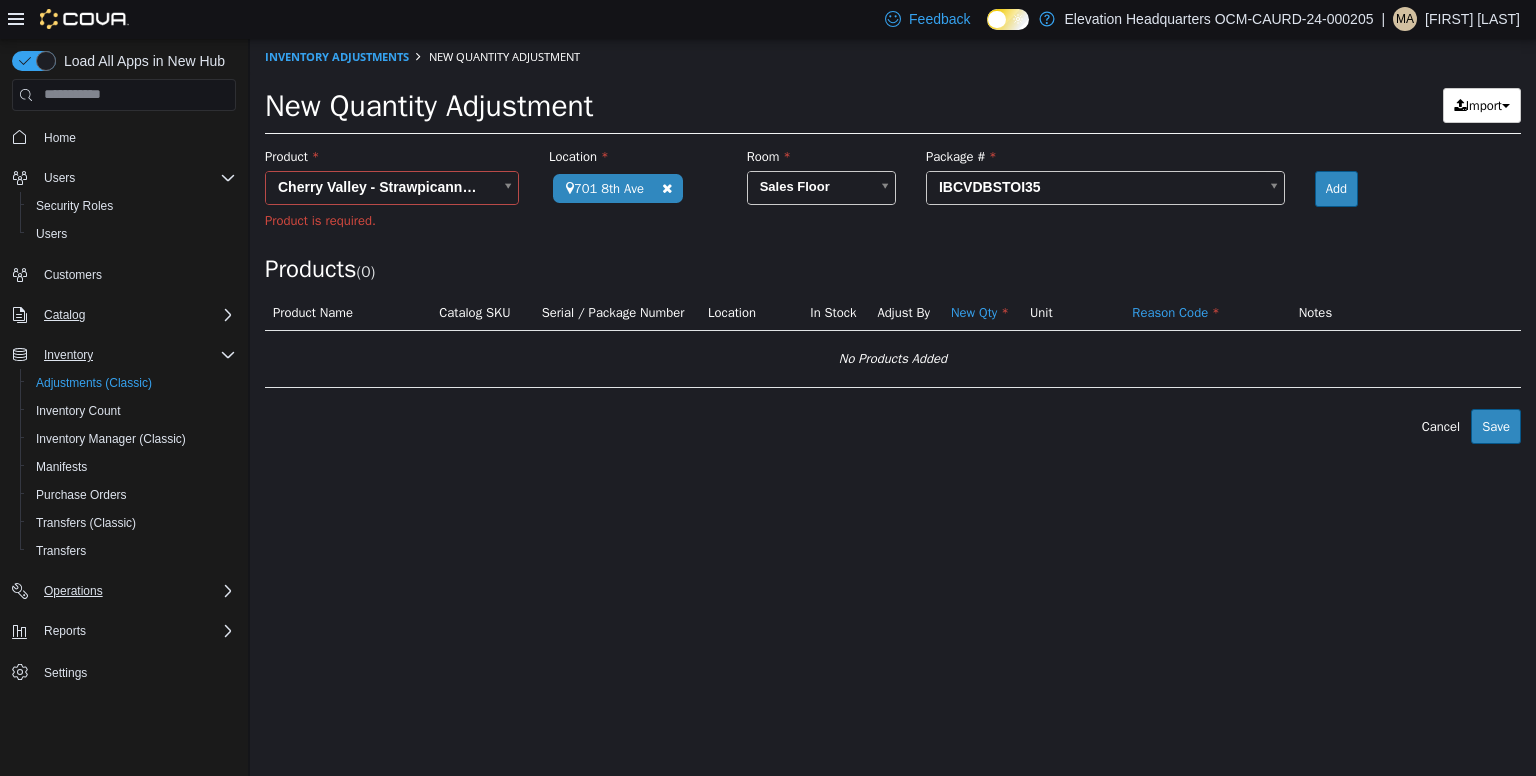type 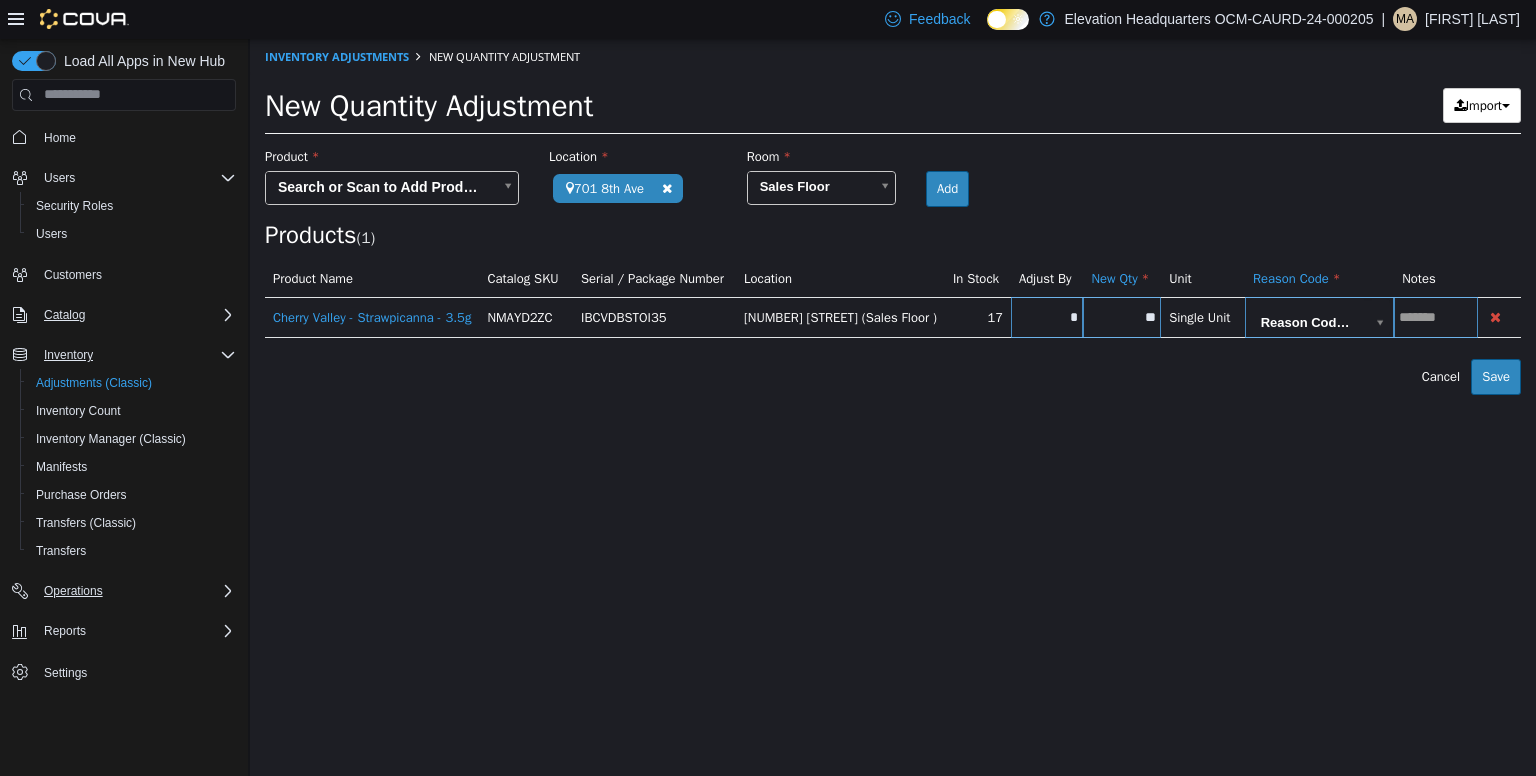 click on "*" at bounding box center (1047, 316) 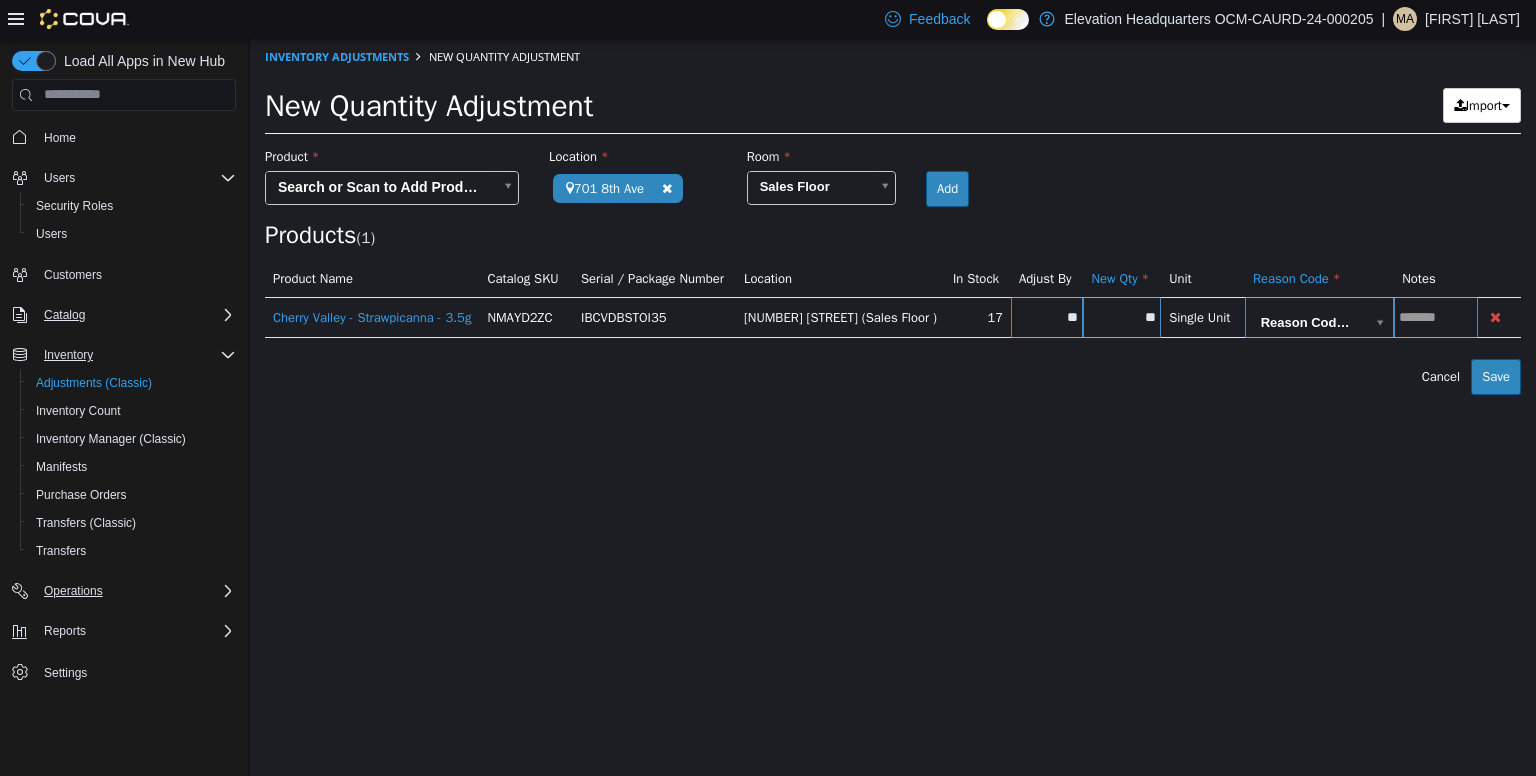 type on "**" 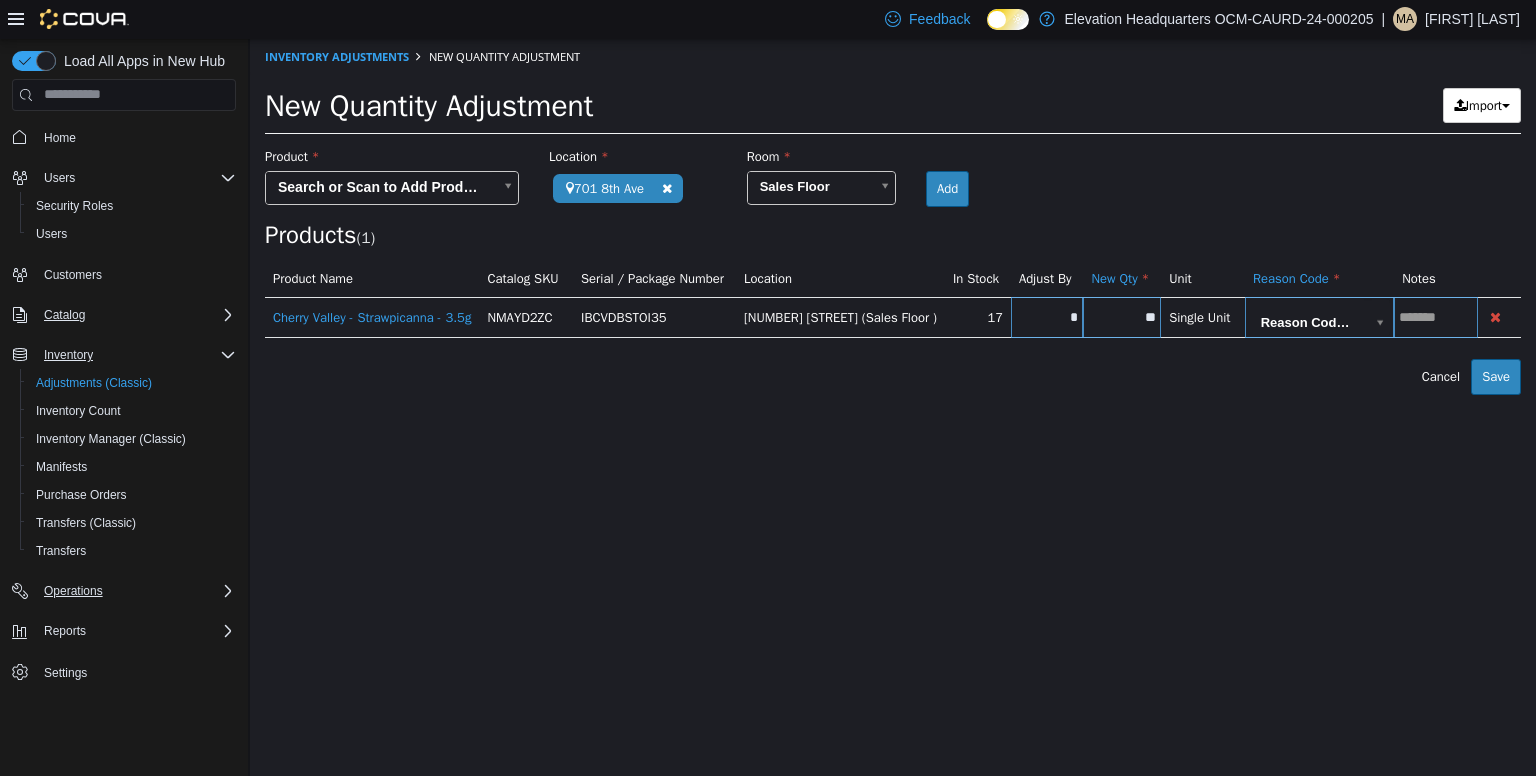 type on "*" 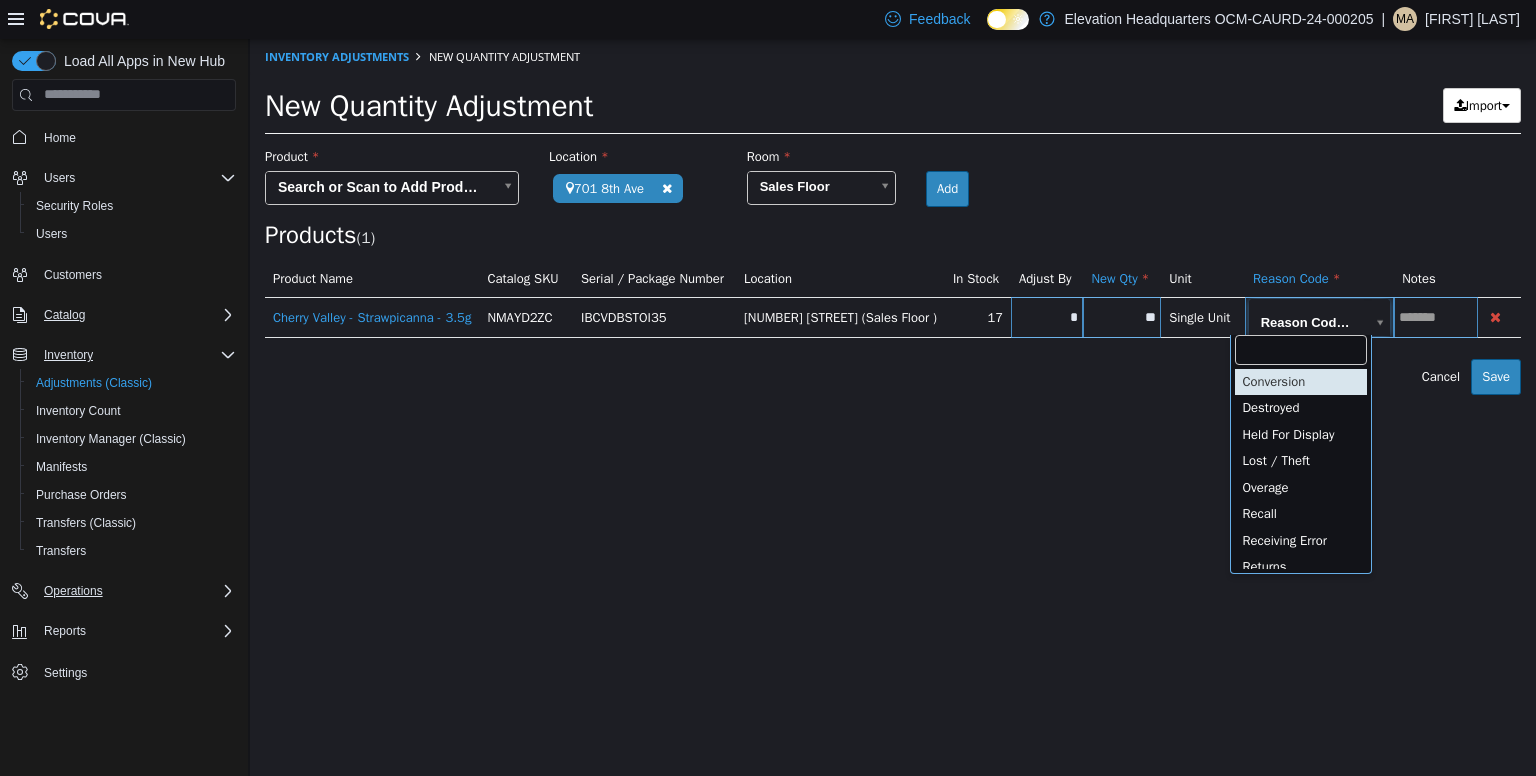click on "Elevation Headquarters OCM-CAURD-24-000205     (1)         [NUMBER] [STREET]         Elevation Headquarters OCM-CAURD-24-000205   [NUMBER] [STREET]   Room     Sales Floor        Add Products  ( 1 ) Product Name Catalog SKU Serial / Package Number Location In Stock Adjust By New Qty Unit Reason Code Notes Cherry Valley - Strawpicanna - 3.5g NMAYD2ZC IBCVDBSTOI35 [NUMBER] [STREET] (Sales Floor ) 17 * ** Single Unit     Reason Code...     Error saving adjustment please resolve the errors above. Cancel Save" at bounding box center [893, 216] 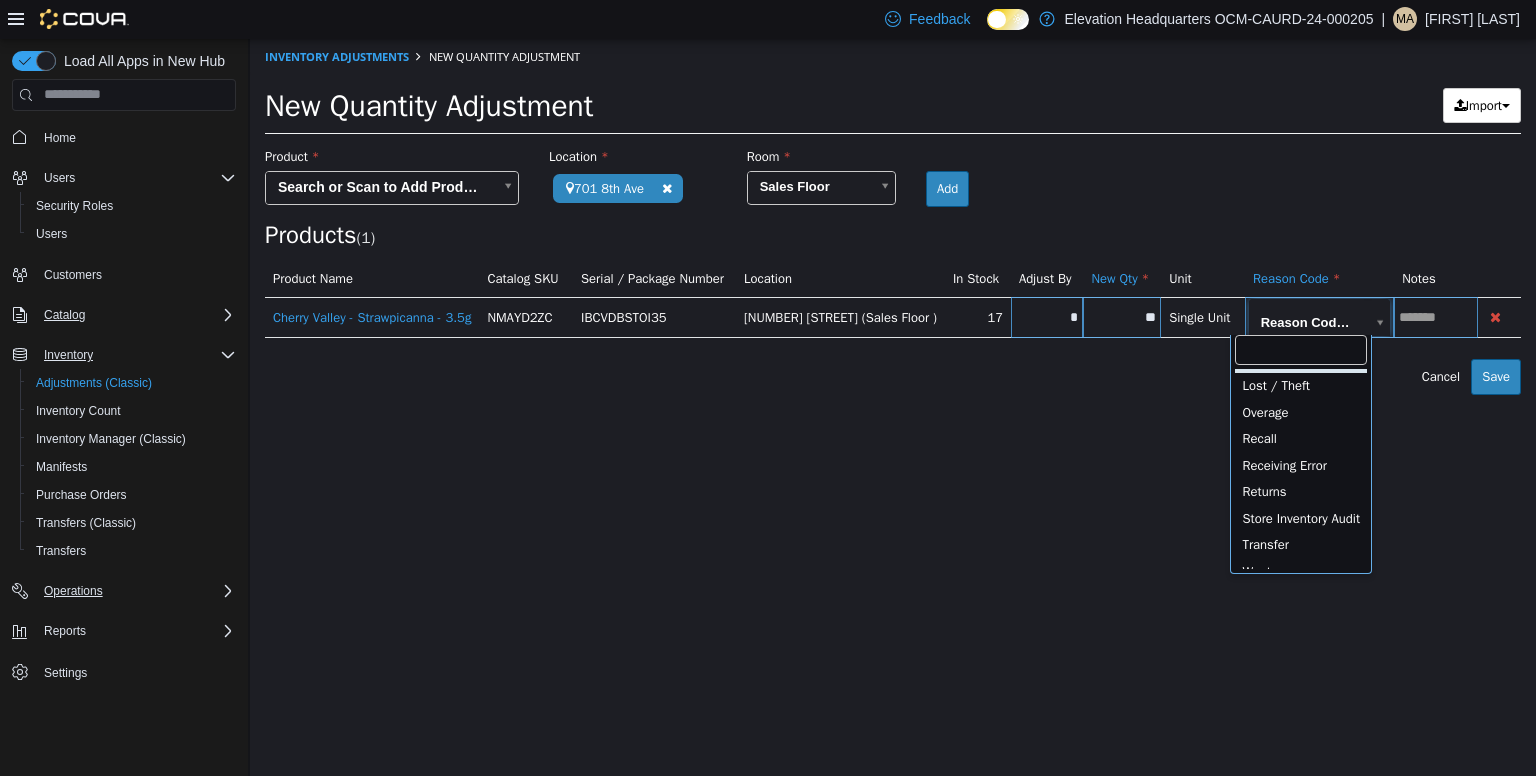 scroll, scrollTop: 111, scrollLeft: 0, axis: vertical 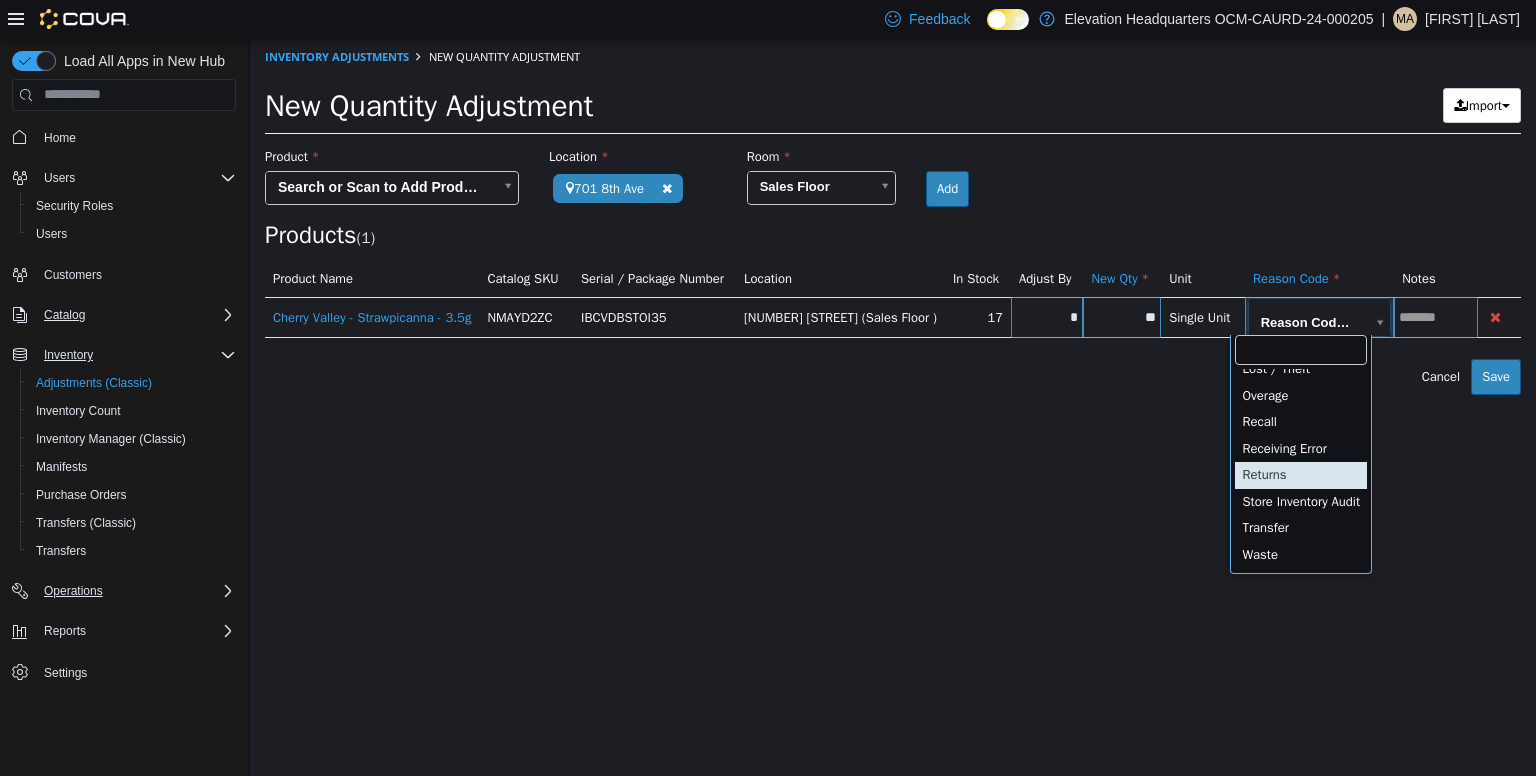 type on "**********" 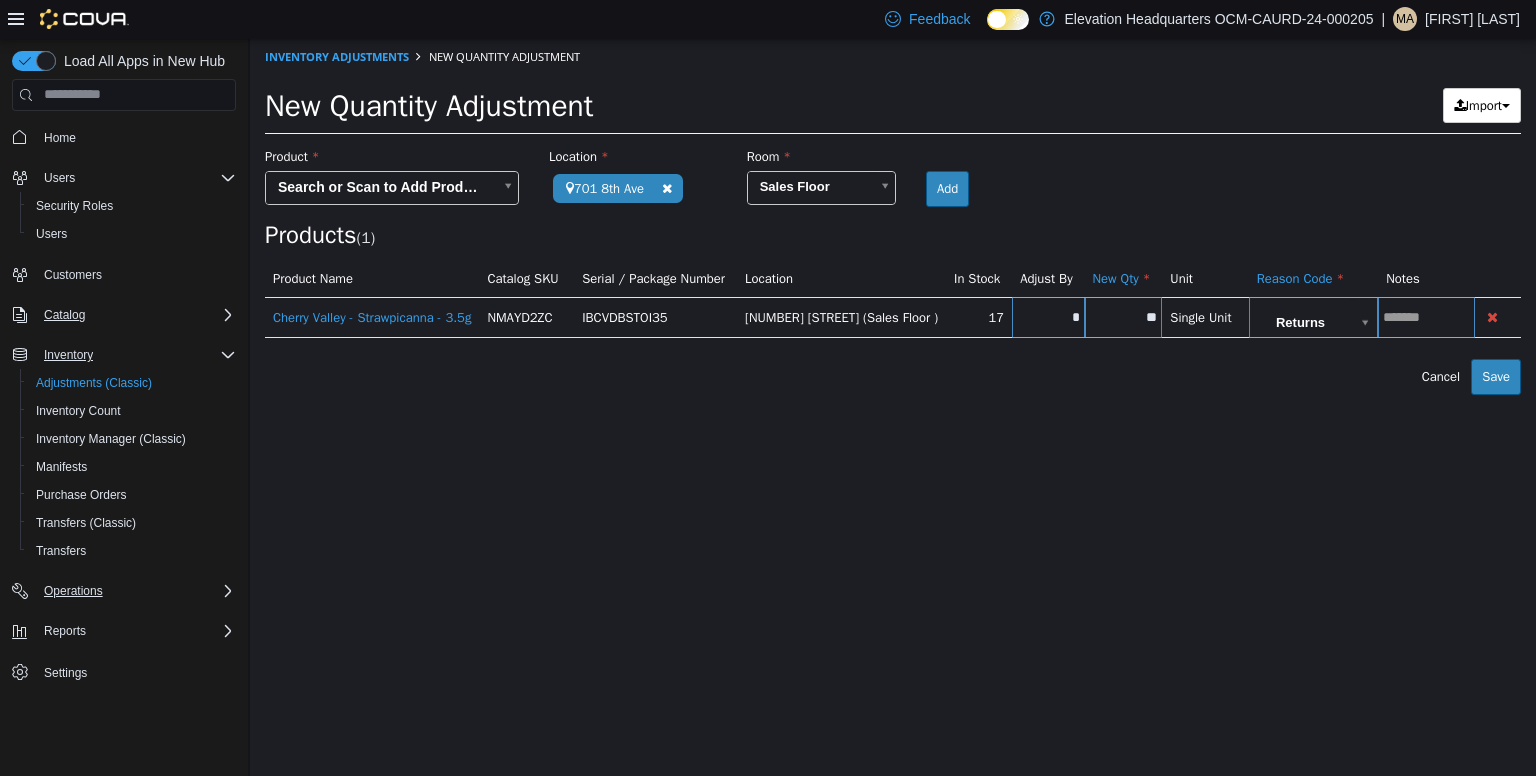 click at bounding box center (1426, 316) 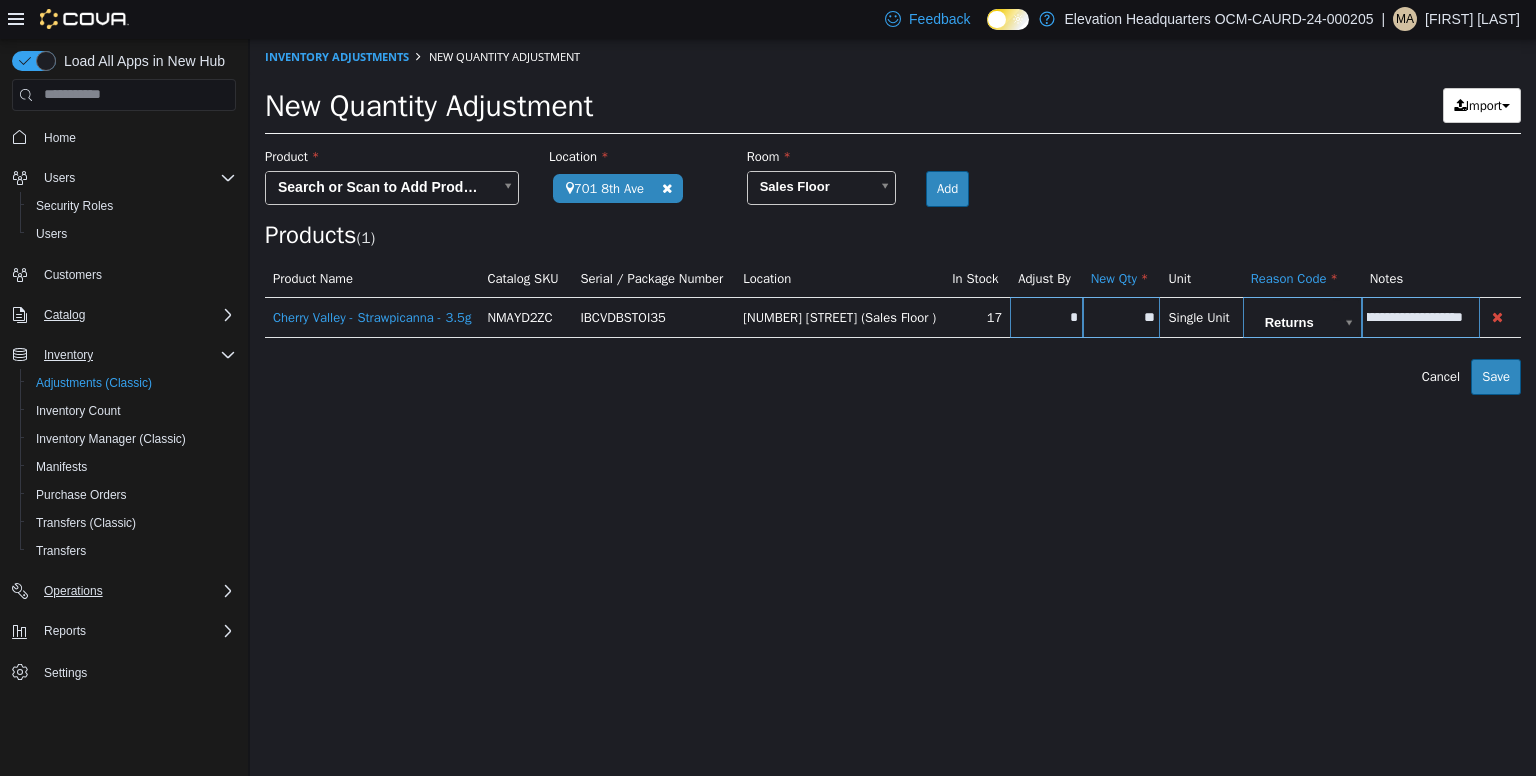 scroll, scrollTop: 0, scrollLeft: 0, axis: both 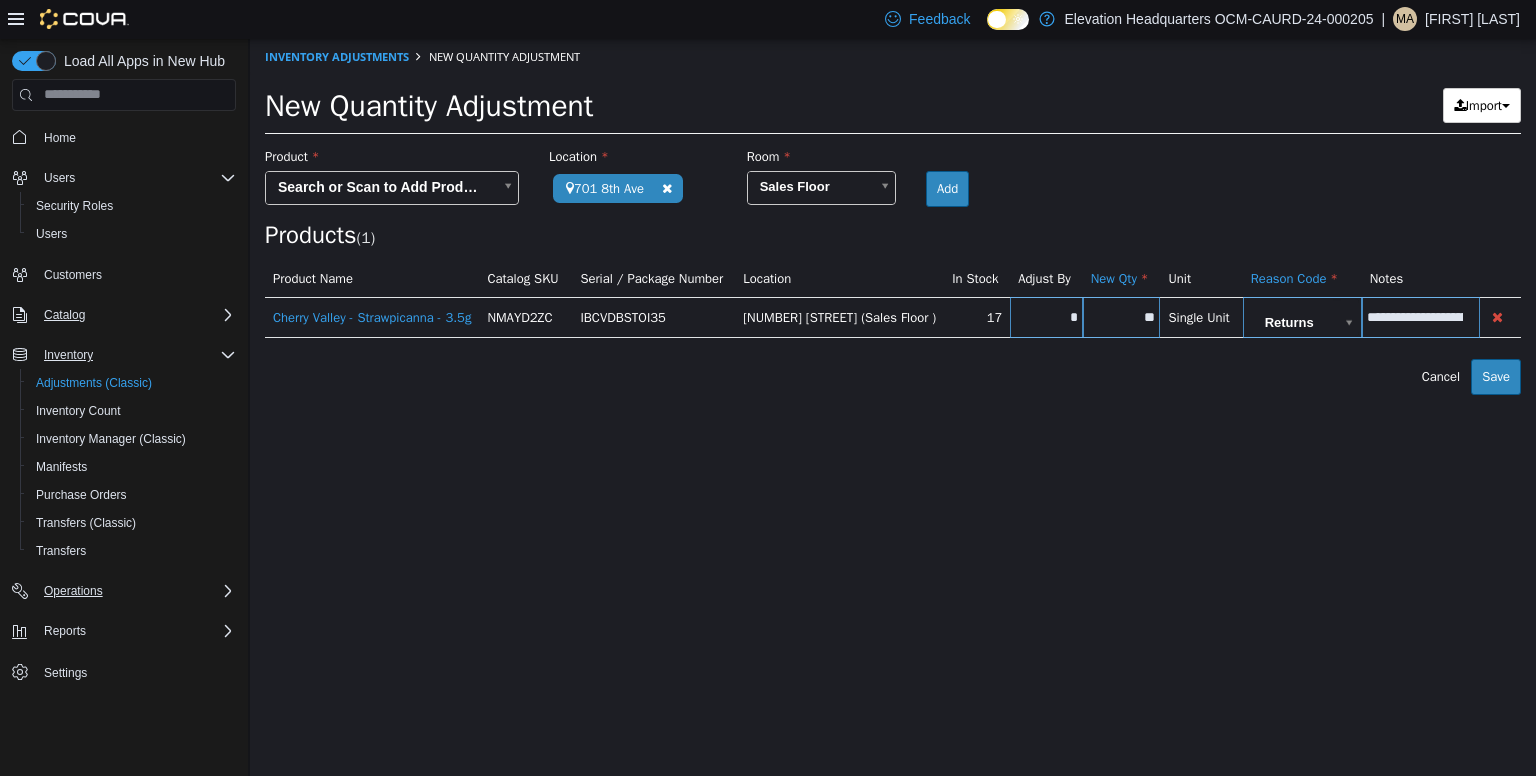 click on "**********" at bounding box center [893, 216] 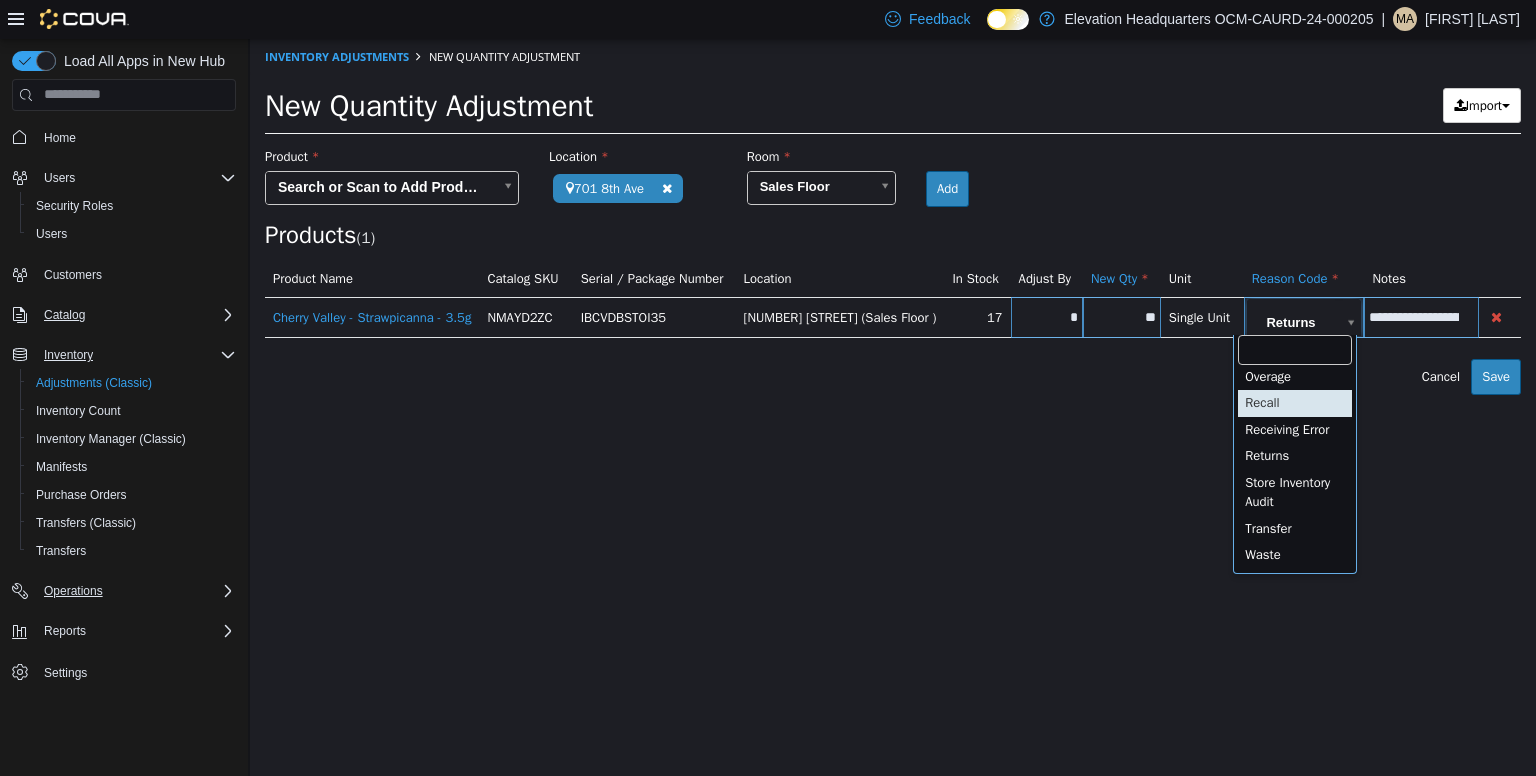 scroll, scrollTop: 169, scrollLeft: 0, axis: vertical 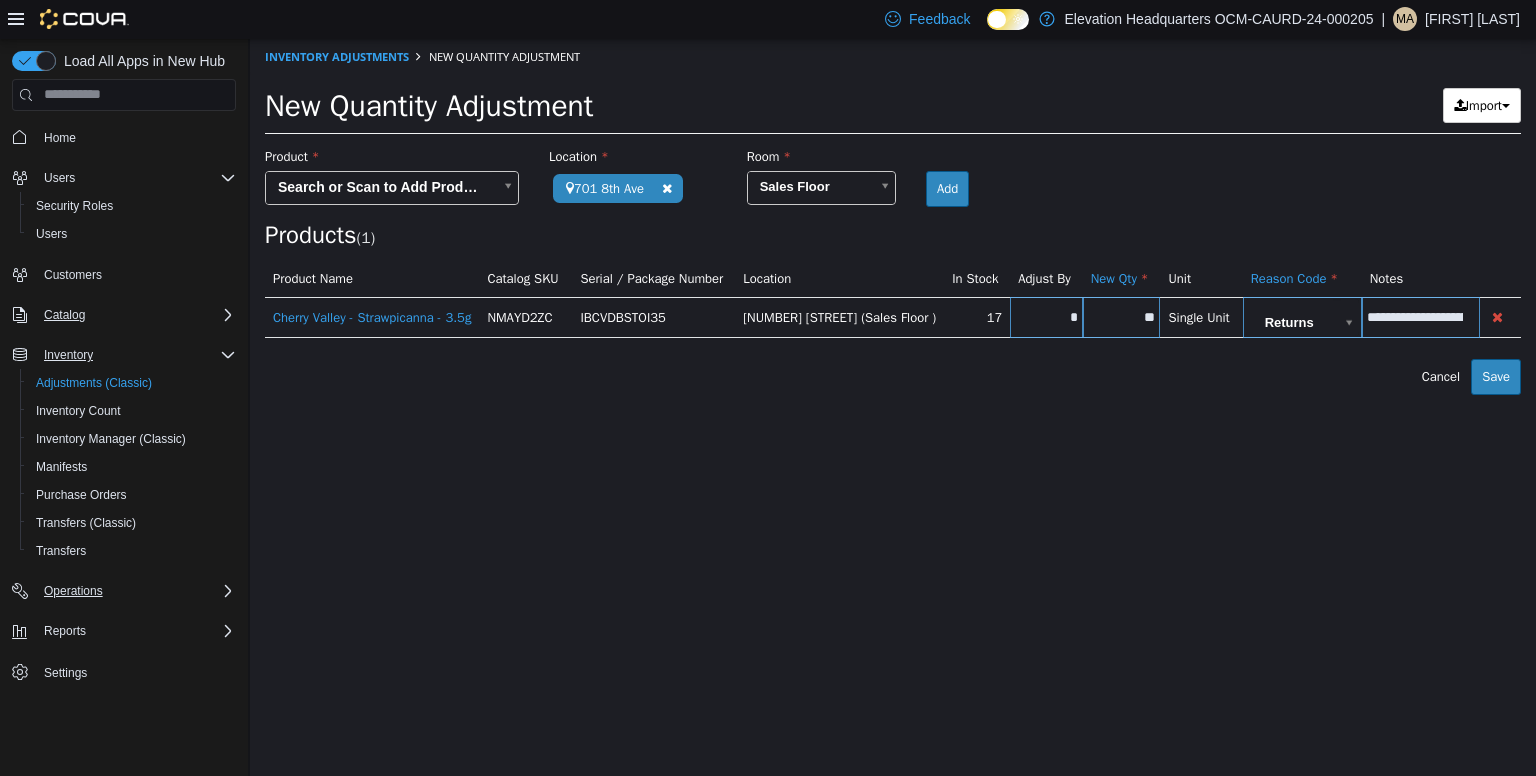 click on "**********" at bounding box center [1415, 316] 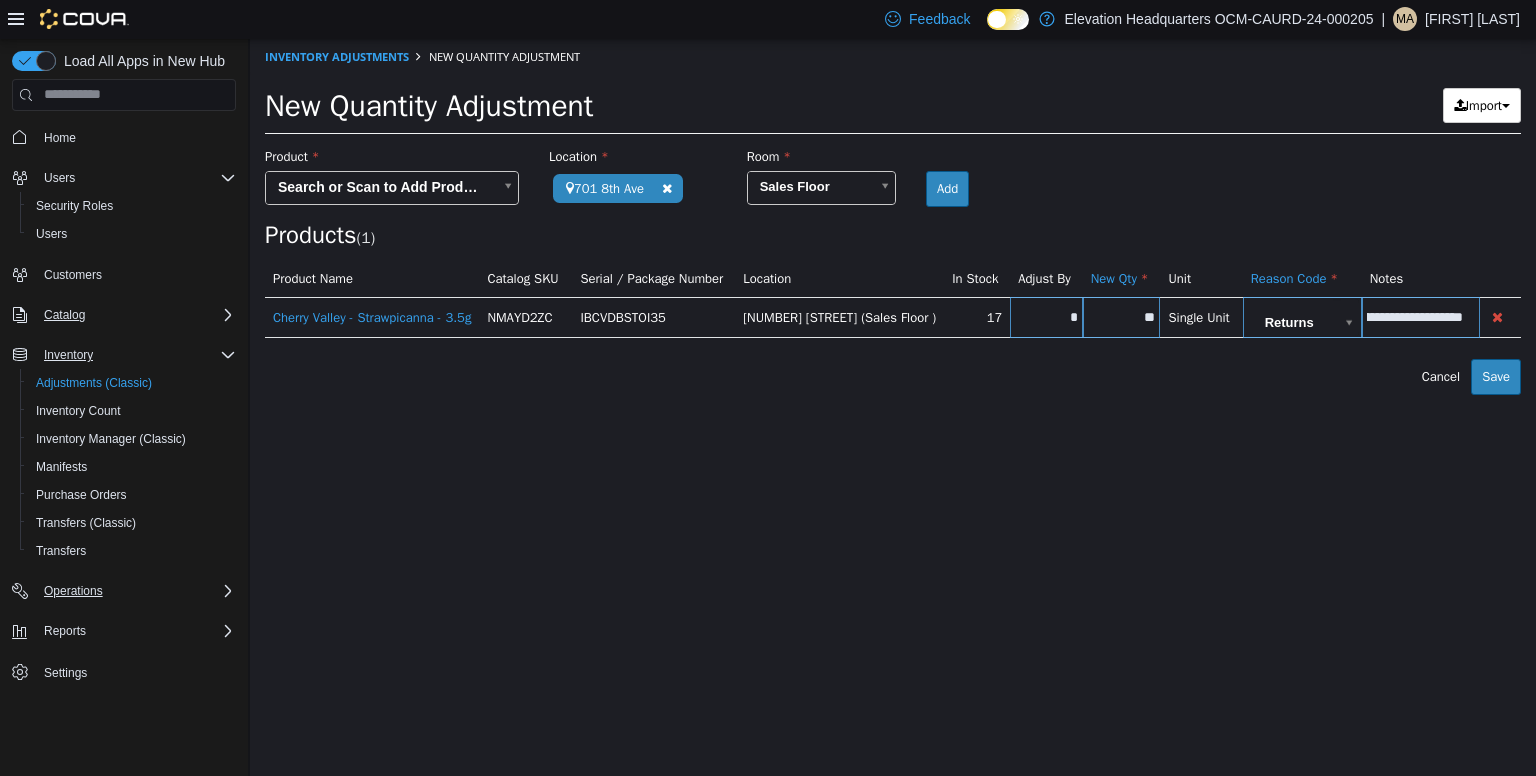 scroll, scrollTop: 0, scrollLeft: 638, axis: horizontal 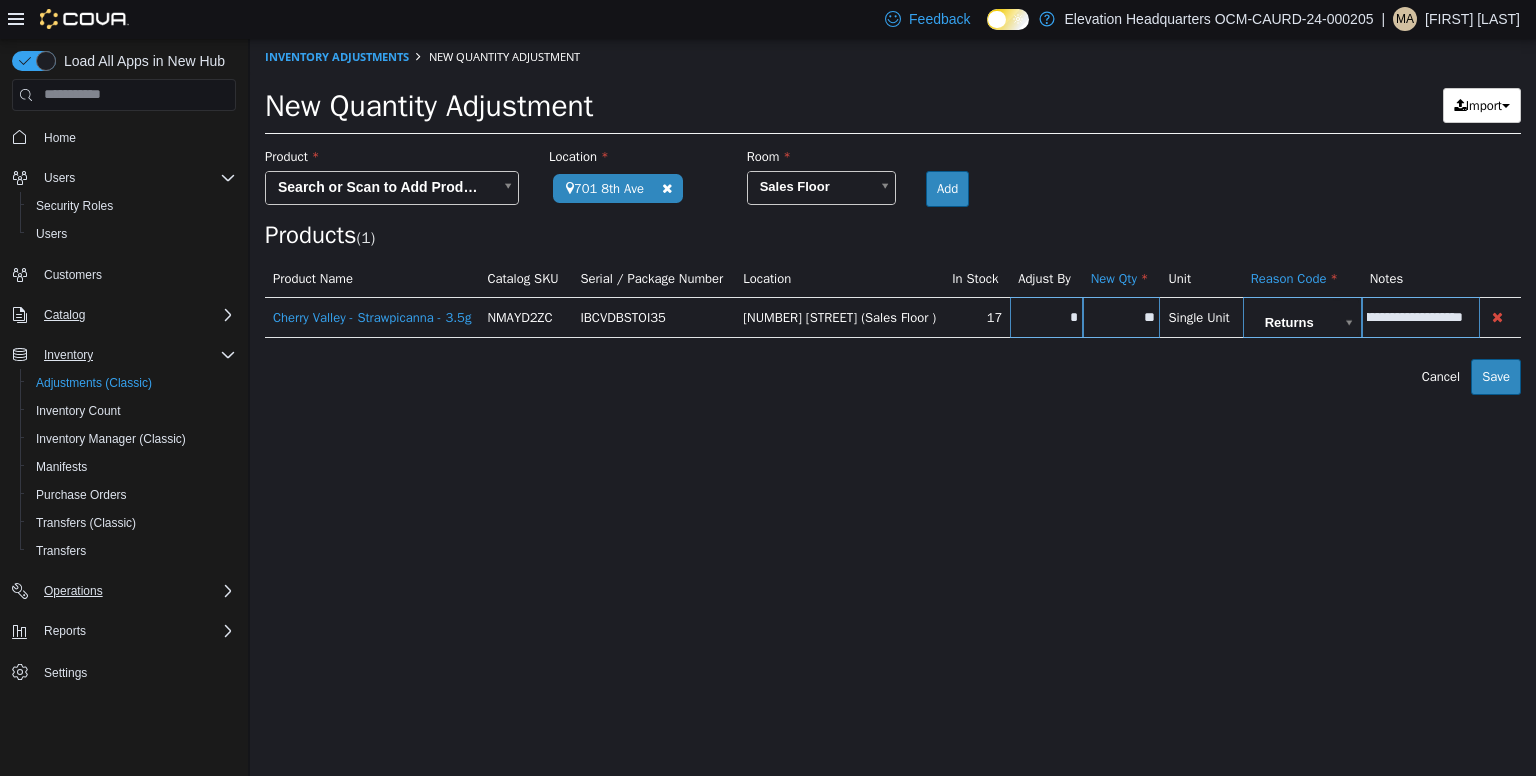 type on "**********" 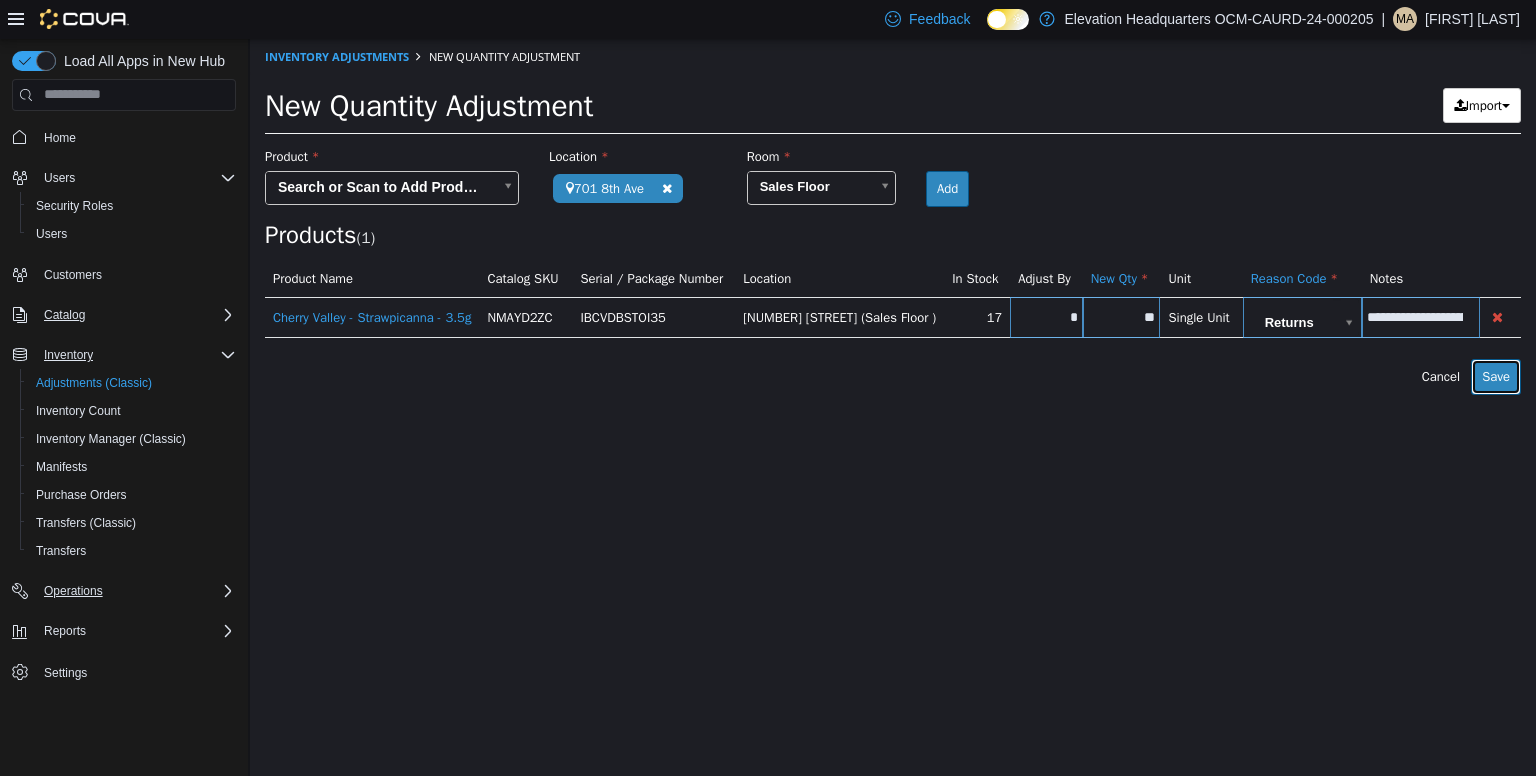 click on "Save" at bounding box center (1496, 376) 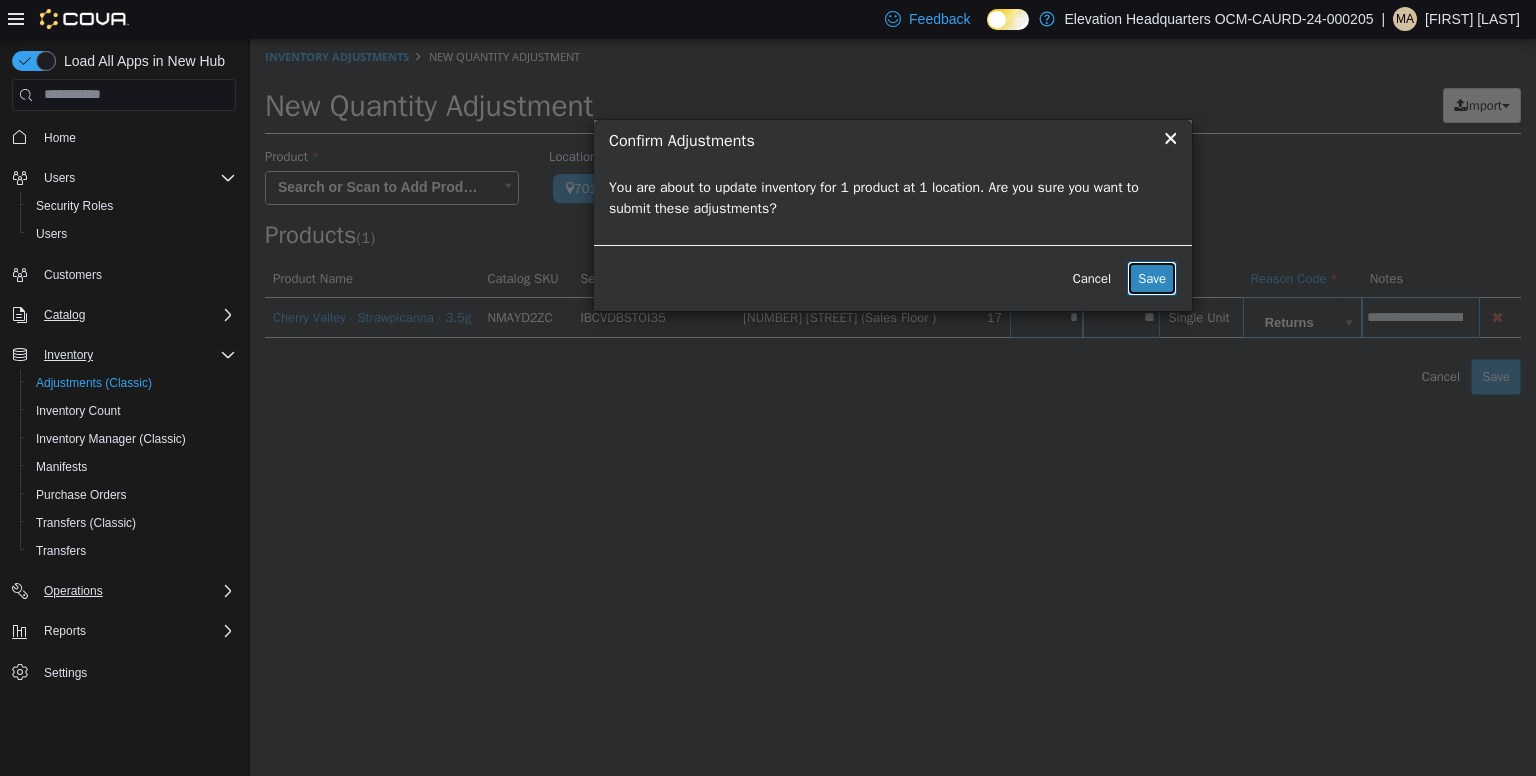 click on "Save" at bounding box center (1152, 278) 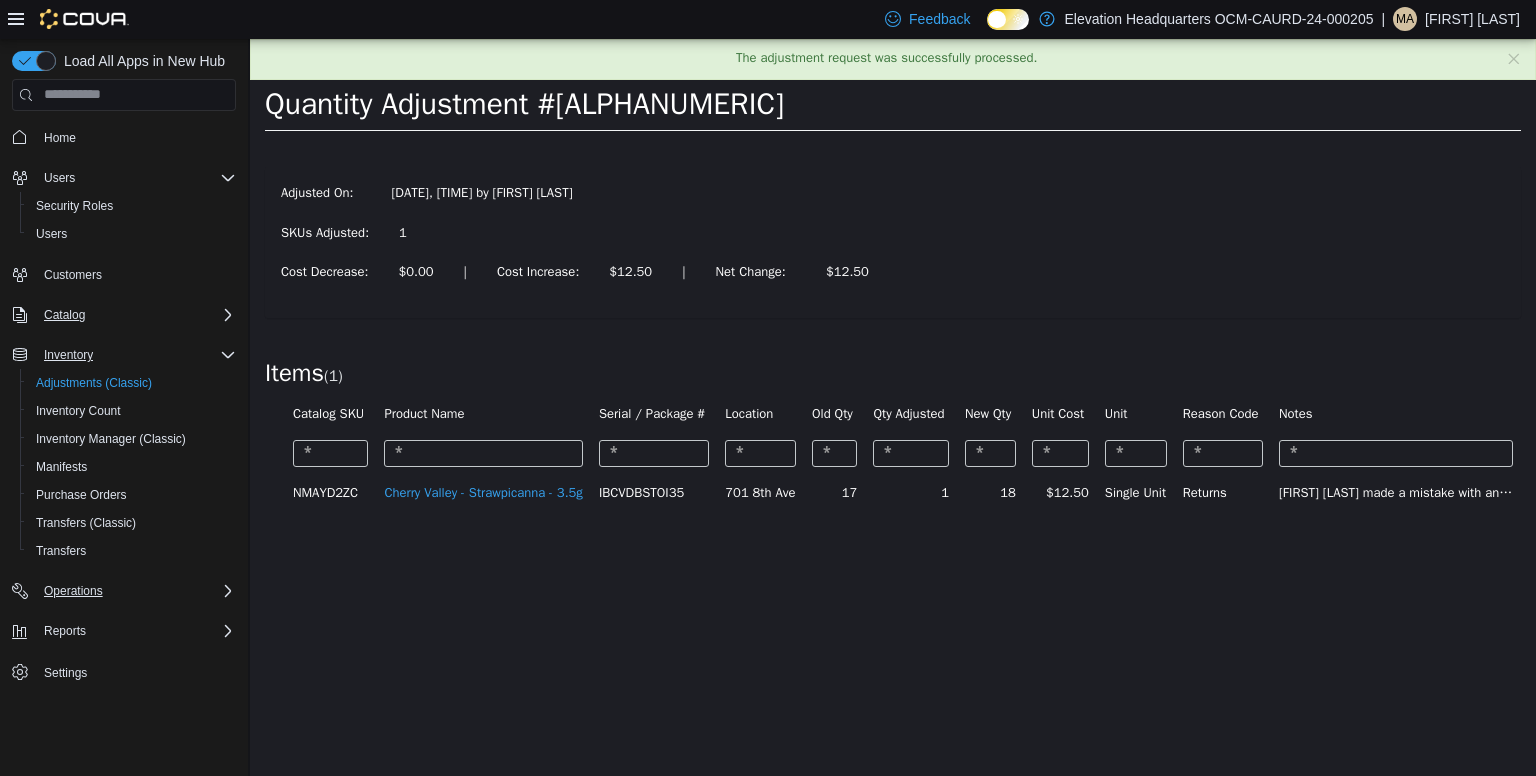 click on "1" at bounding box center [911, 492] 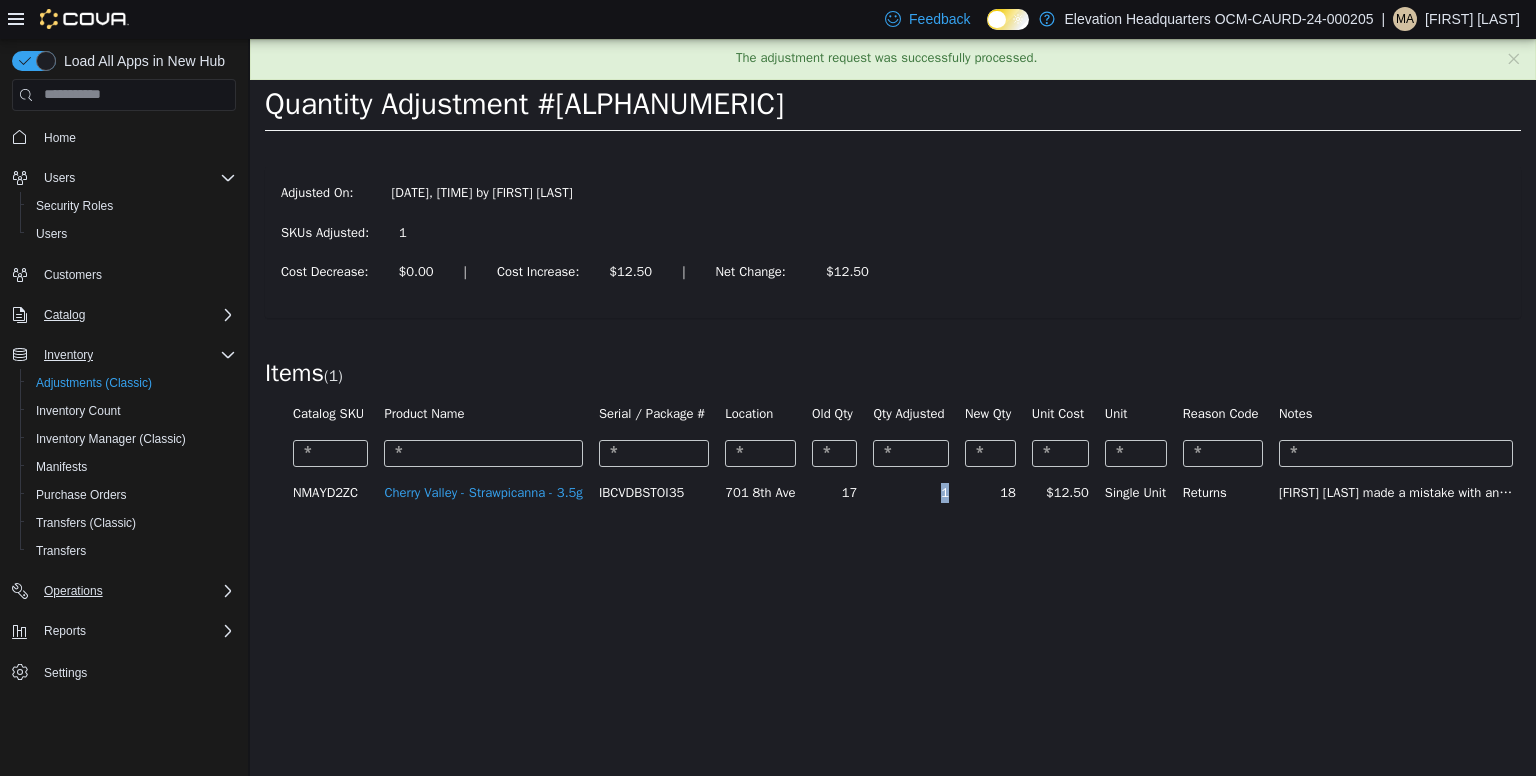 click on "1" at bounding box center (911, 492) 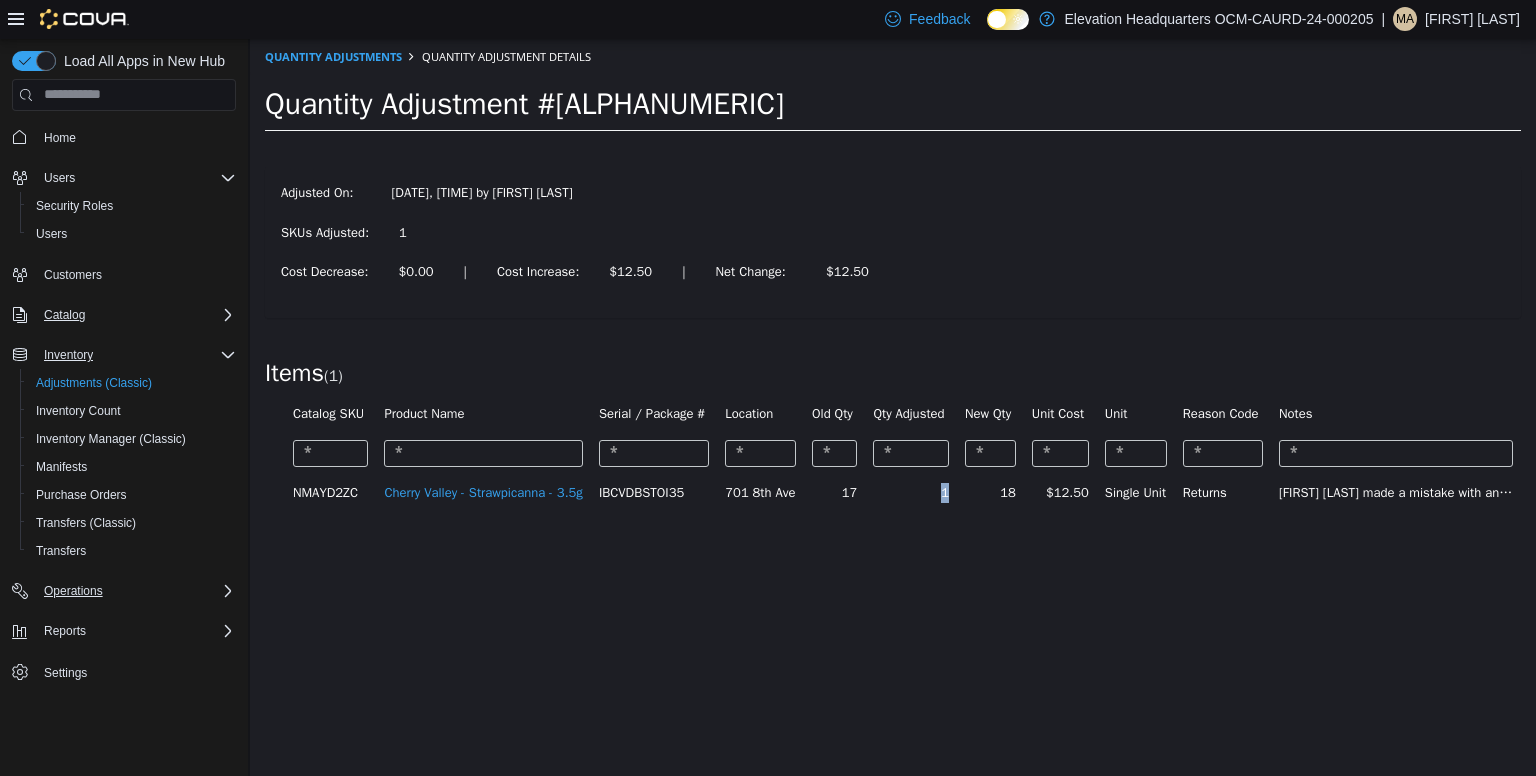 click on "1" at bounding box center (911, 492) 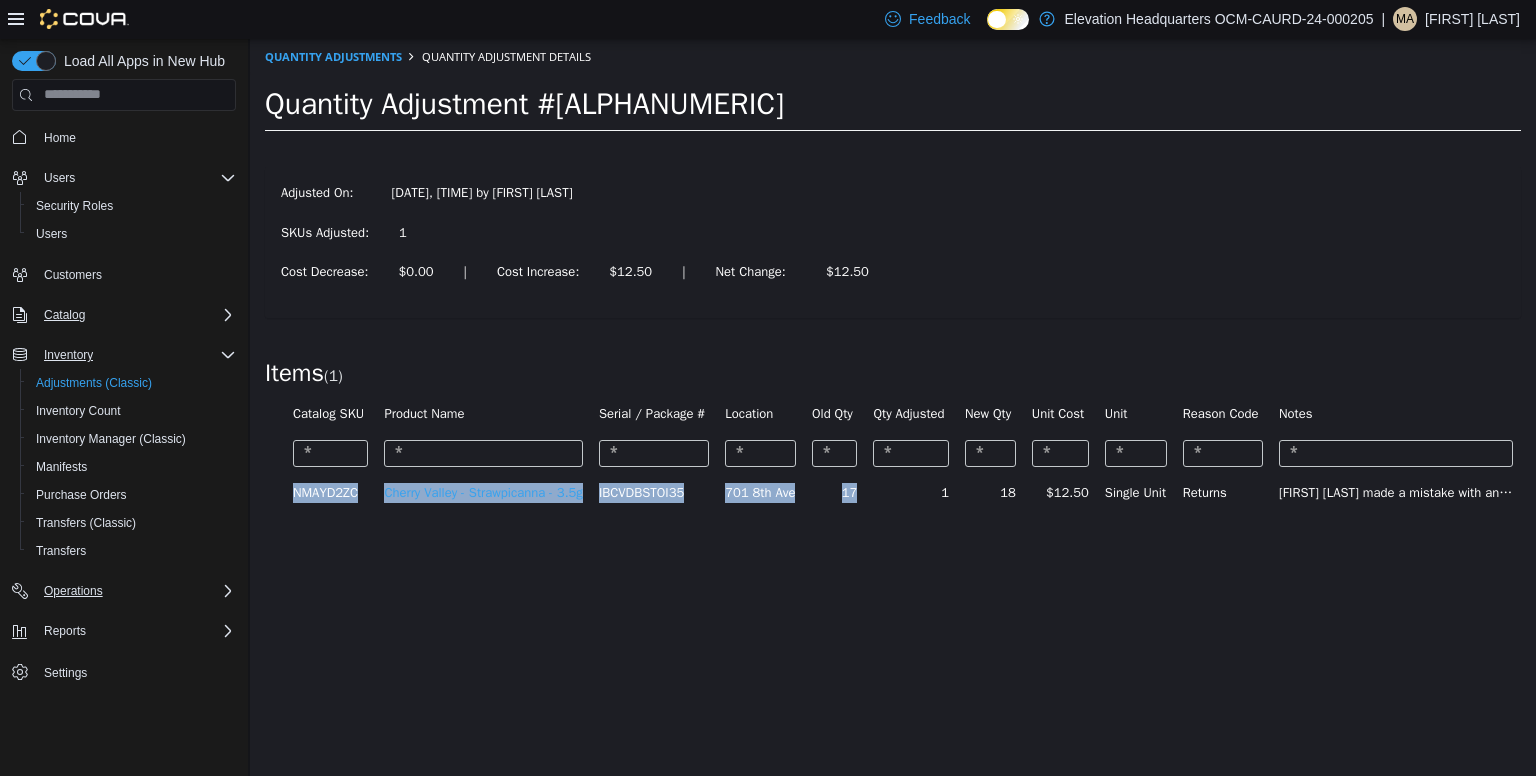 drag, startPoint x: 288, startPoint y: 493, endPoint x: 964, endPoint y: 495, distance: 676.0029 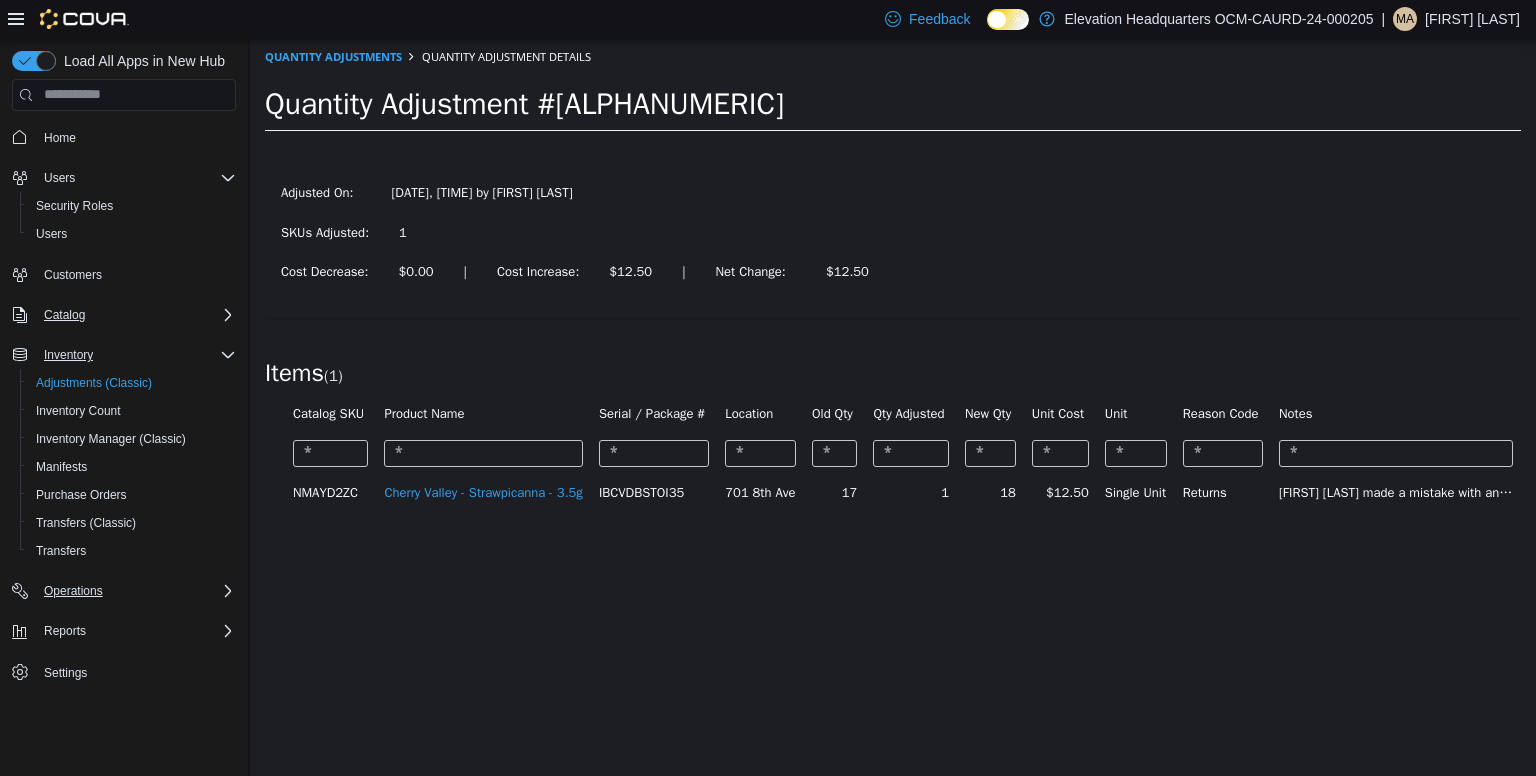 click on "NMAYD2ZC" at bounding box center (331, 492) 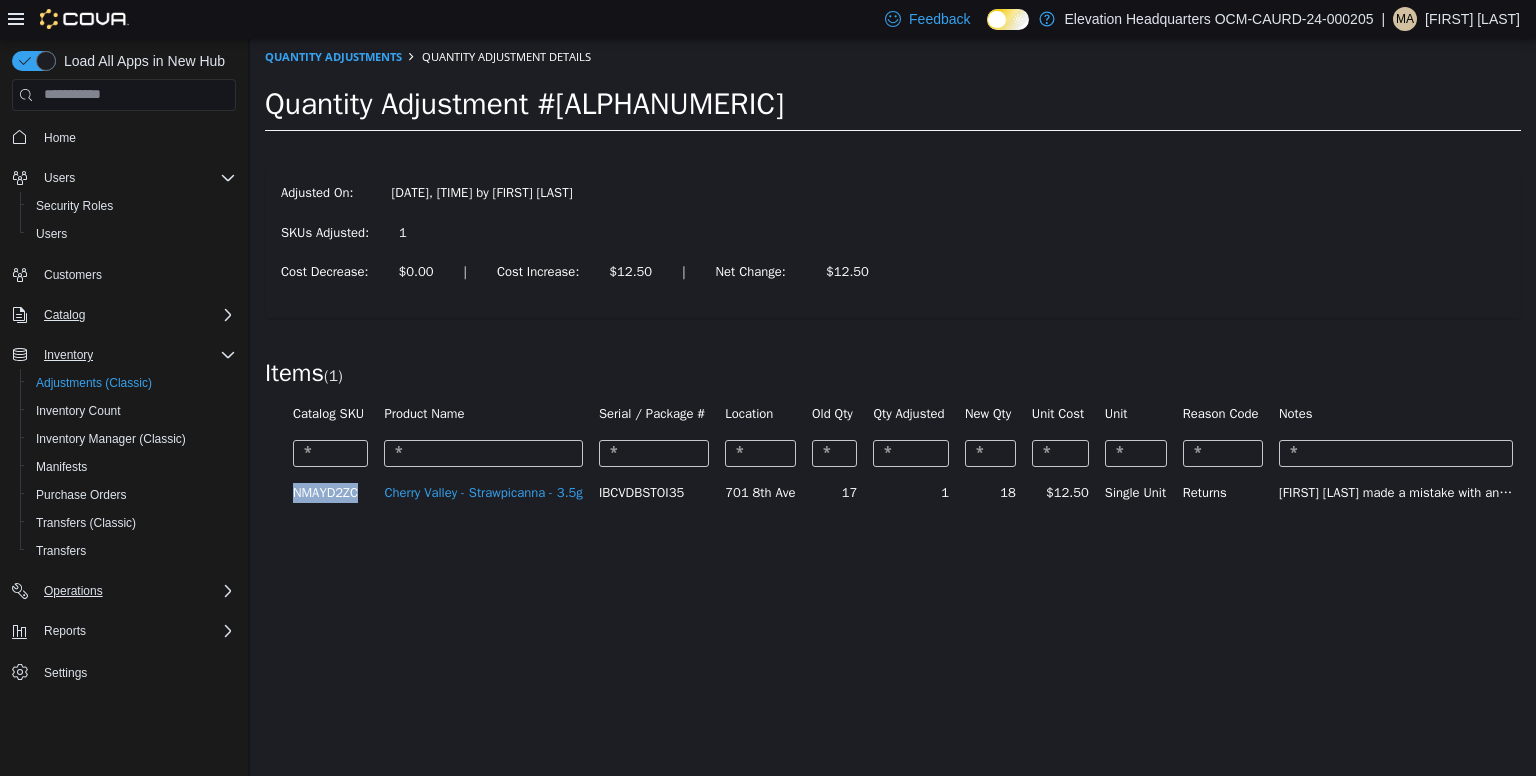 click on "NMAYD2ZC" at bounding box center [331, 492] 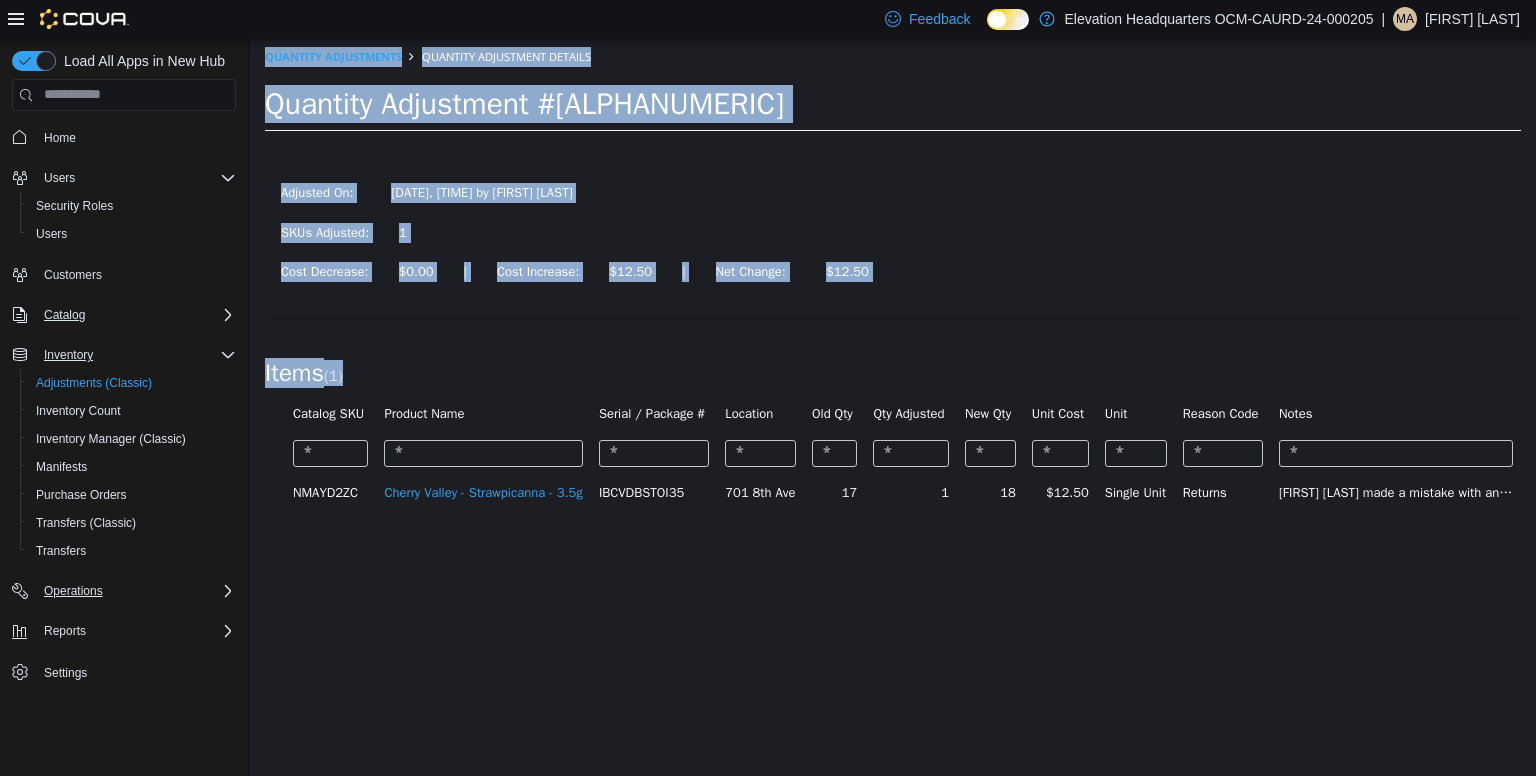 click on "NMAYD2ZC" at bounding box center [331, 492] 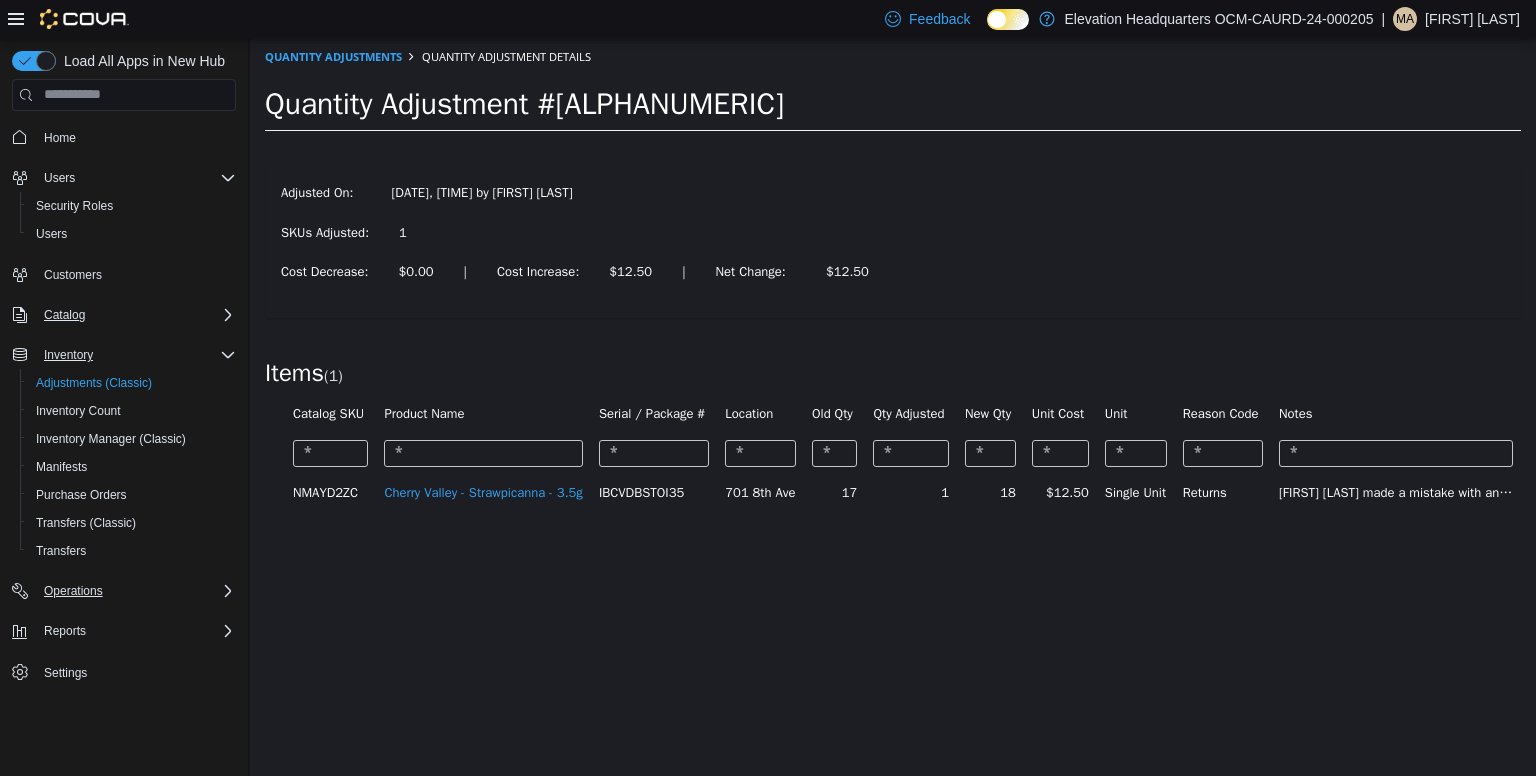click on "NMAYD2ZC" at bounding box center (331, 492) 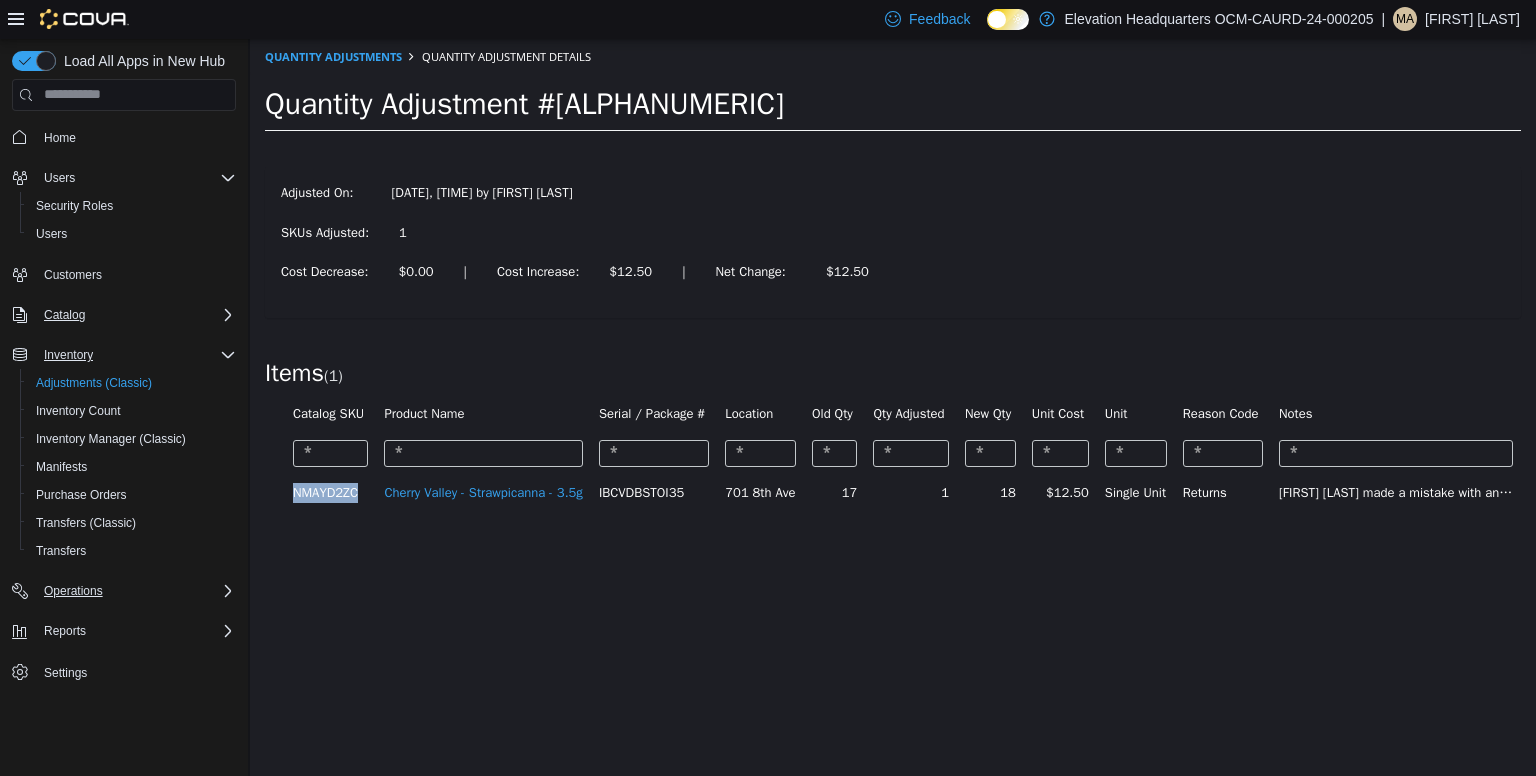 click on "NMAYD2ZC" at bounding box center (331, 492) 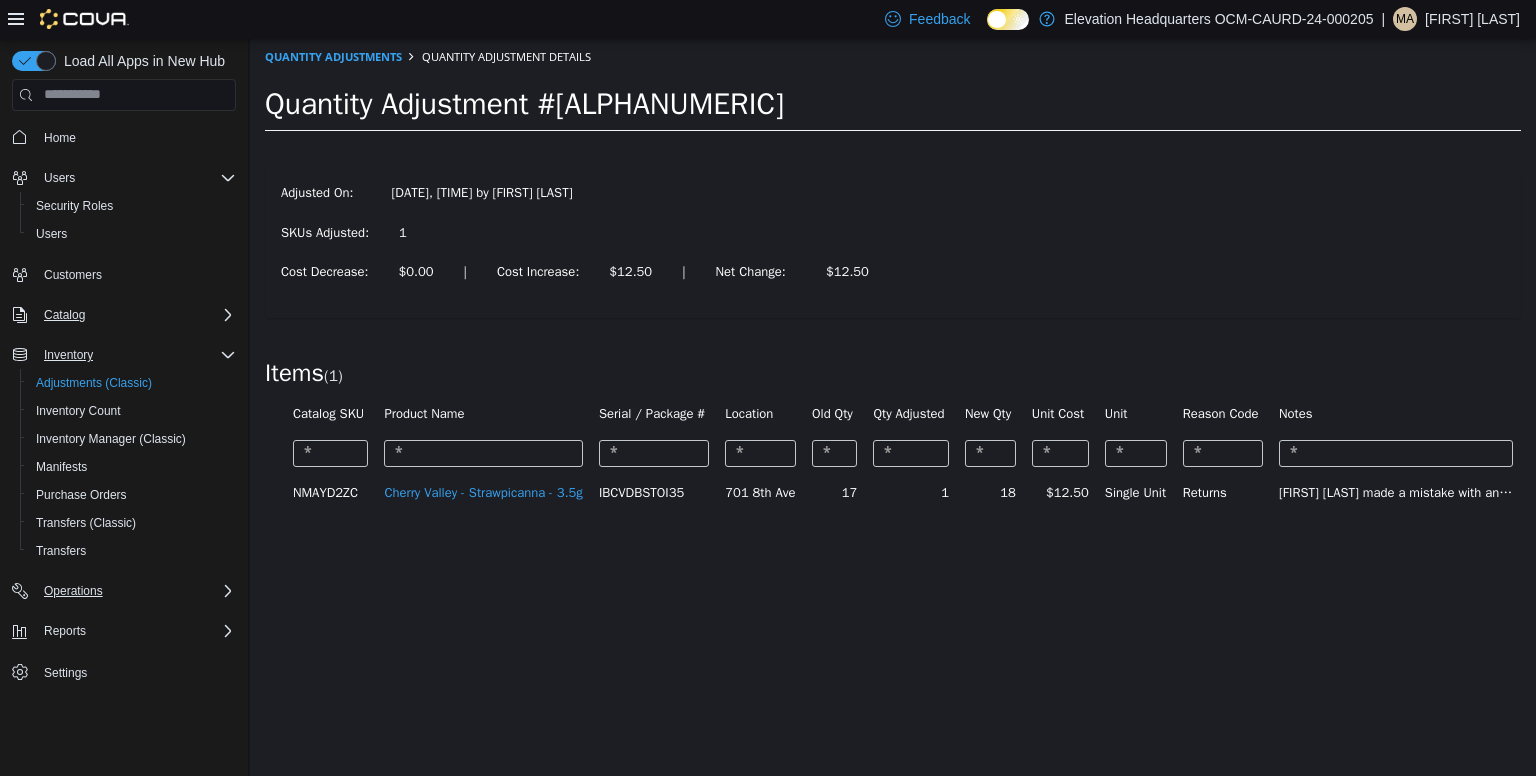 click at bounding box center (275, 492) 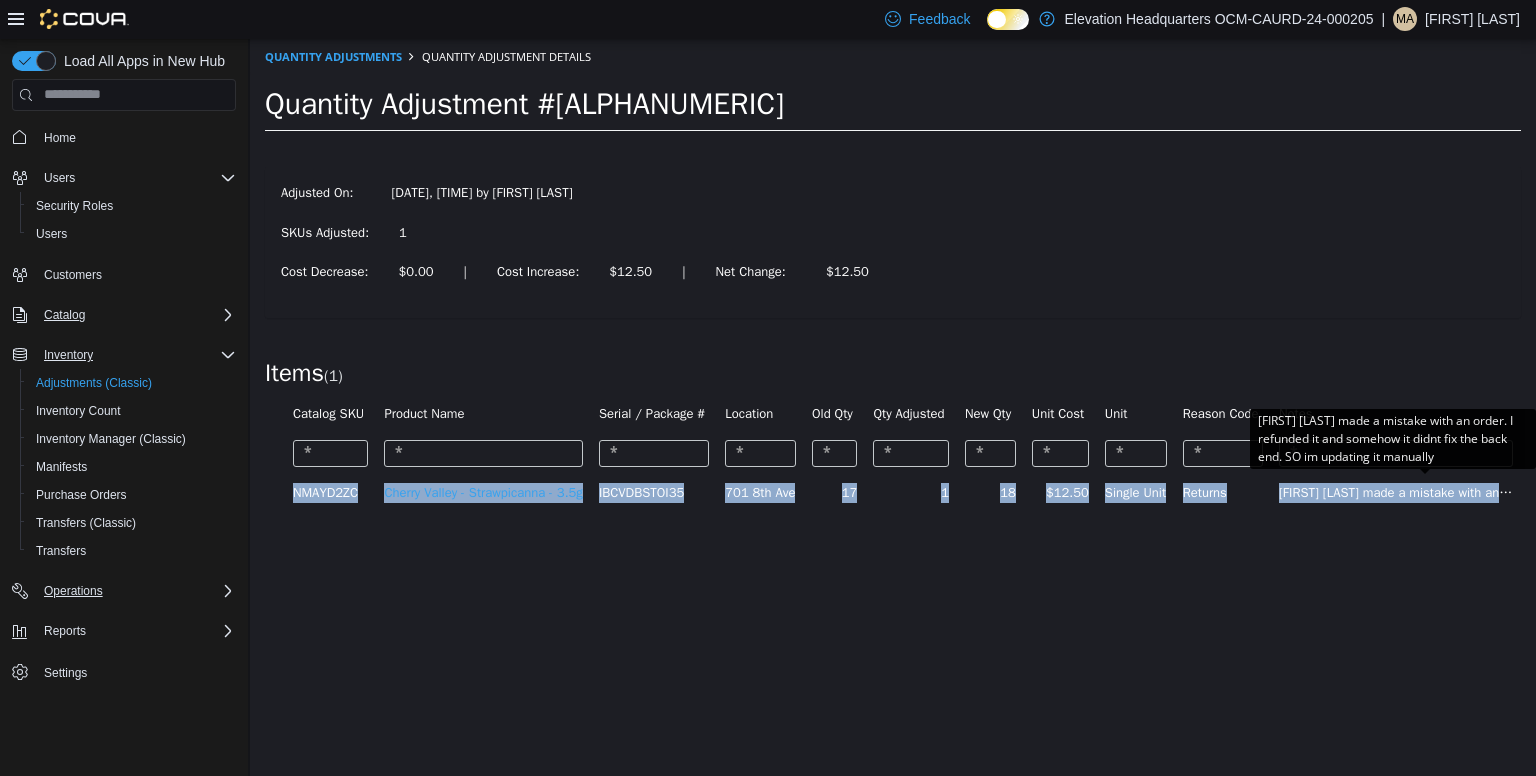 scroll, scrollTop: 0, scrollLeft: 13, axis: horizontal 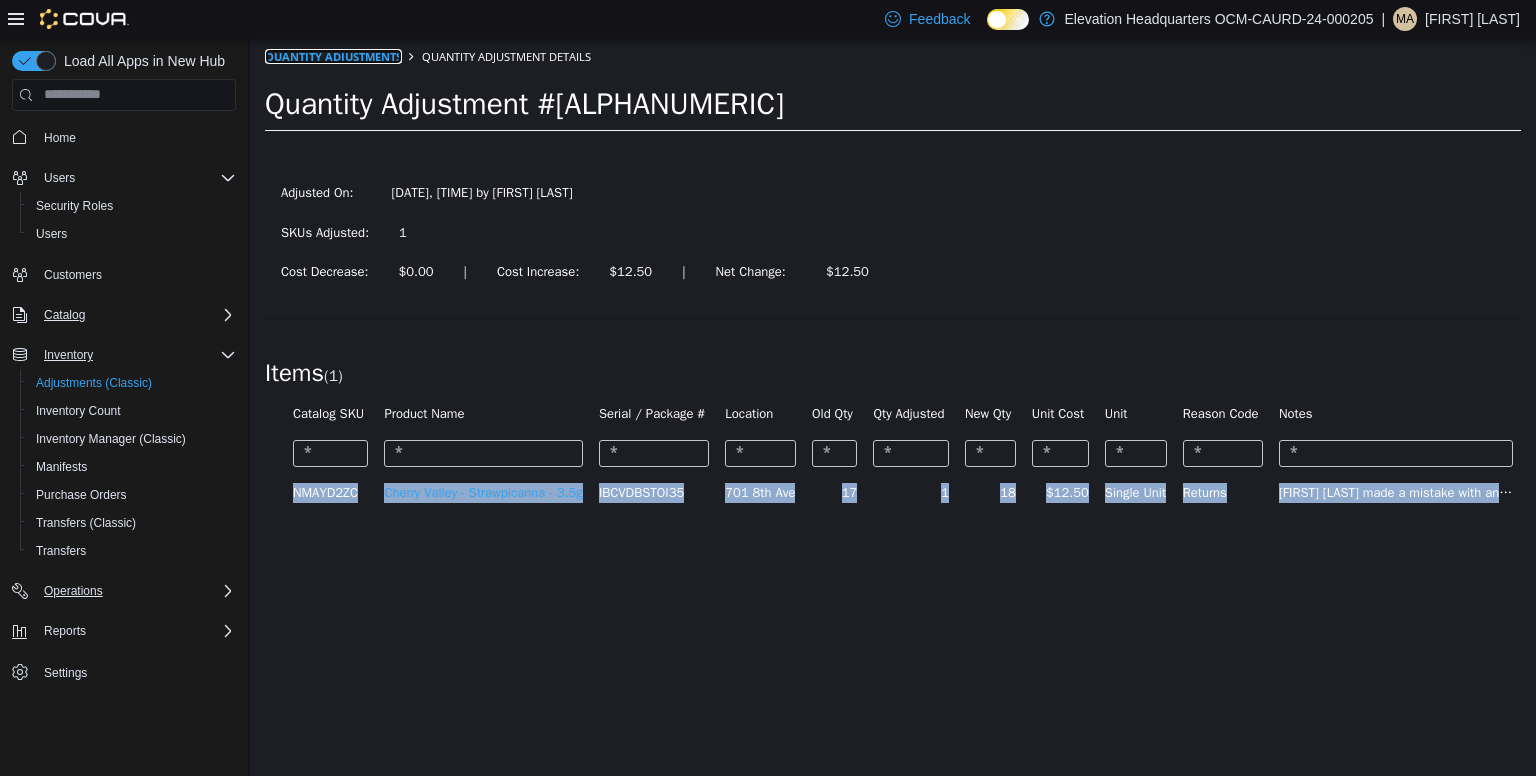 click on "Quantity Adjustments" at bounding box center [333, 55] 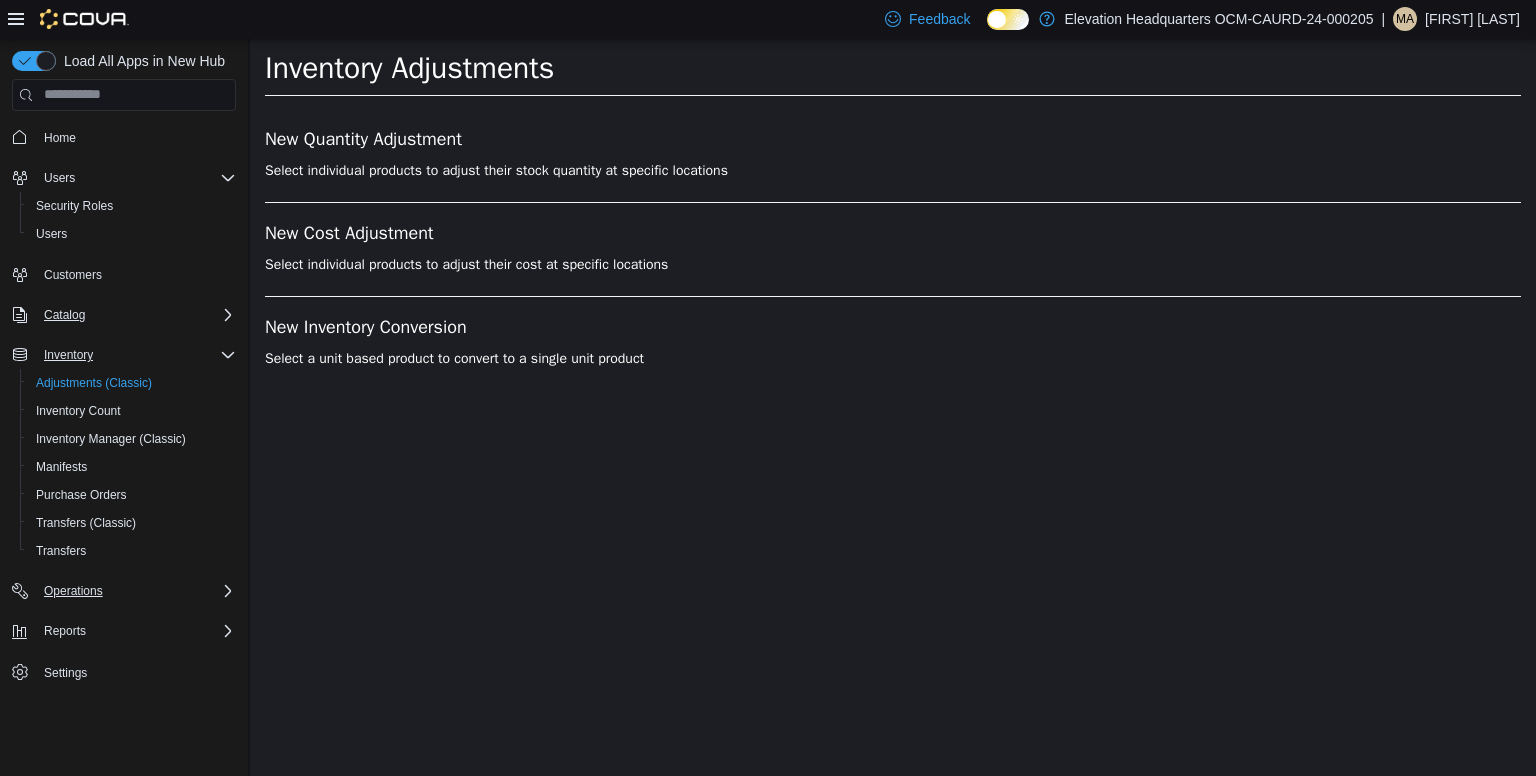scroll, scrollTop: 0, scrollLeft: 0, axis: both 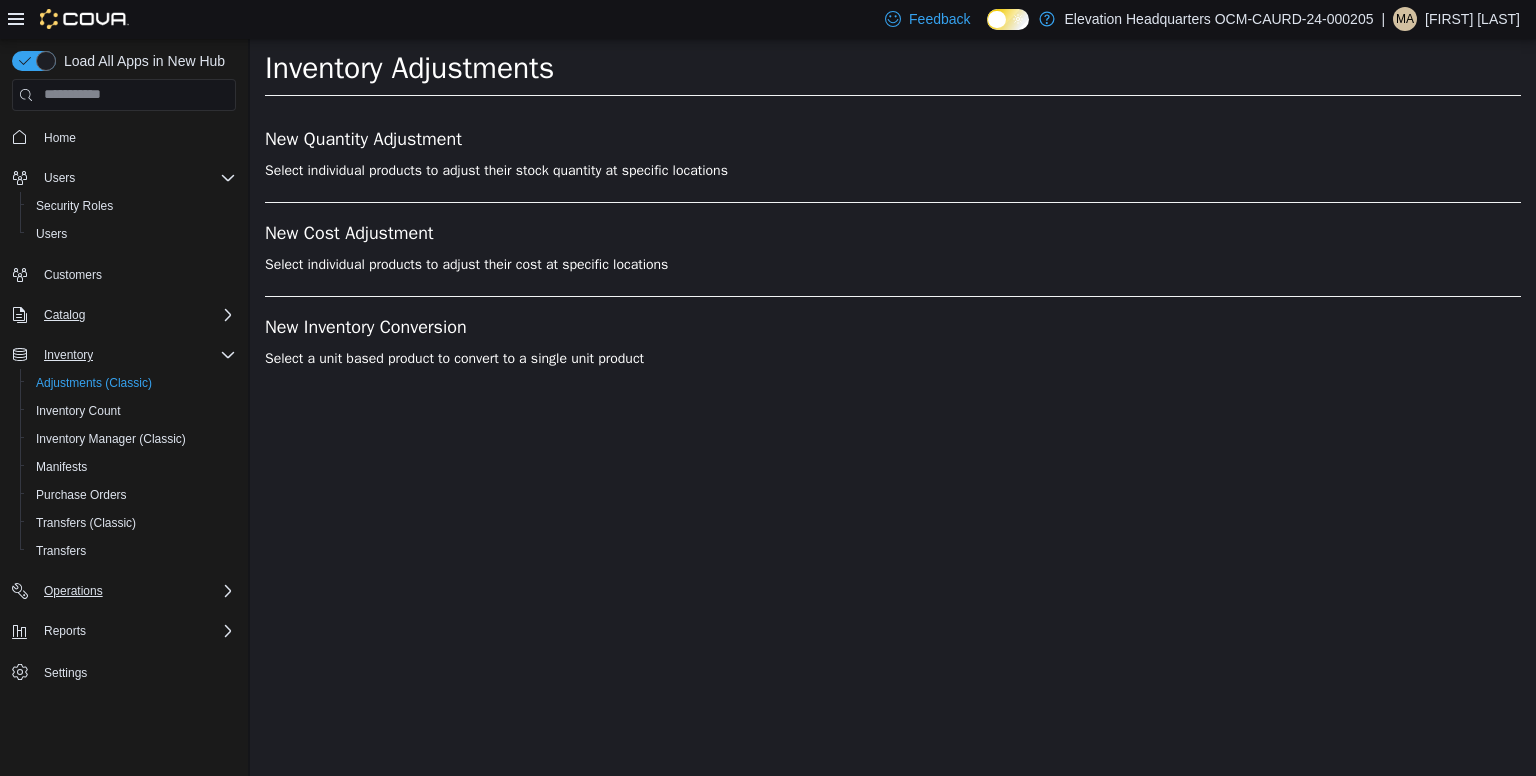 click on "New Quantity Adjustment Select individual products to adjust their stock quantity at specific locations" at bounding box center (893, 165) 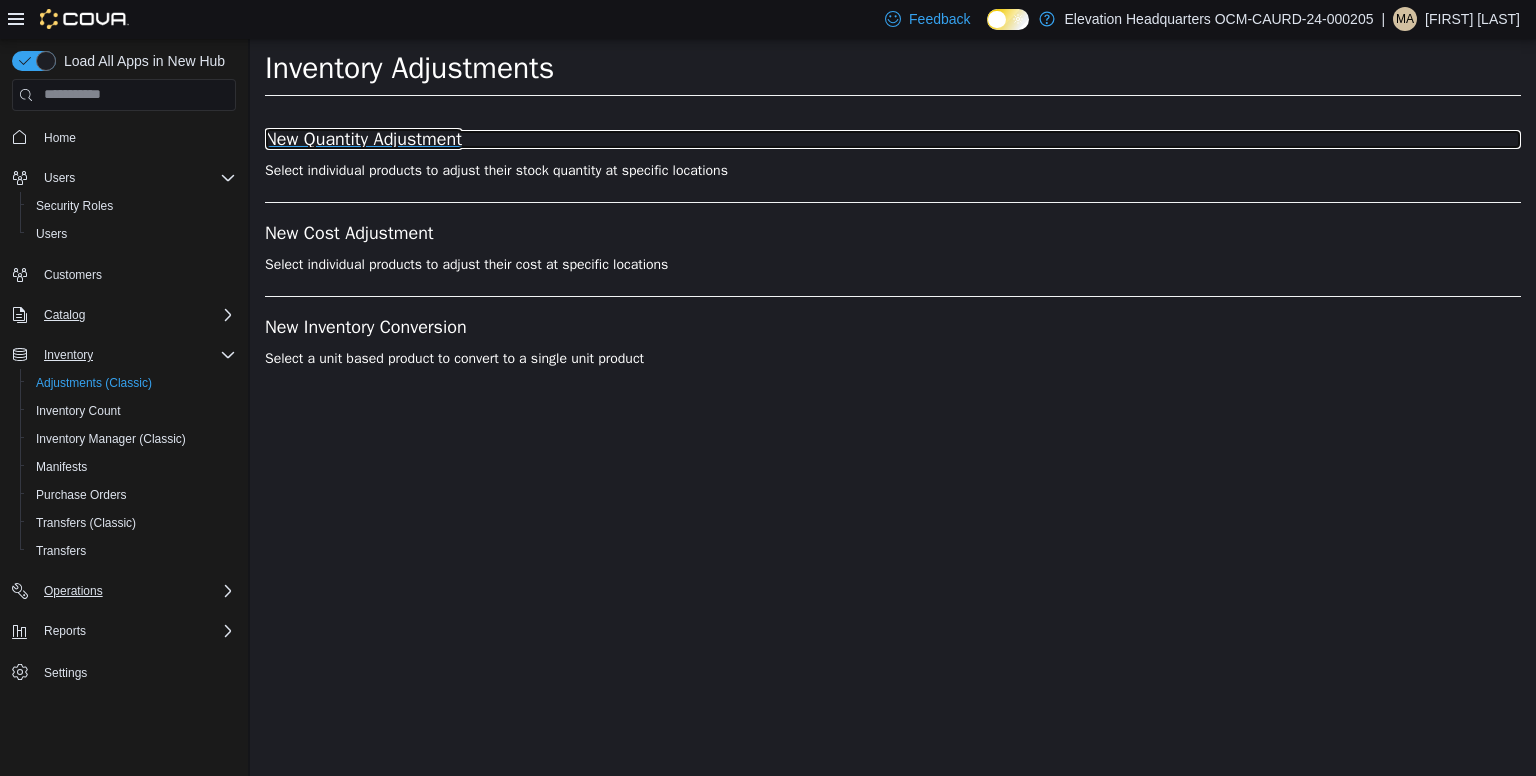click on "New Quantity Adjustment" at bounding box center [893, 139] 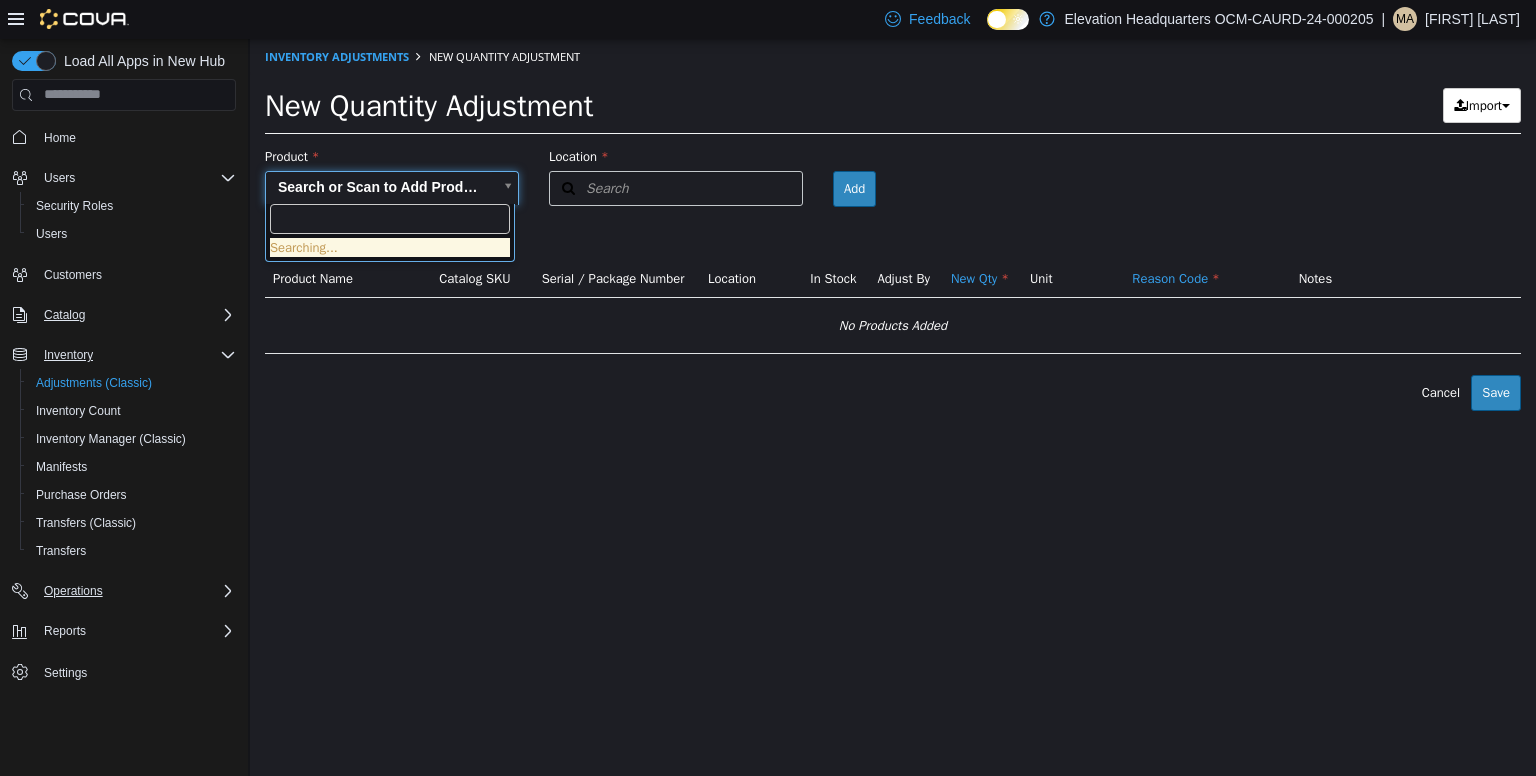 click on "×
The adjustment request was successfully processed.
Inventory Adjustments
New Quantity Adjustment
New Quantity Adjustment
Import  Inventory Export (.CSV) Package List (.TXT)
Product     Search or Scan to Add Product     Location Search Type 3 or more characters or browse       Elevation Headquarters OCM-CAURD-24-000205     (1)         701 8th Ave         Room   Add Products  ( 0 ) Product Name Catalog SKU Serial / Package Number Location In Stock Adjust By New Qty Unit Reason Code Notes No Products Added Error saving adjustment please resolve the errors above. Cancel Save
Searching..." at bounding box center (893, 224) 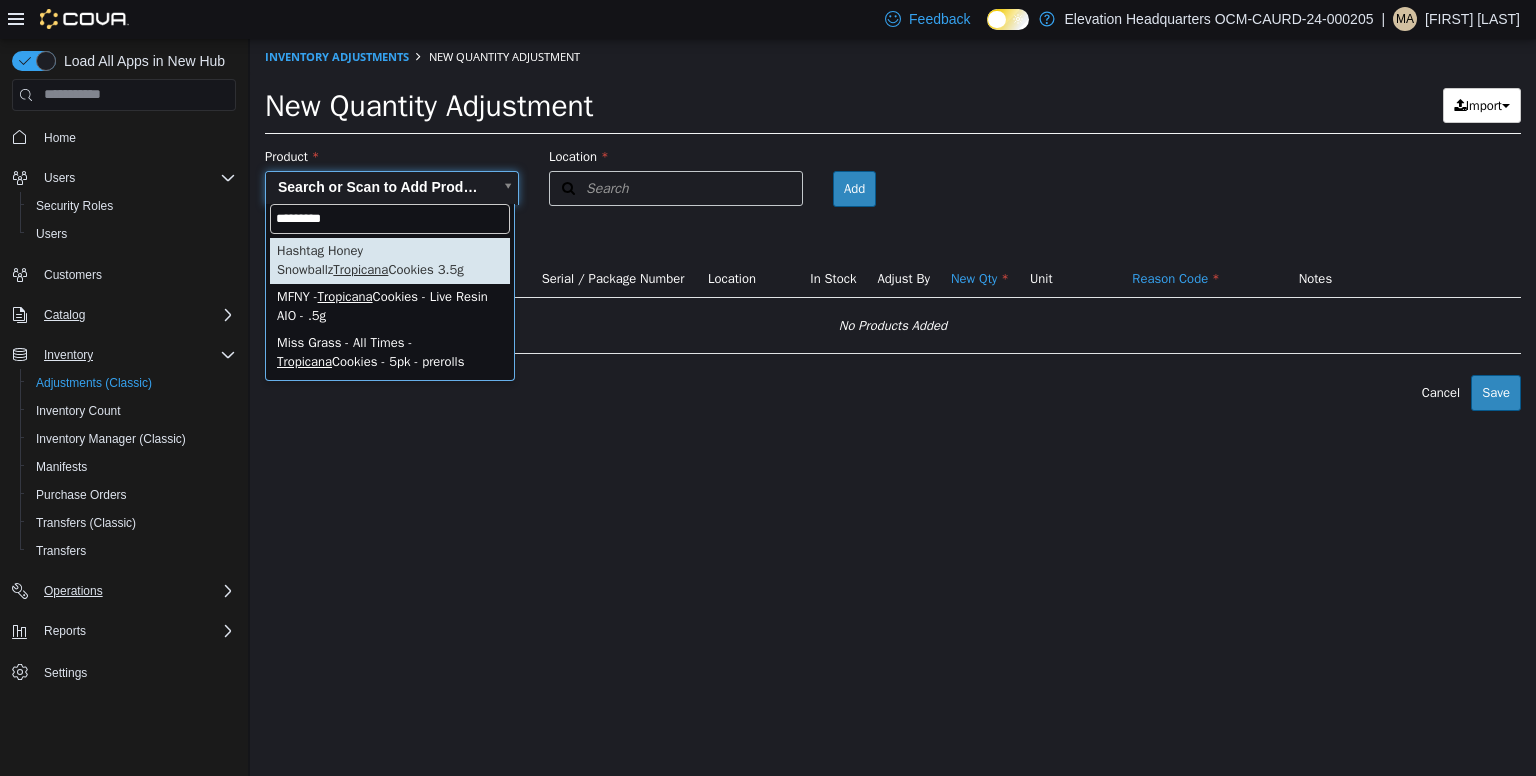 type on "*********" 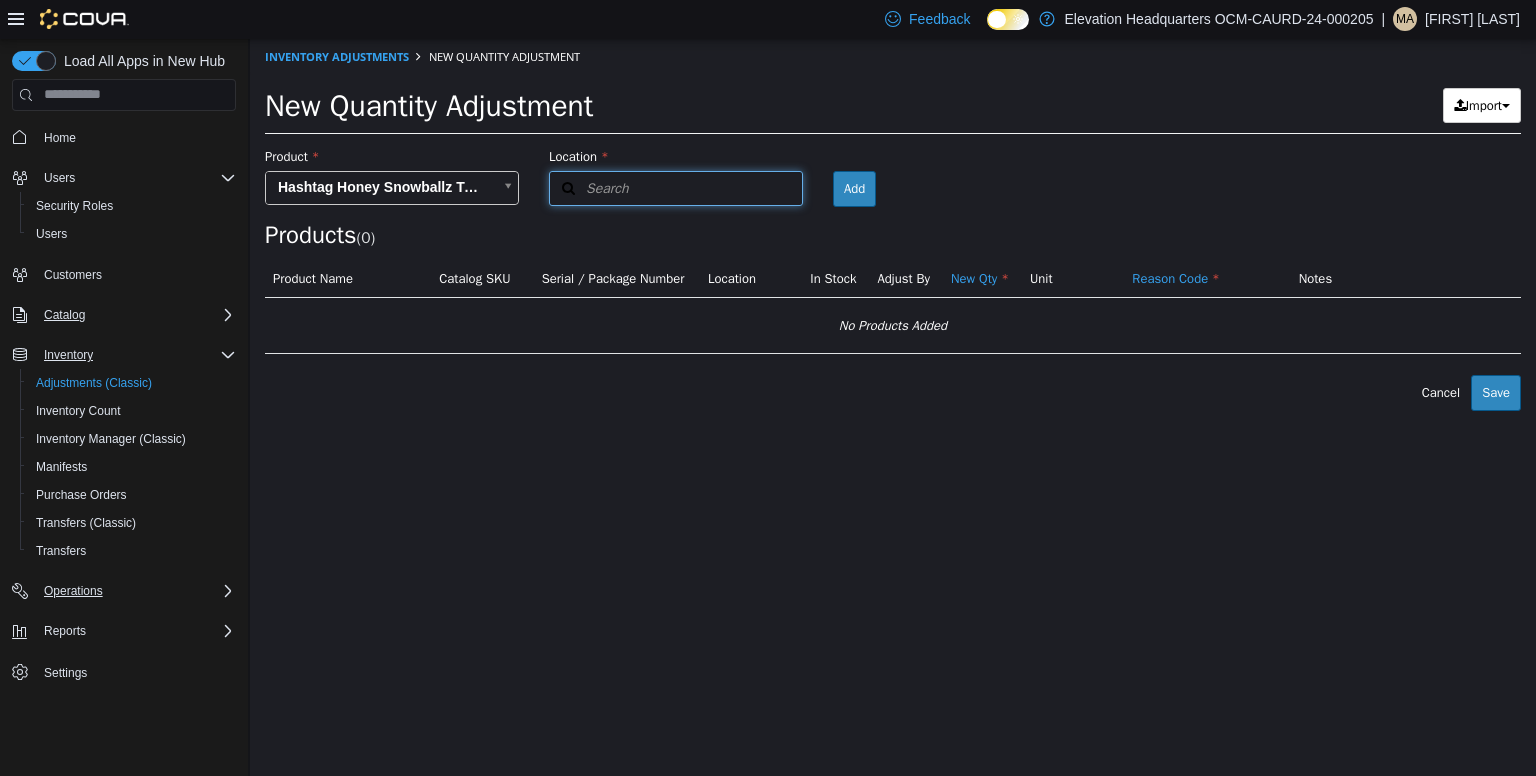 click on "Search" at bounding box center (589, 187) 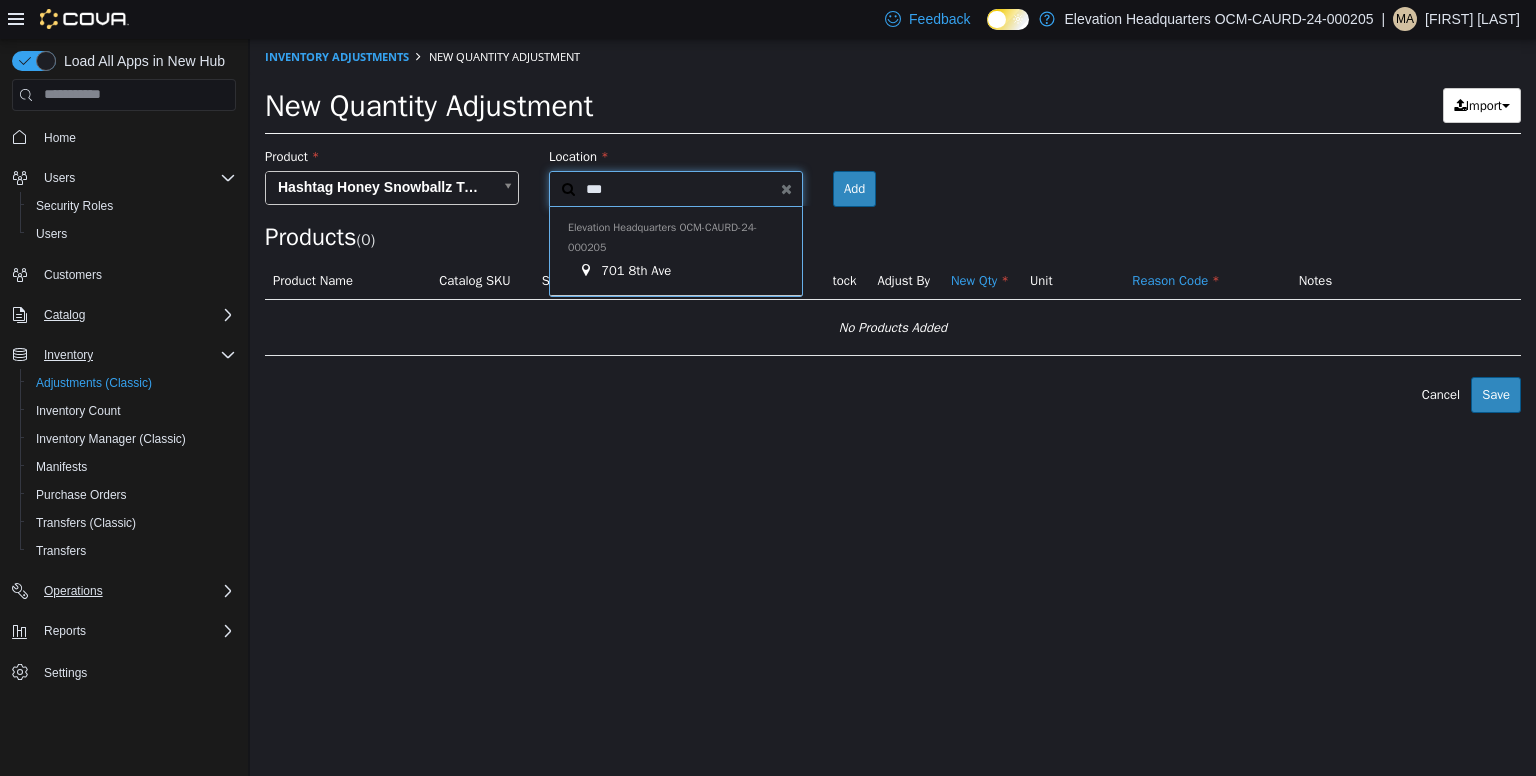 type on "***" 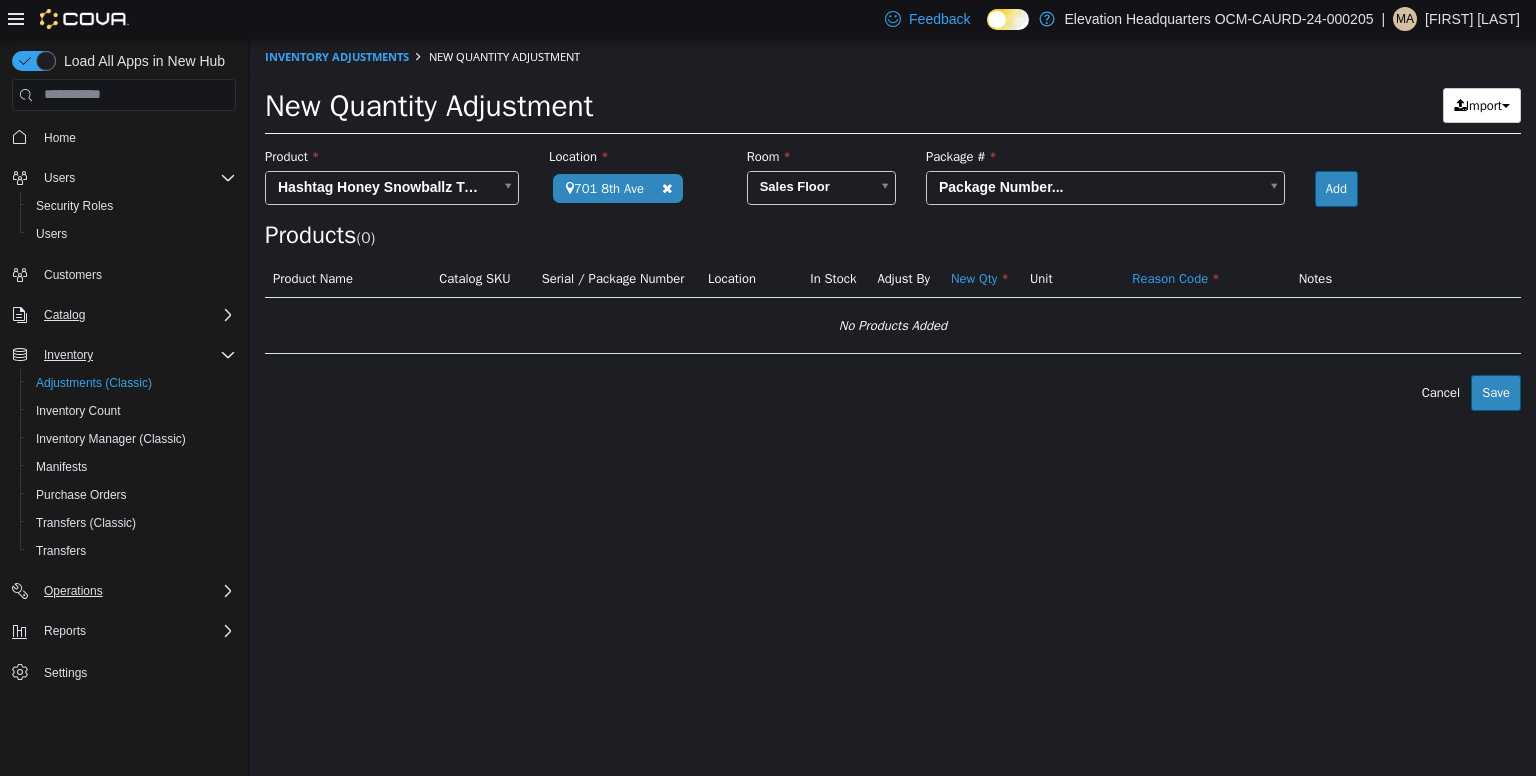 click on "Elevation Headquarters OCM-CAURD-24-000205     (1)         [NUMBER] [STREET]         Elevation Headquarters OCM-CAURD-24-000205   [NUMBER] [STREET]   Room     Sales Floor                              Package #     Package Number...                               Add Products  ( 0 ) Product Name Catalog SKU Serial / Package Number Location In Stock Adjust By New Qty Unit Reason Code Notes No Products Added Error saving adjustment please resolve the errors above. Cancel Save" at bounding box center (893, 224) 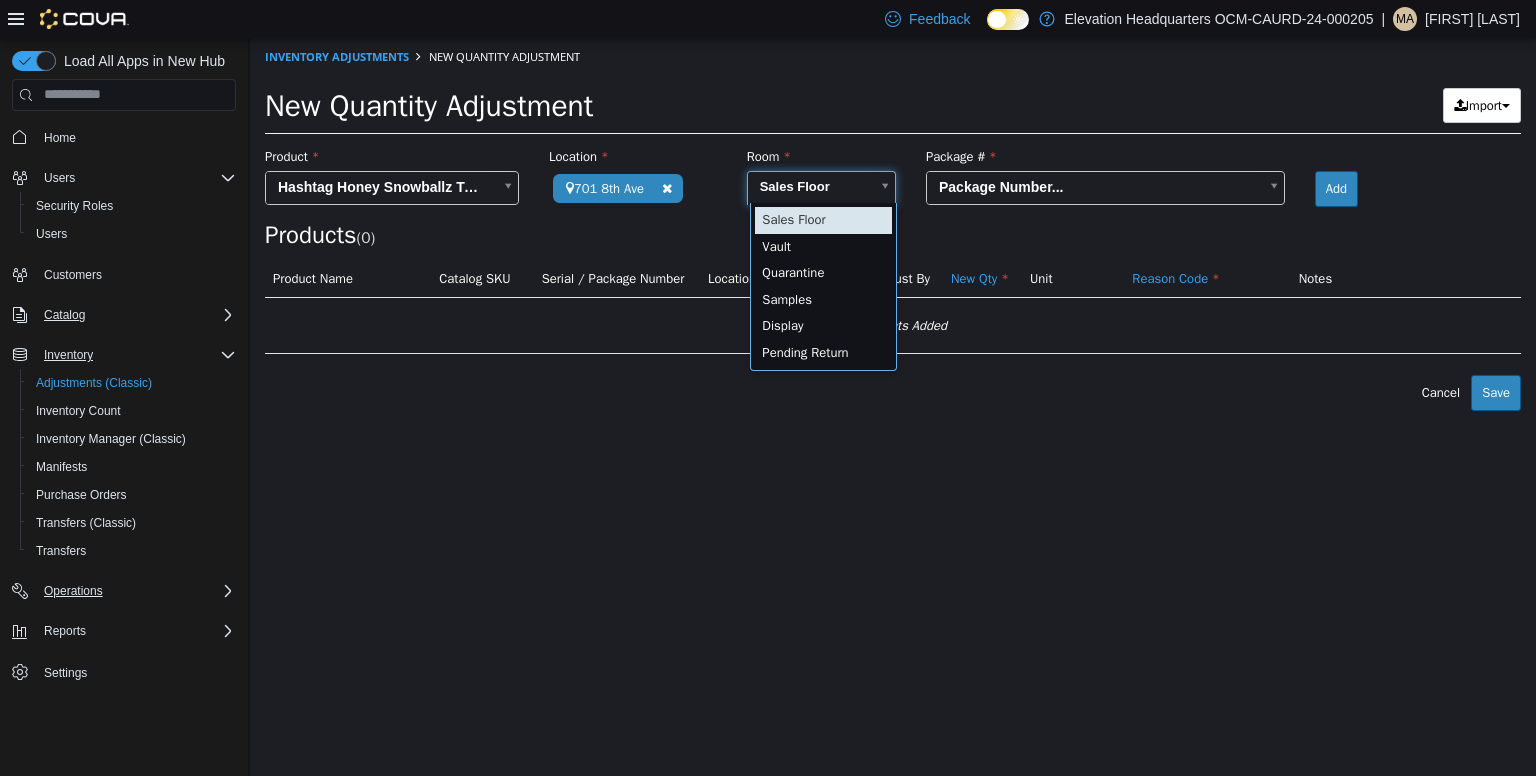 drag, startPoint x: 878, startPoint y: 181, endPoint x: 898, endPoint y: 181, distance: 20 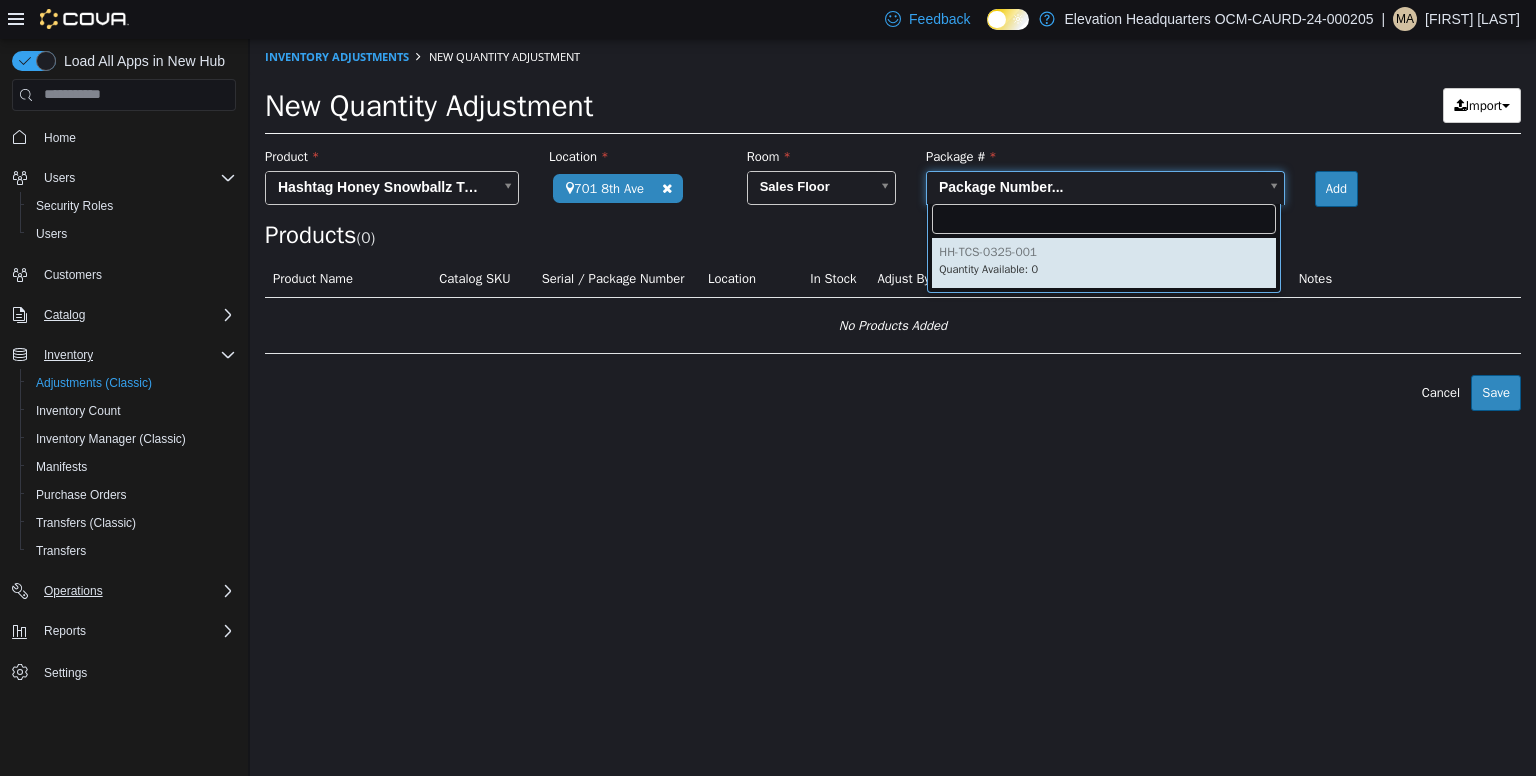 click on "Elevation Headquarters OCM-CAURD-24-000205     (1)         [NUMBER] [STREET]         Elevation Headquarters OCM-CAURD-24-000205   [NUMBER] [STREET]   Room     Sales Floor      Package #     Package Number...       Add Products  ( 0 ) Product Name Catalog SKU Serial / Package Number Location In Stock Adjust By New Qty Unit Reason Code Notes No Products Added Error saving adjustment please resolve the errors above. Cancel Save" at bounding box center [893, 224] 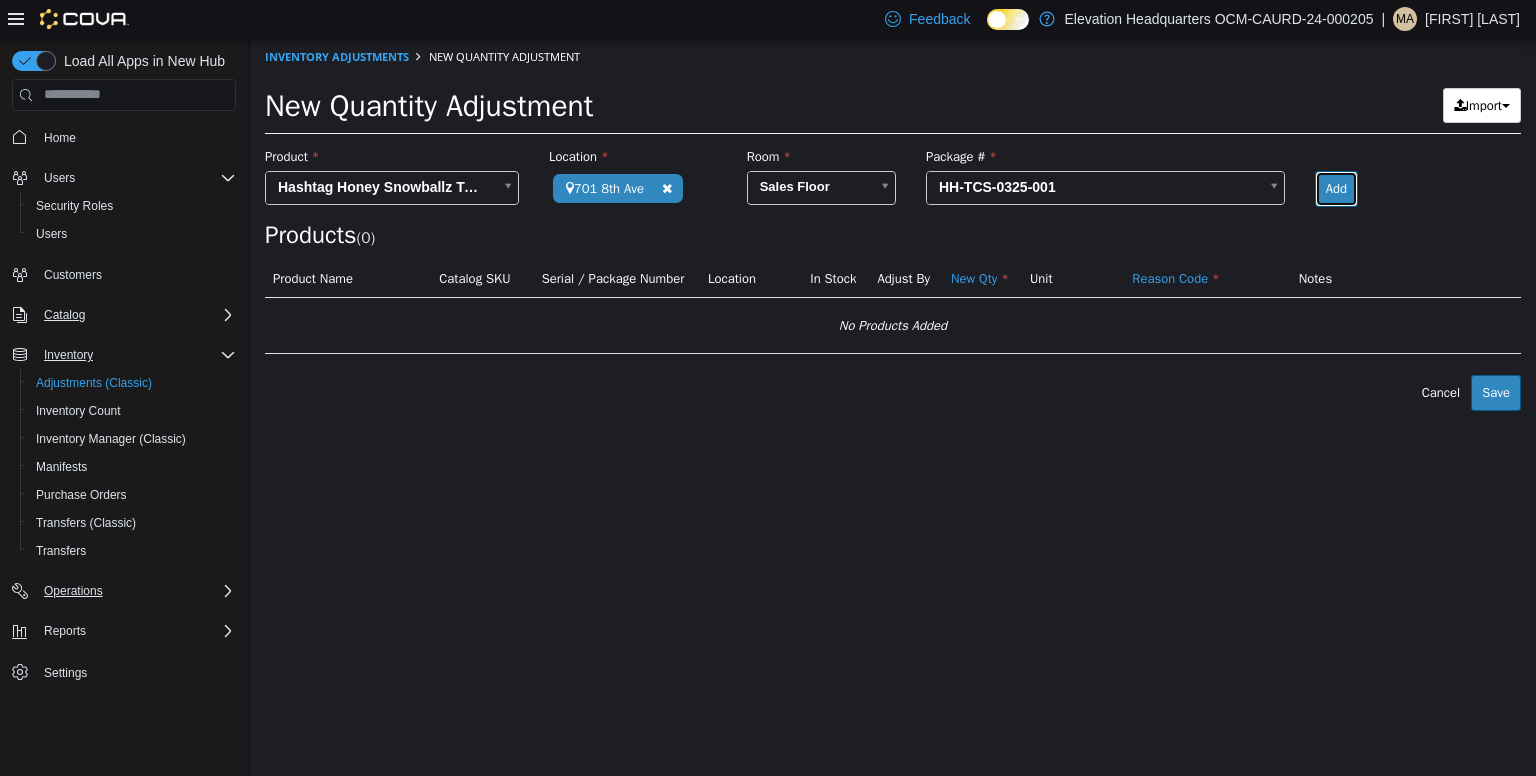 click on "Add" at bounding box center (1336, 188) 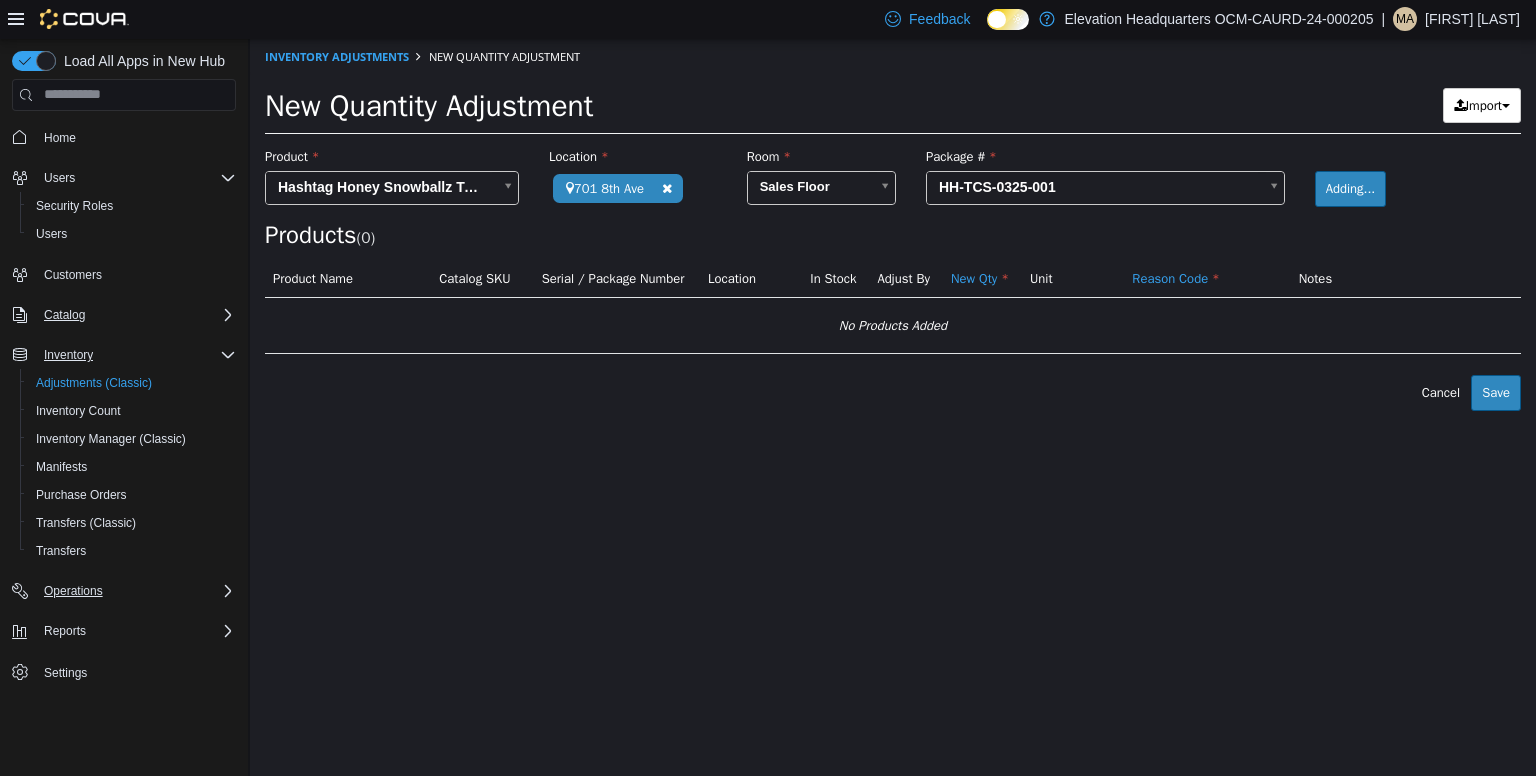 type 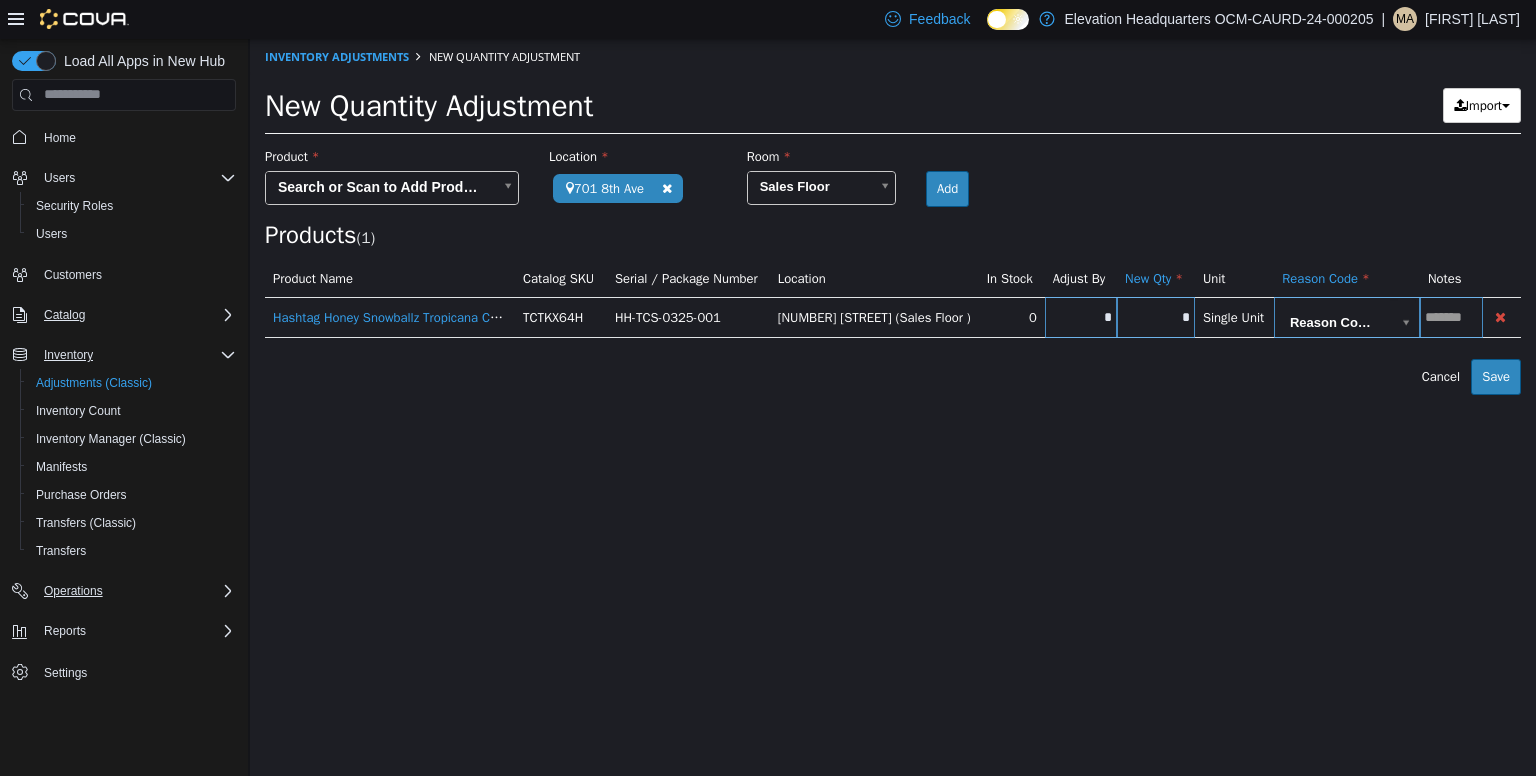 click on "*" at bounding box center [1156, 316] 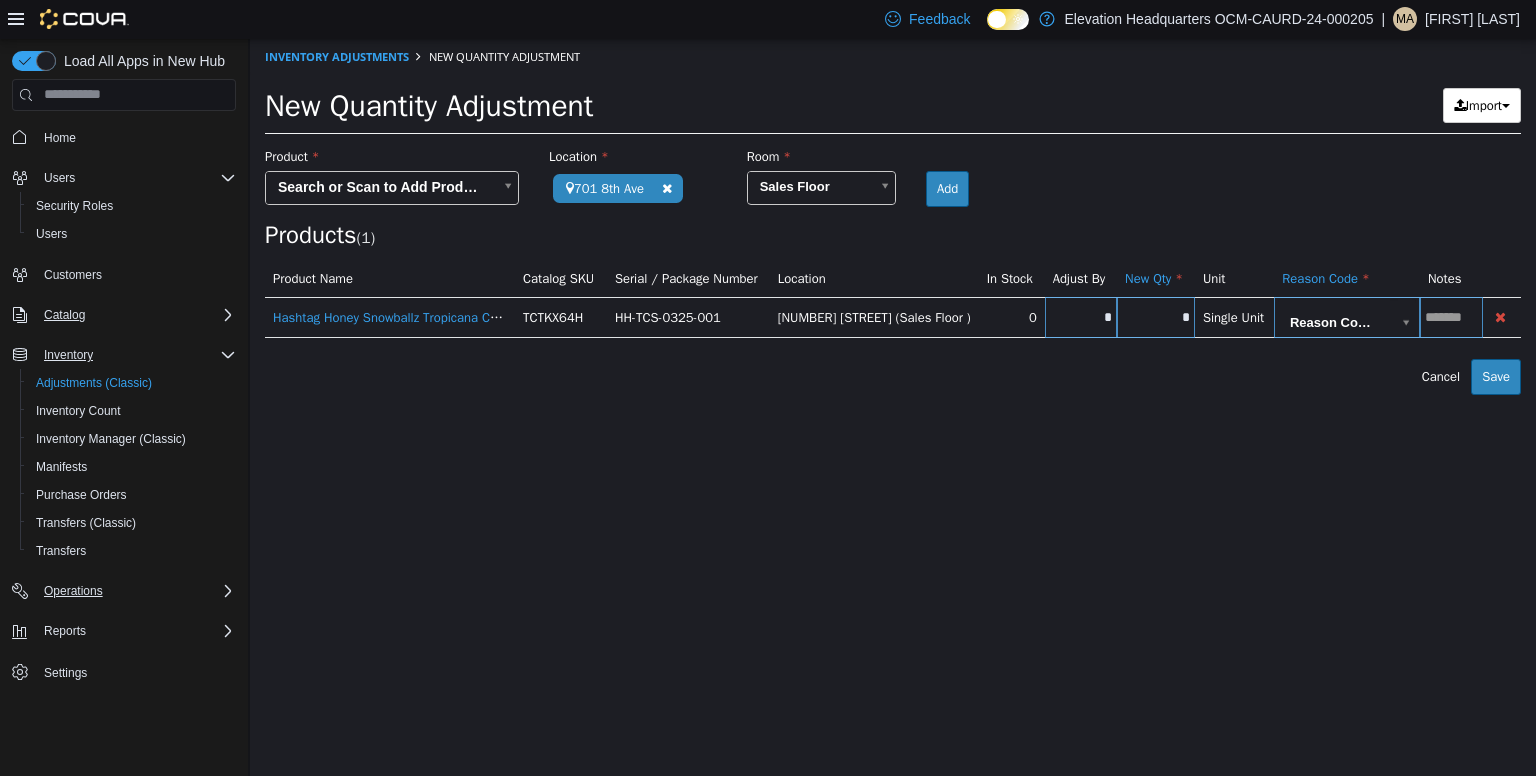 type on "*" 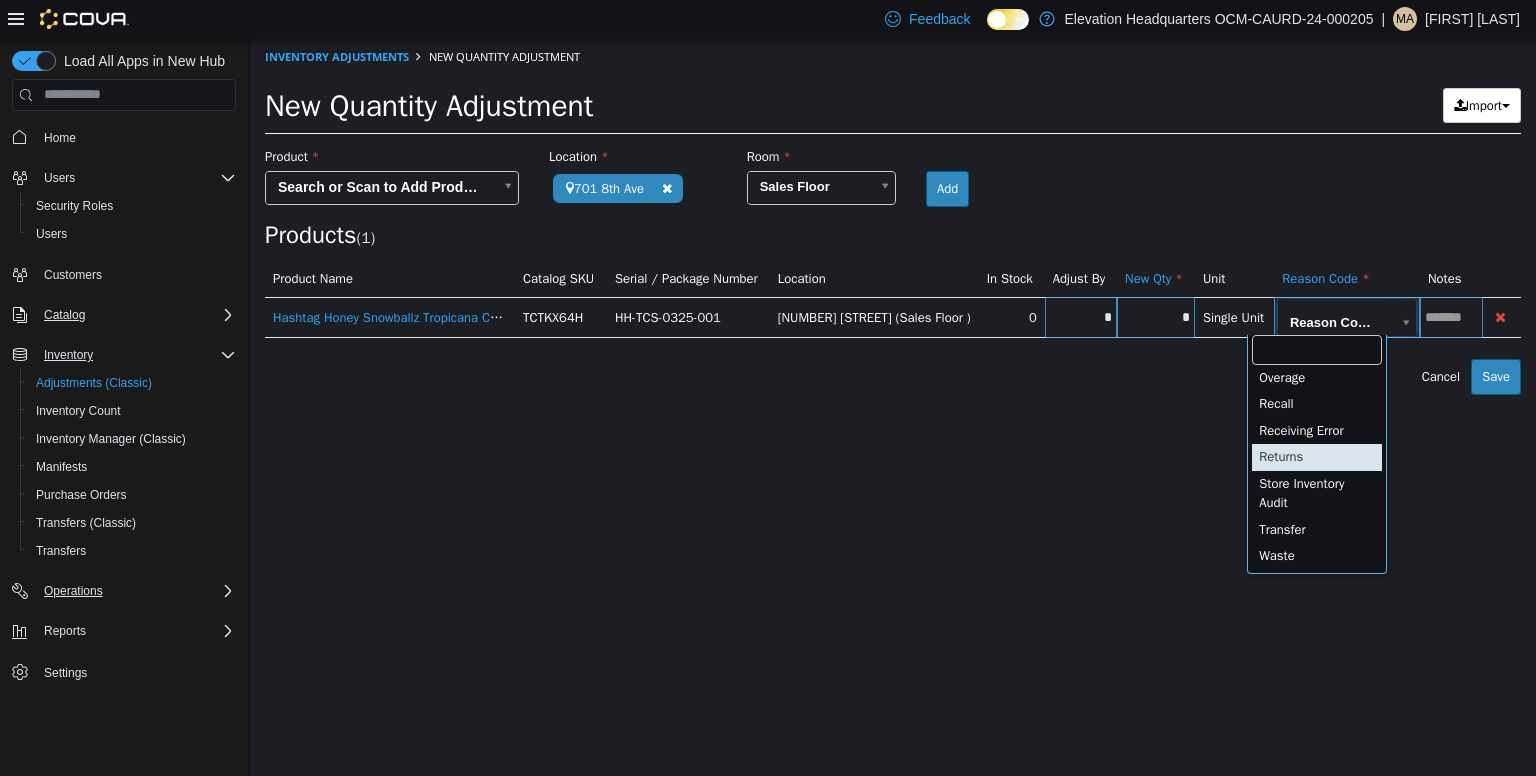 scroll, scrollTop: 111, scrollLeft: 0, axis: vertical 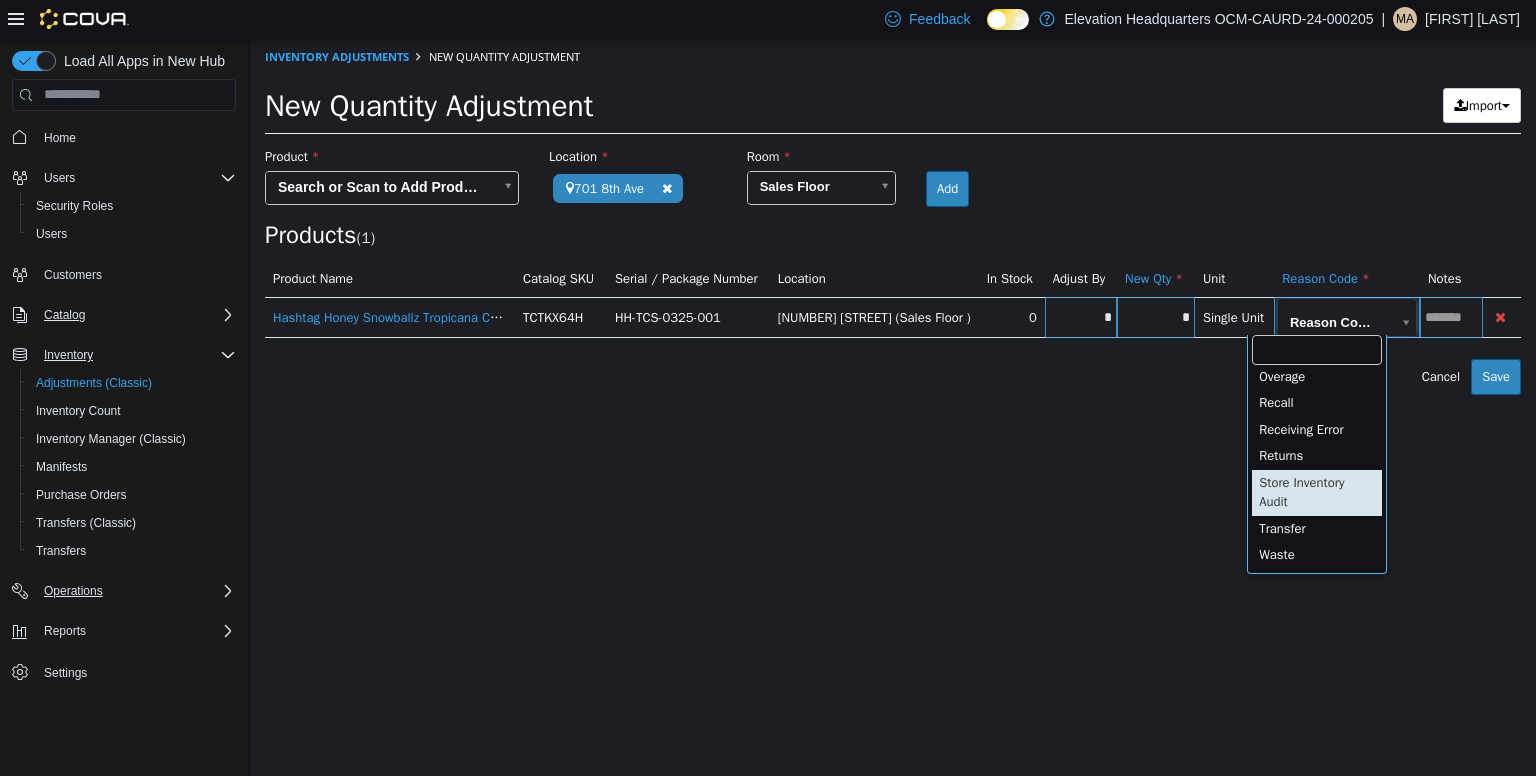 type on "**********" 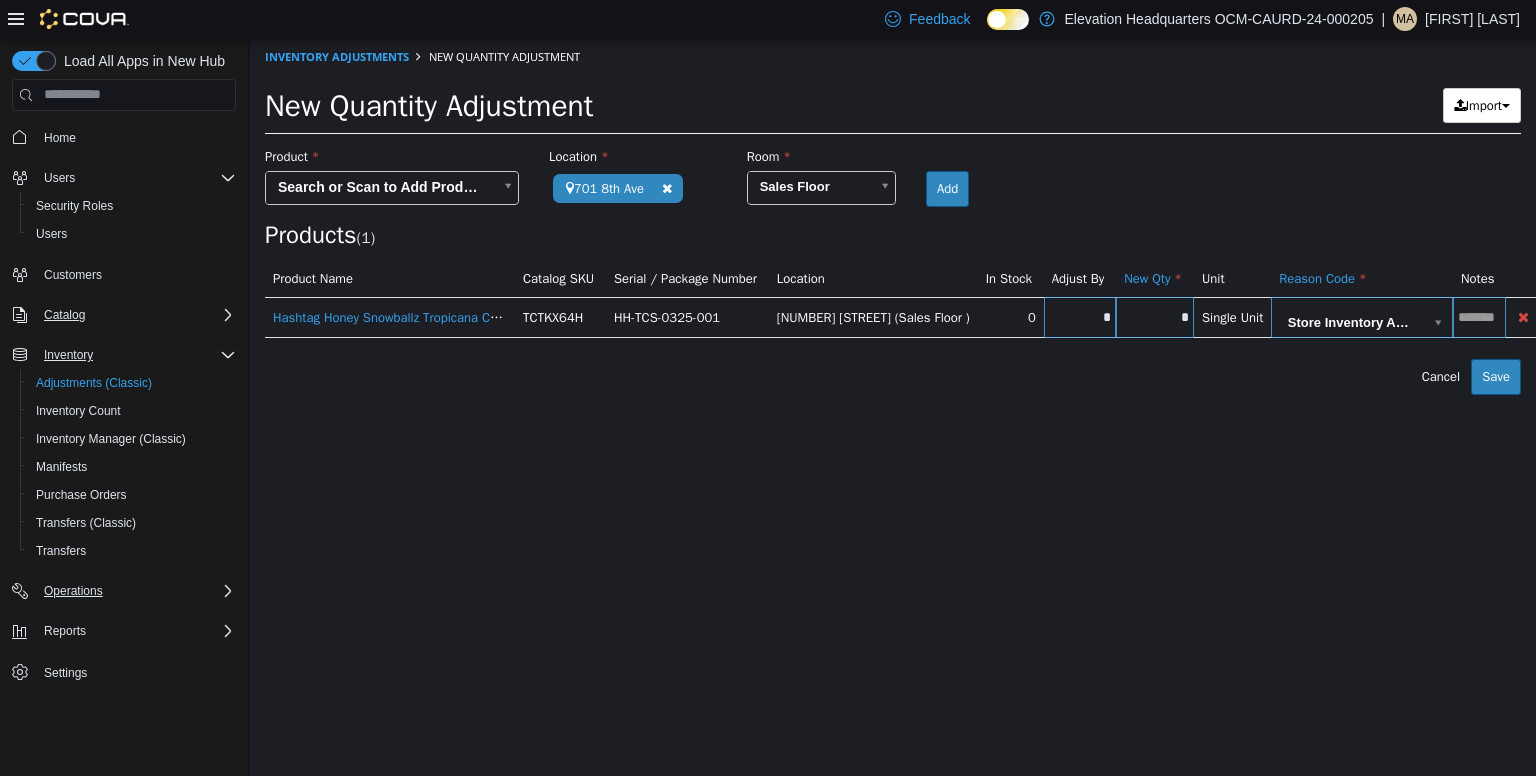 click at bounding box center (1479, 316) 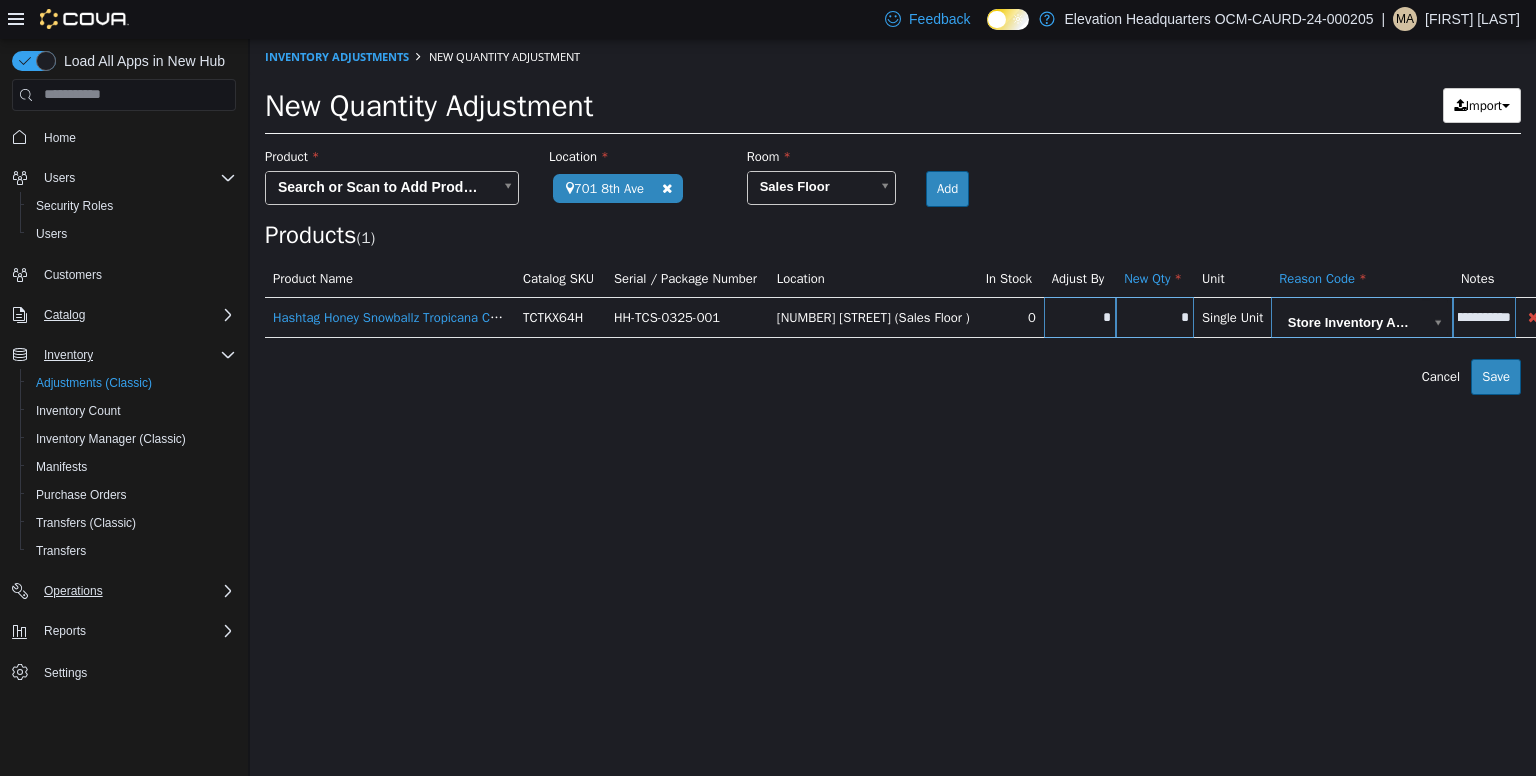 scroll, scrollTop: 0, scrollLeft: 132, axis: horizontal 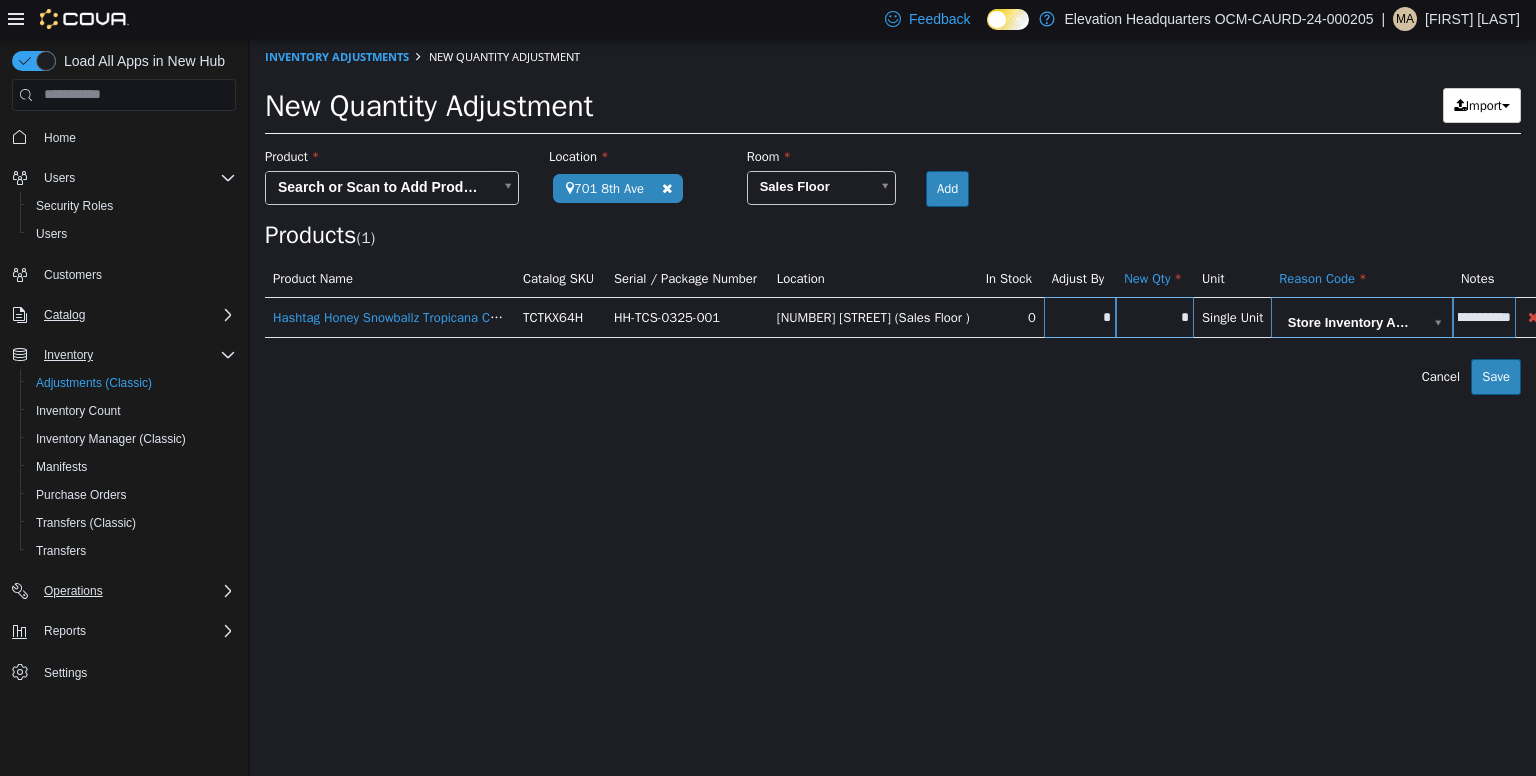type on "**********" 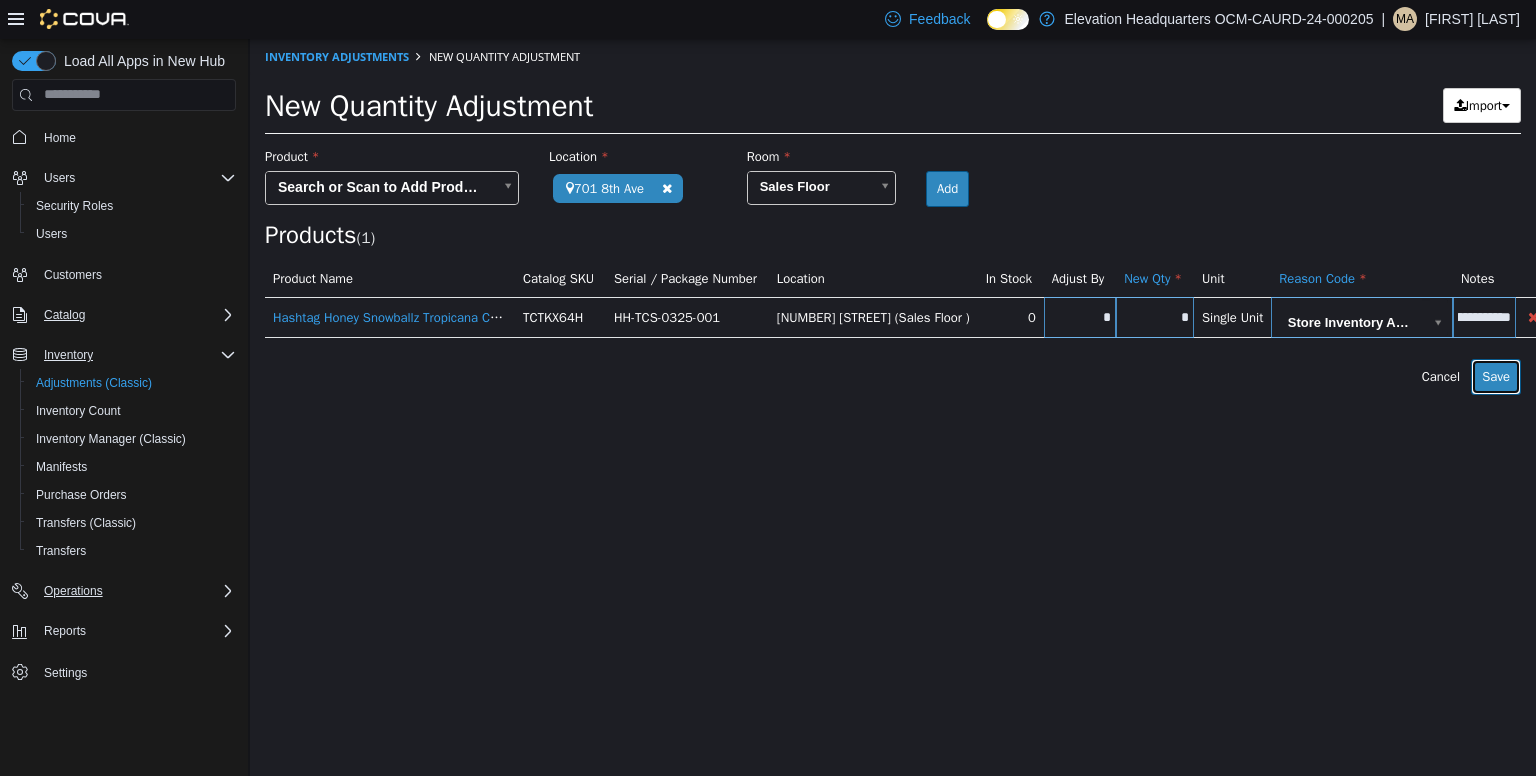 scroll, scrollTop: 0, scrollLeft: 0, axis: both 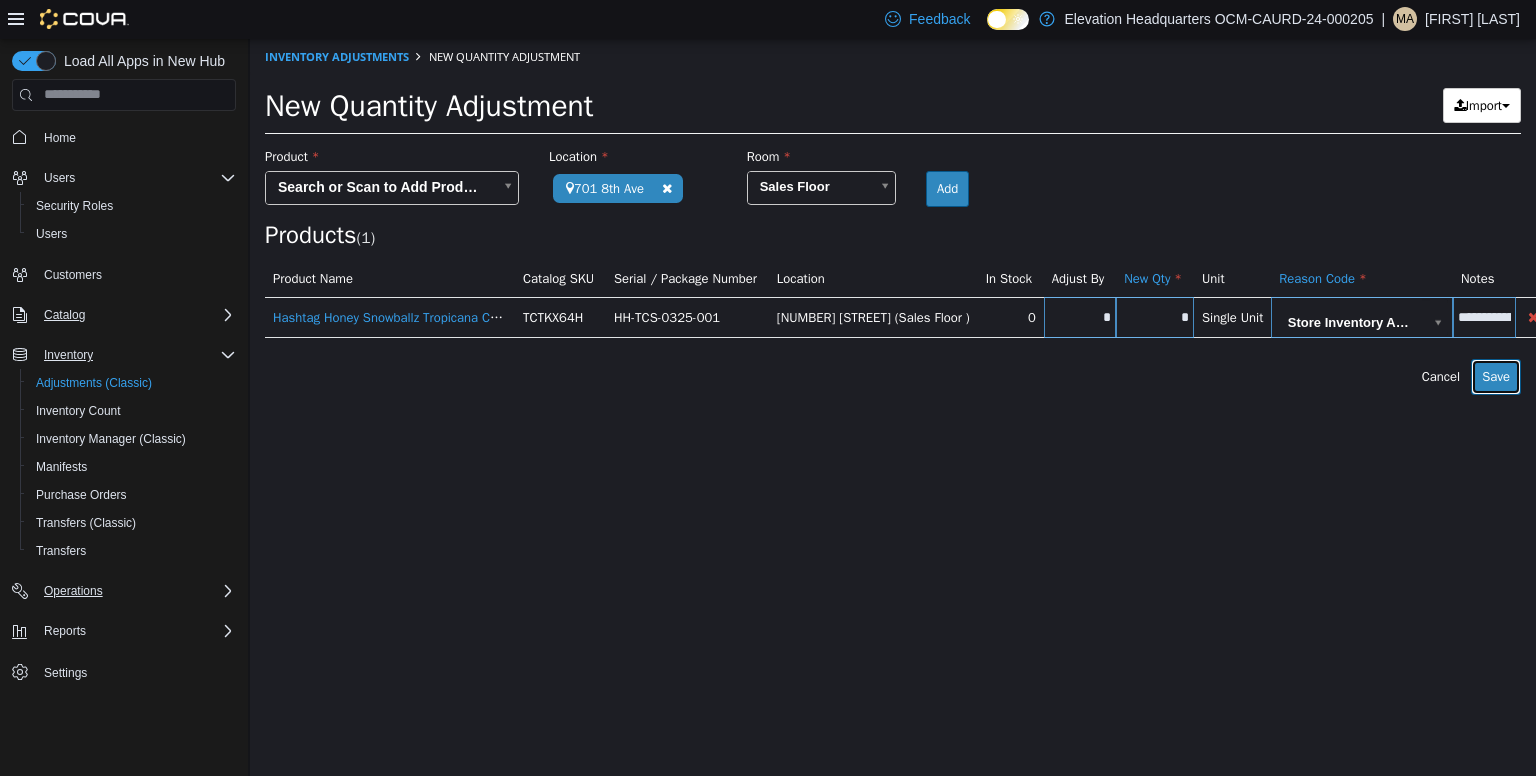 click on "Save" at bounding box center [1496, 376] 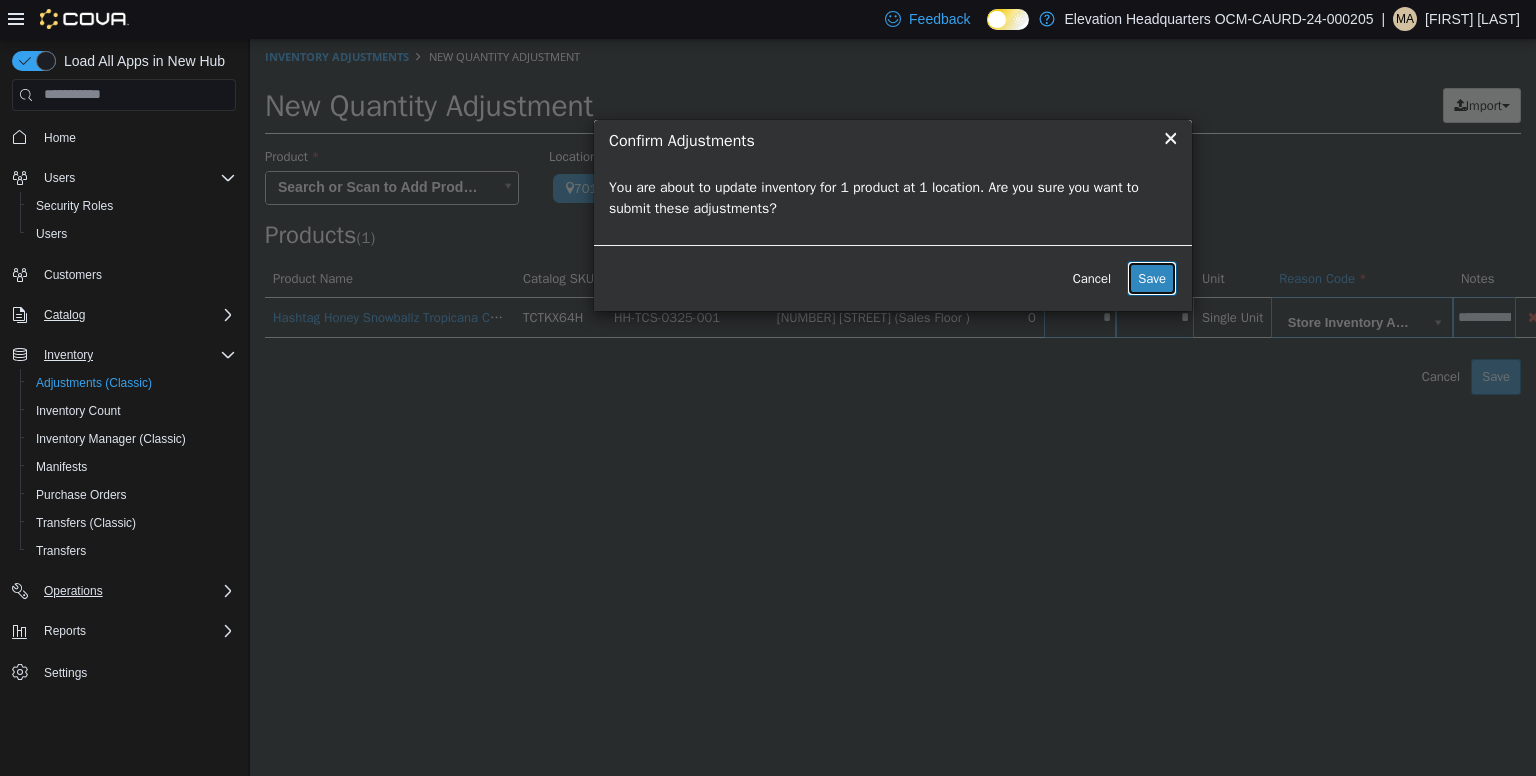 click on "Save" at bounding box center (1152, 278) 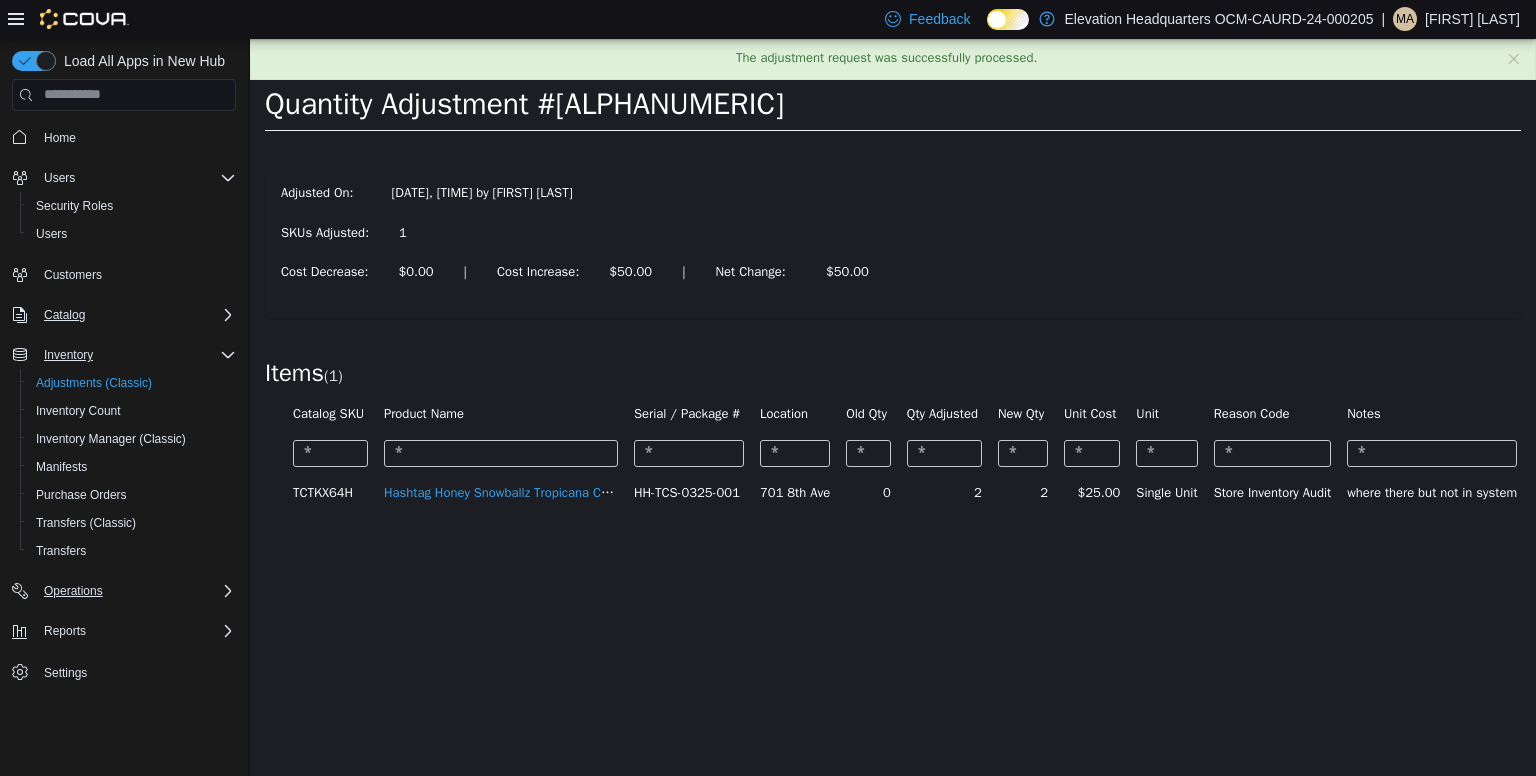 click on "701 8th Ave" at bounding box center [795, 491] 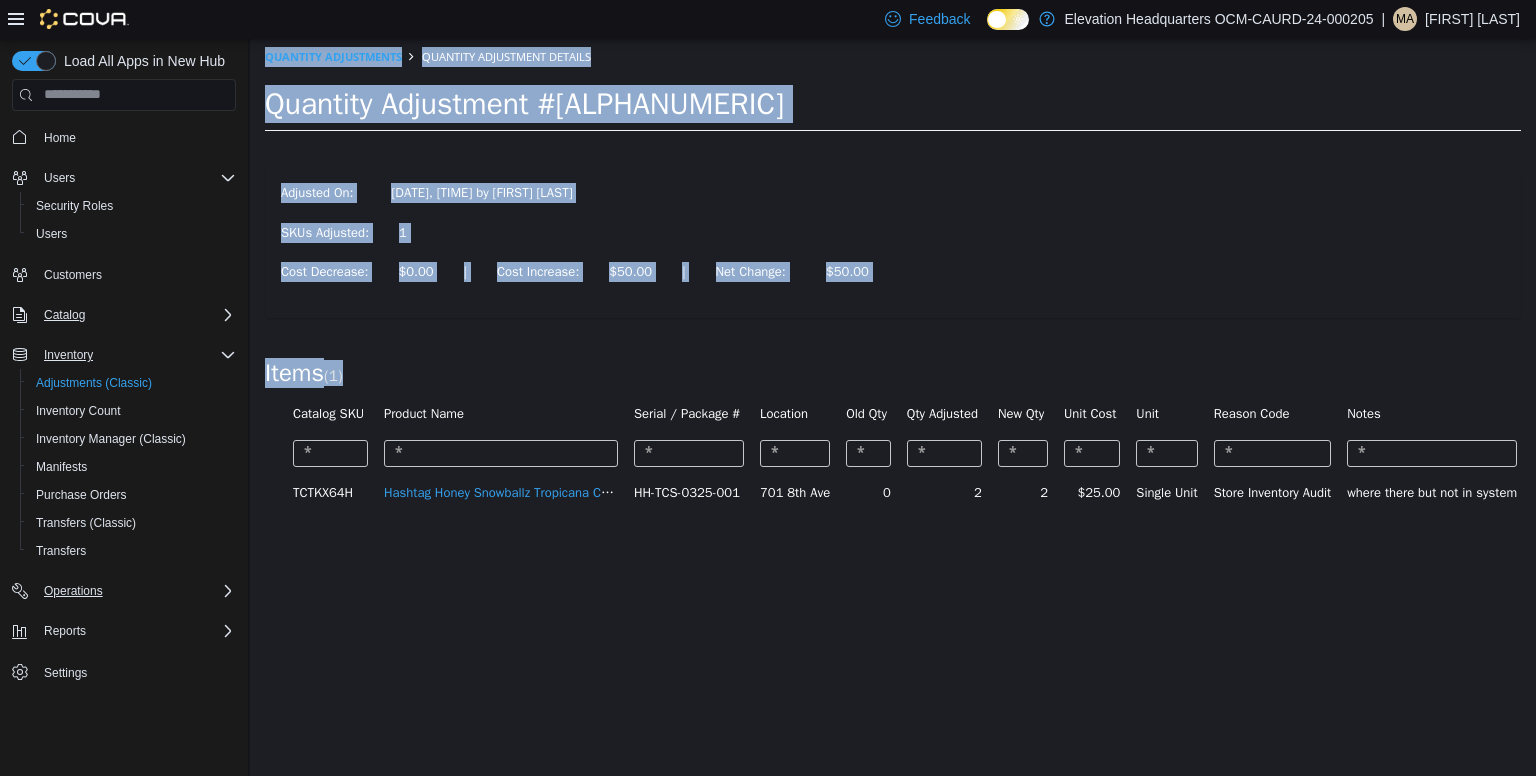 click on "701 8th Ave" at bounding box center (795, 491) 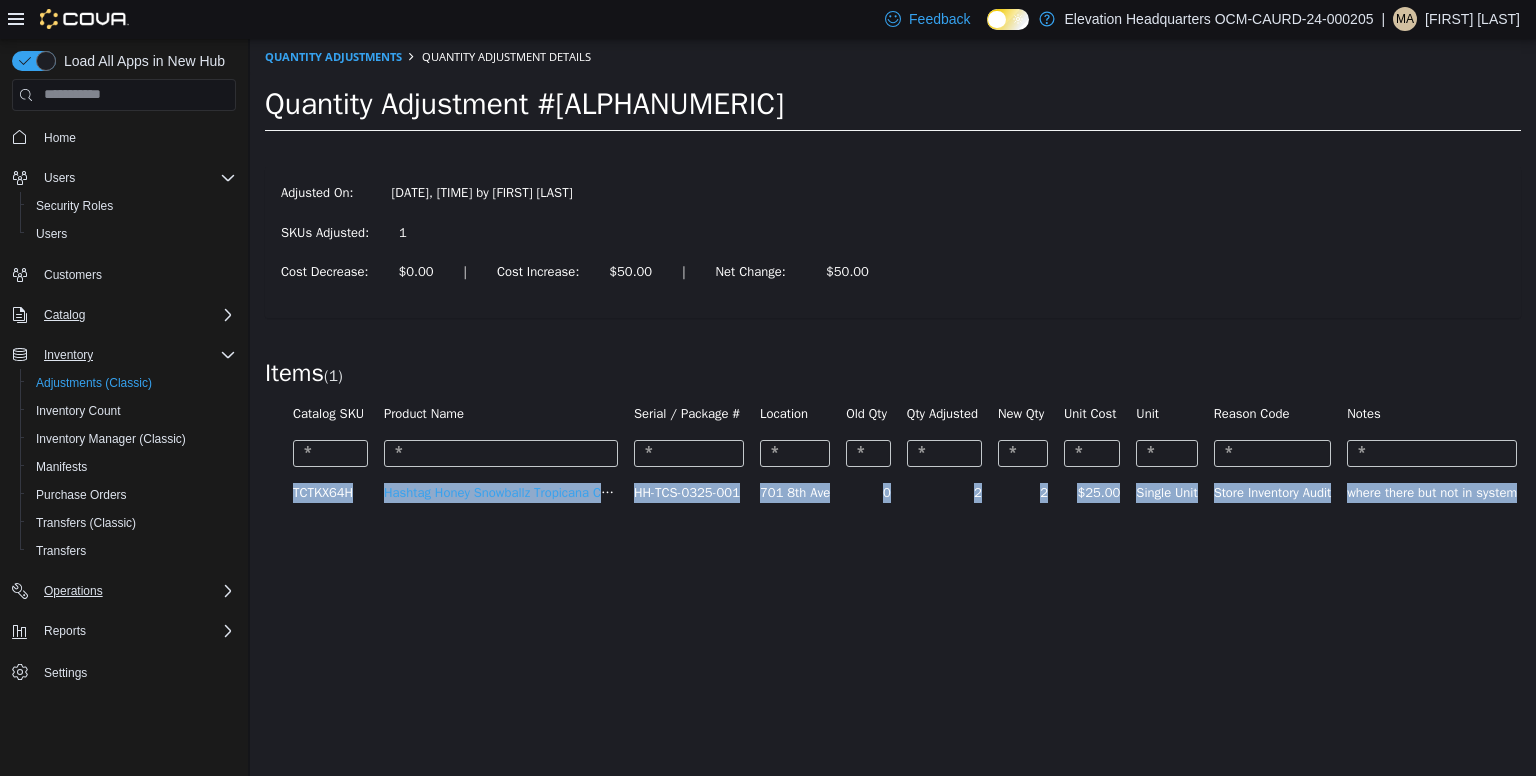 scroll, scrollTop: 0, scrollLeft: 12, axis: horizontal 